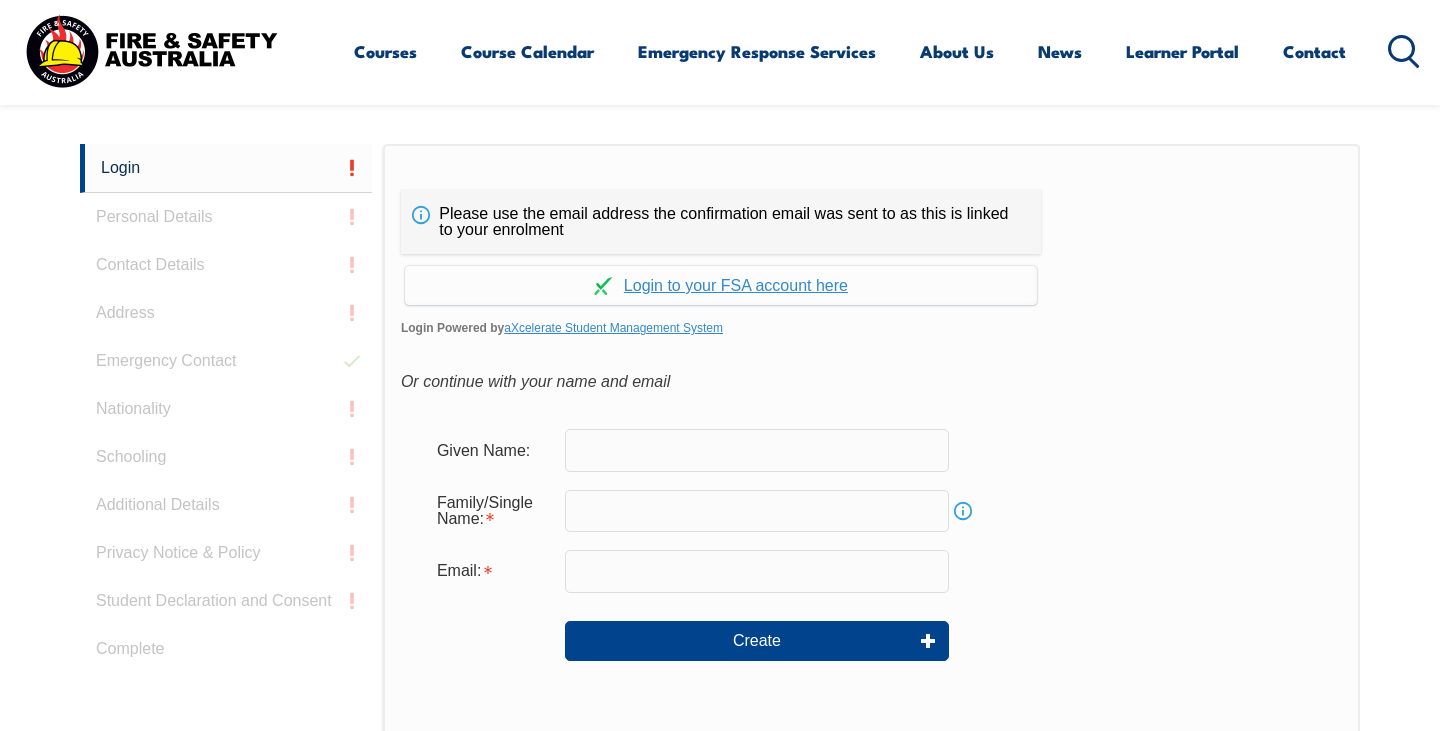 scroll, scrollTop: 533, scrollLeft: 0, axis: vertical 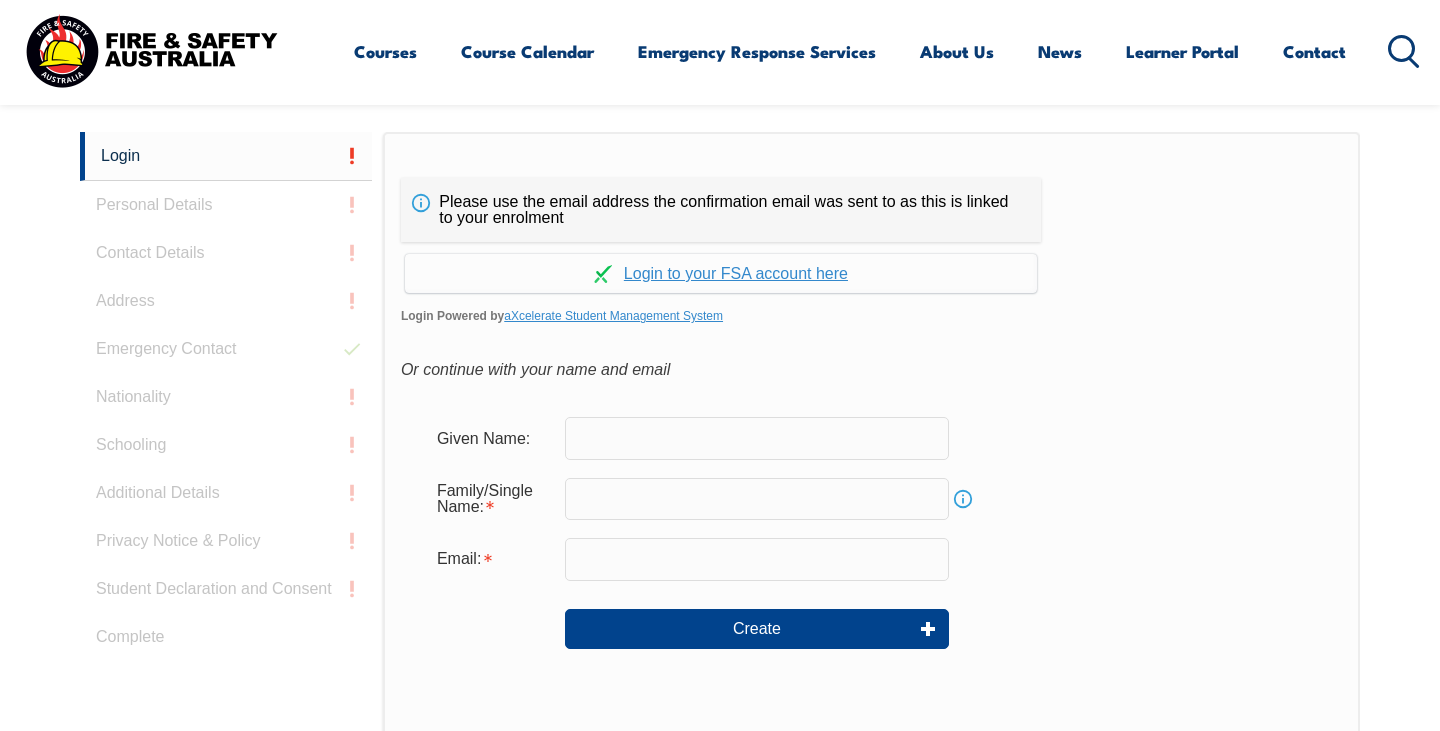 click on "Login Powered by  aXcelerate Student Management System" at bounding box center [871, 316] 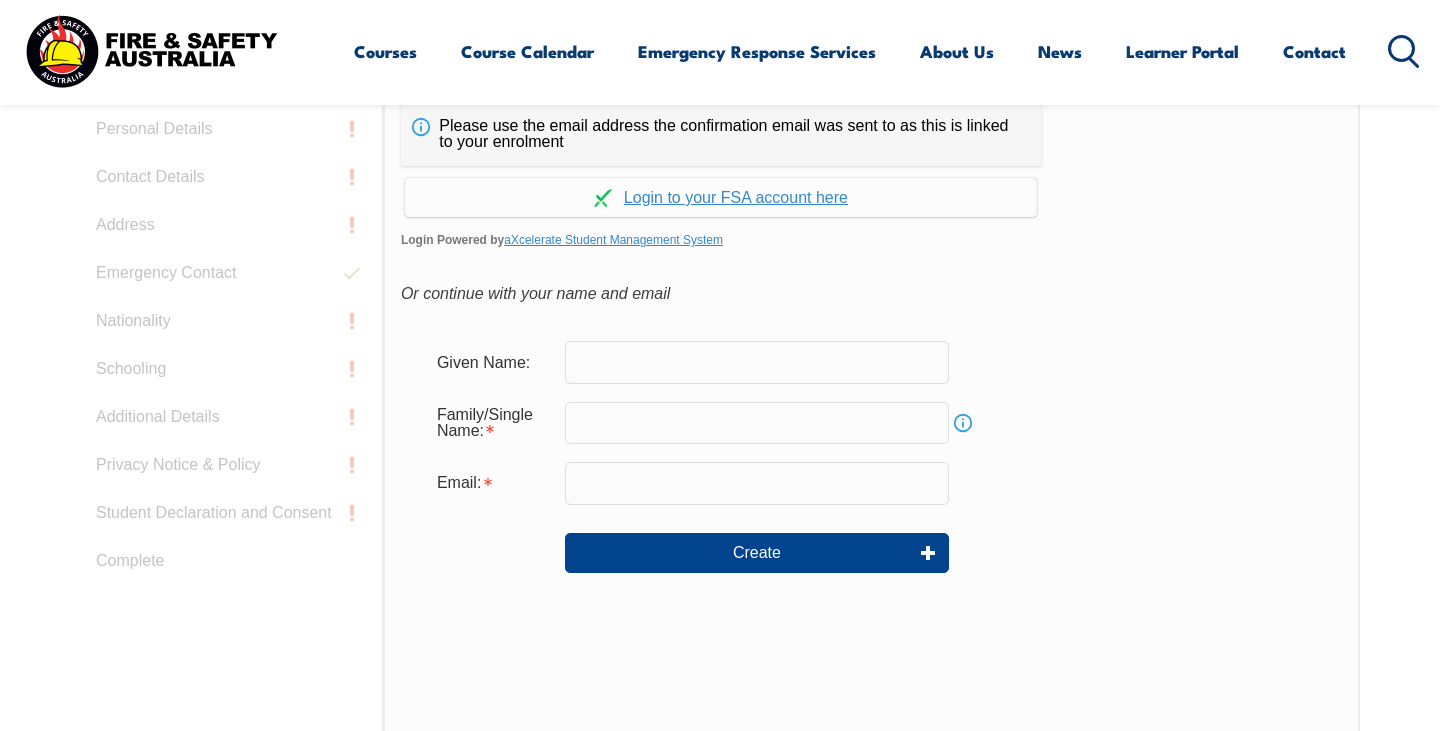 scroll, scrollTop: 613, scrollLeft: 0, axis: vertical 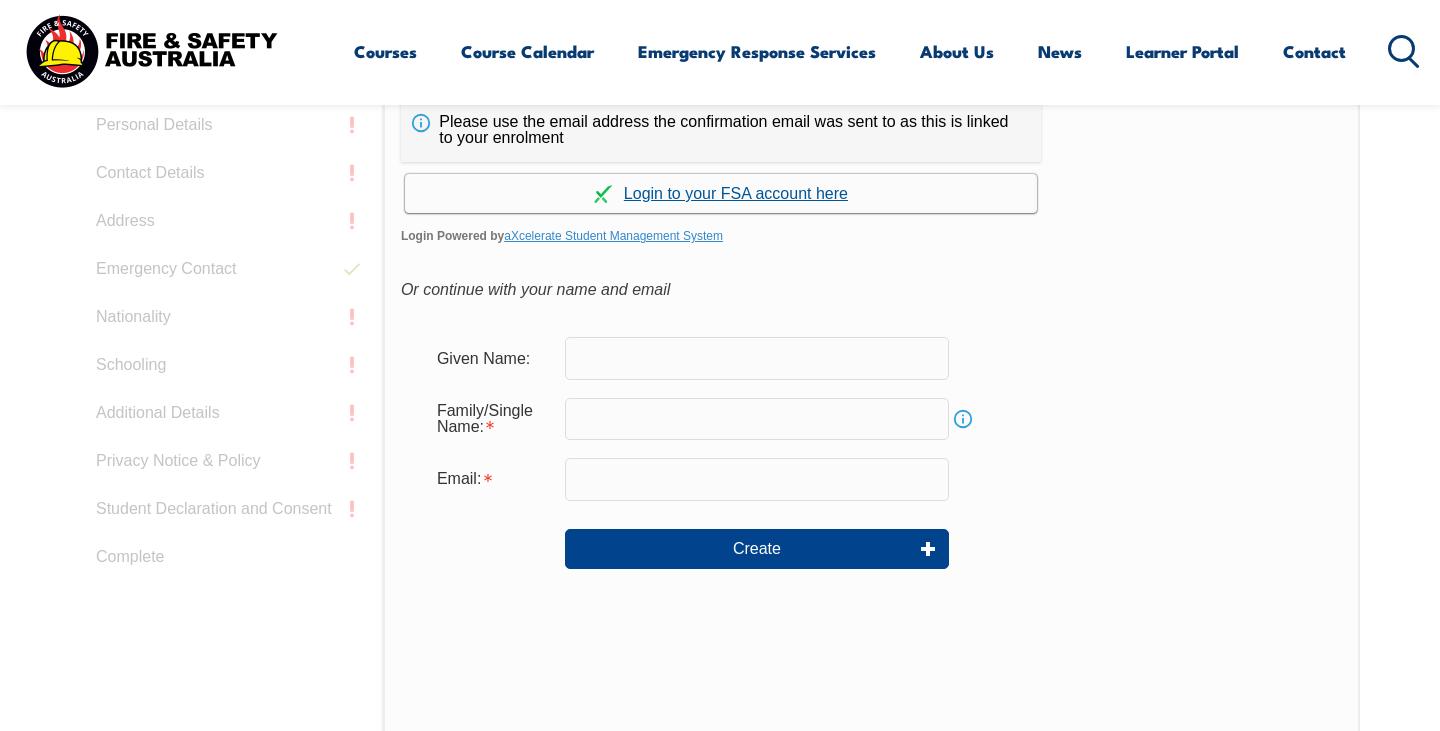 click on "Continue with aXcelerate" at bounding box center [721, 193] 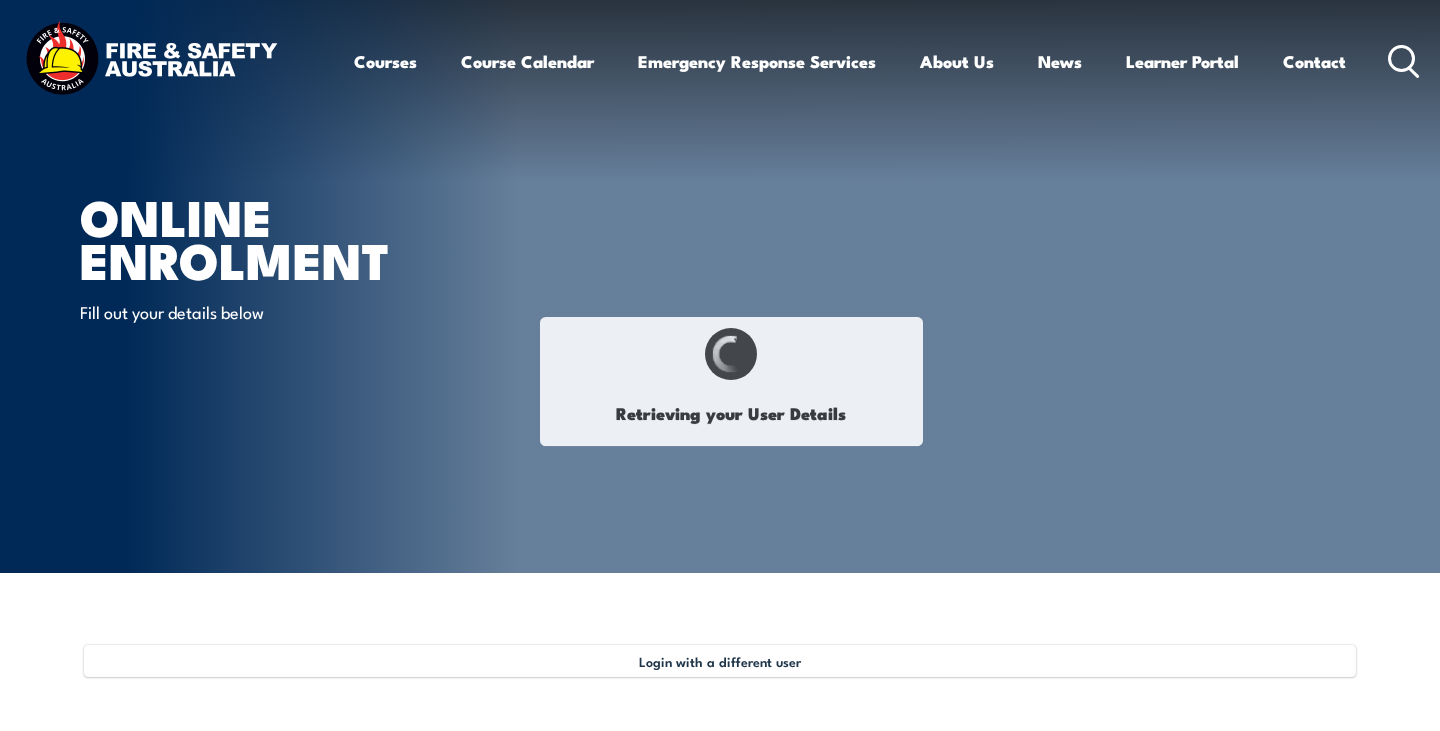scroll, scrollTop: 0, scrollLeft: 0, axis: both 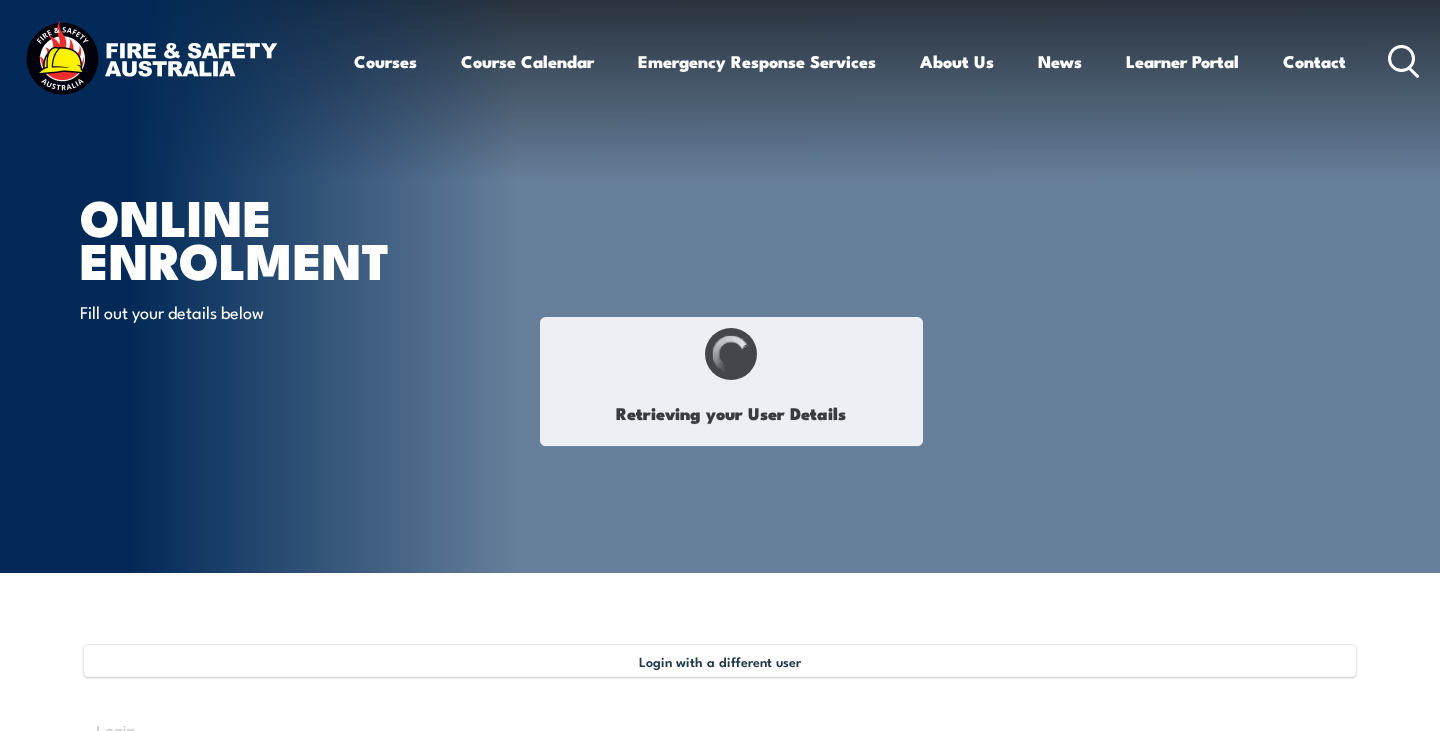 select on "Mr" 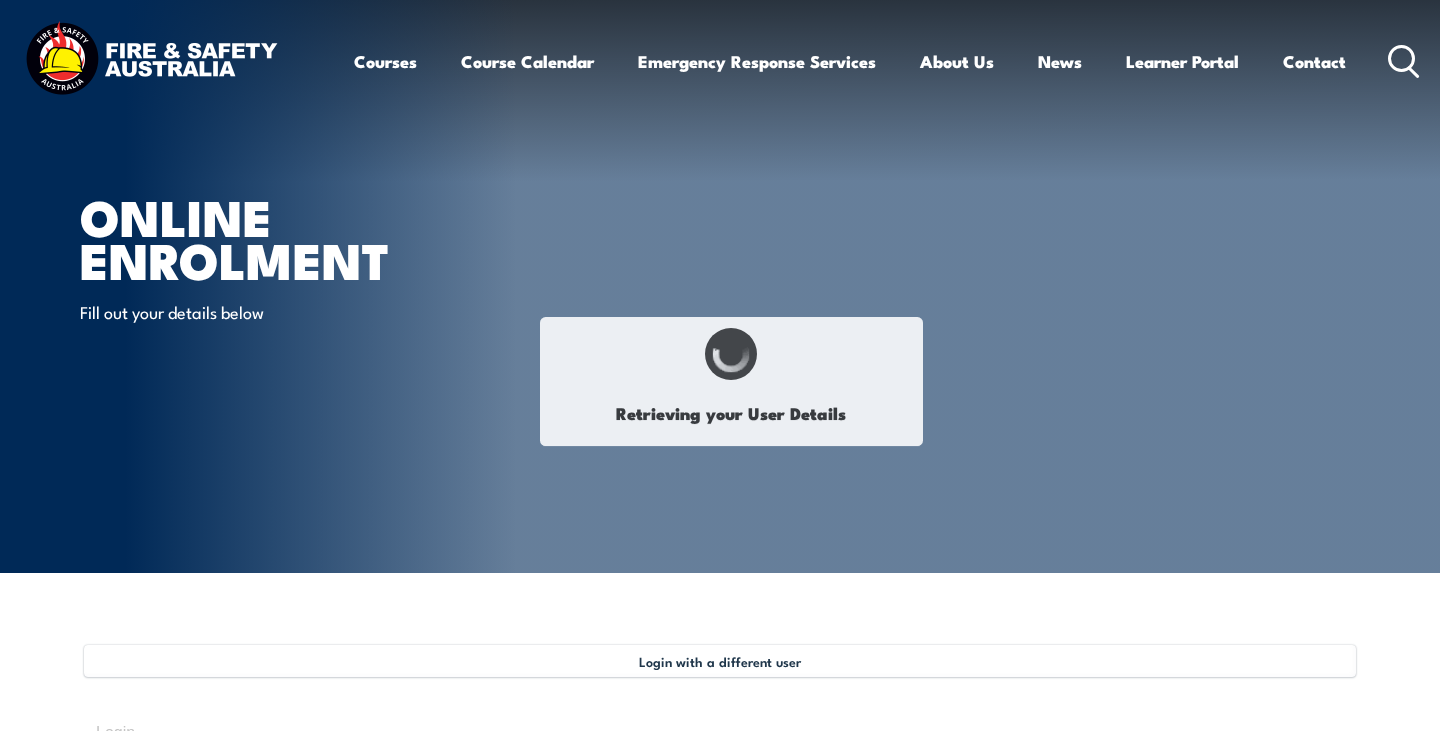 type on "[FIRST]" 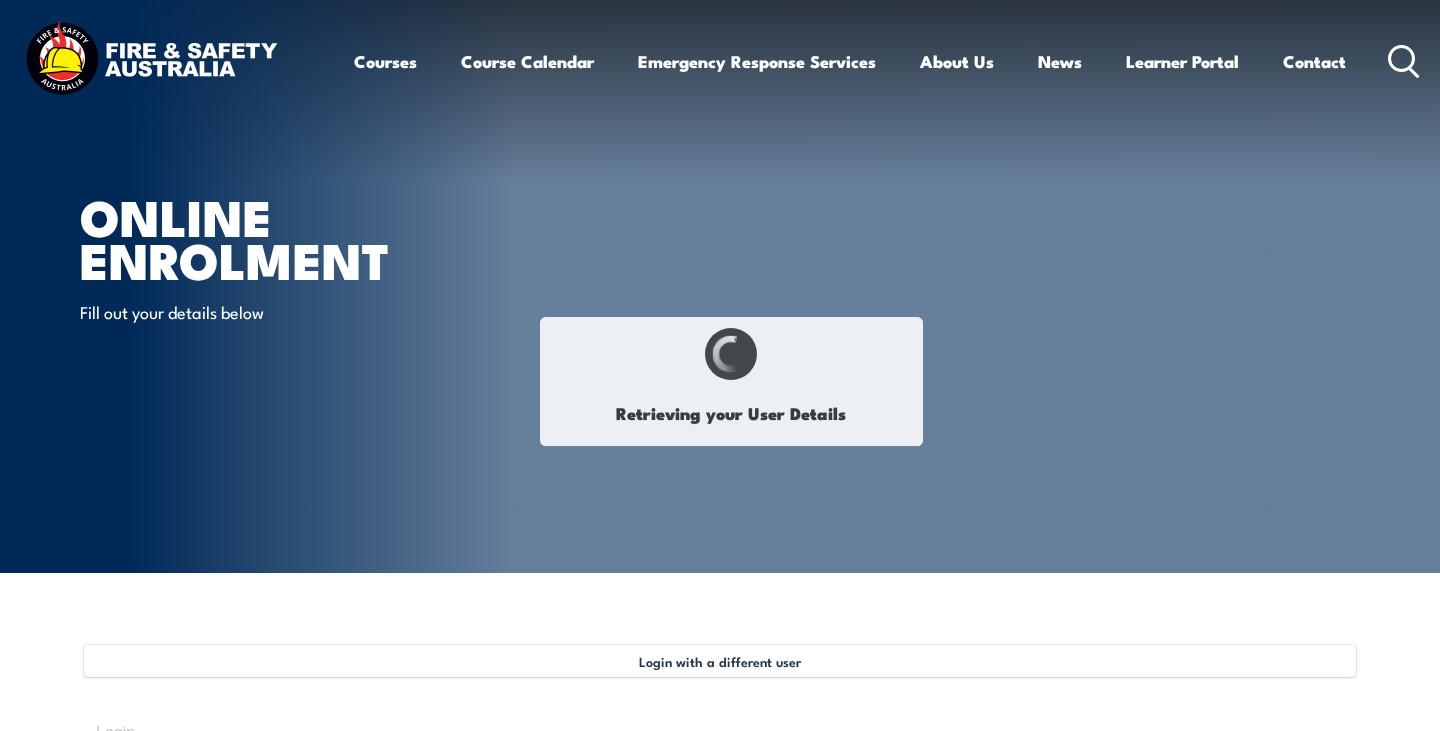 type on "[FIRST]" 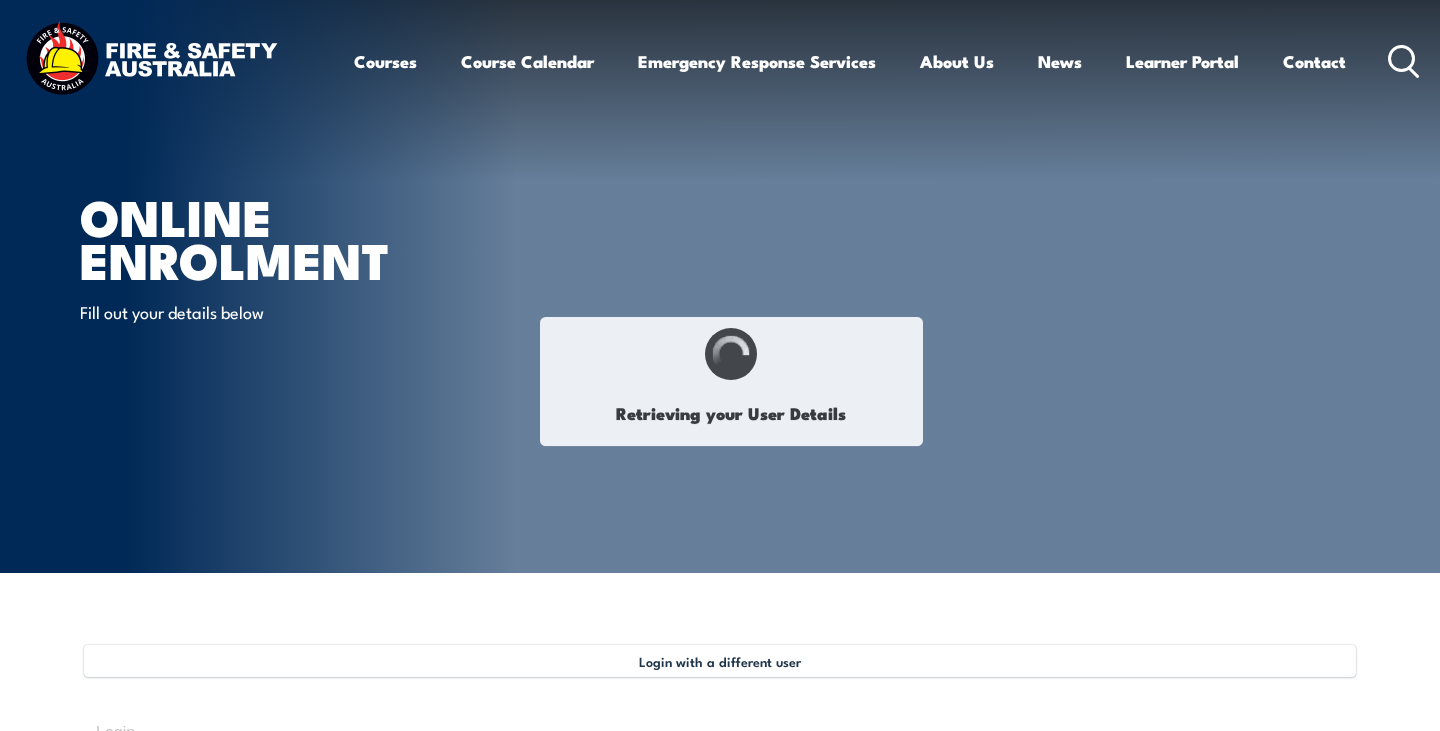 type on "[FIRST]" 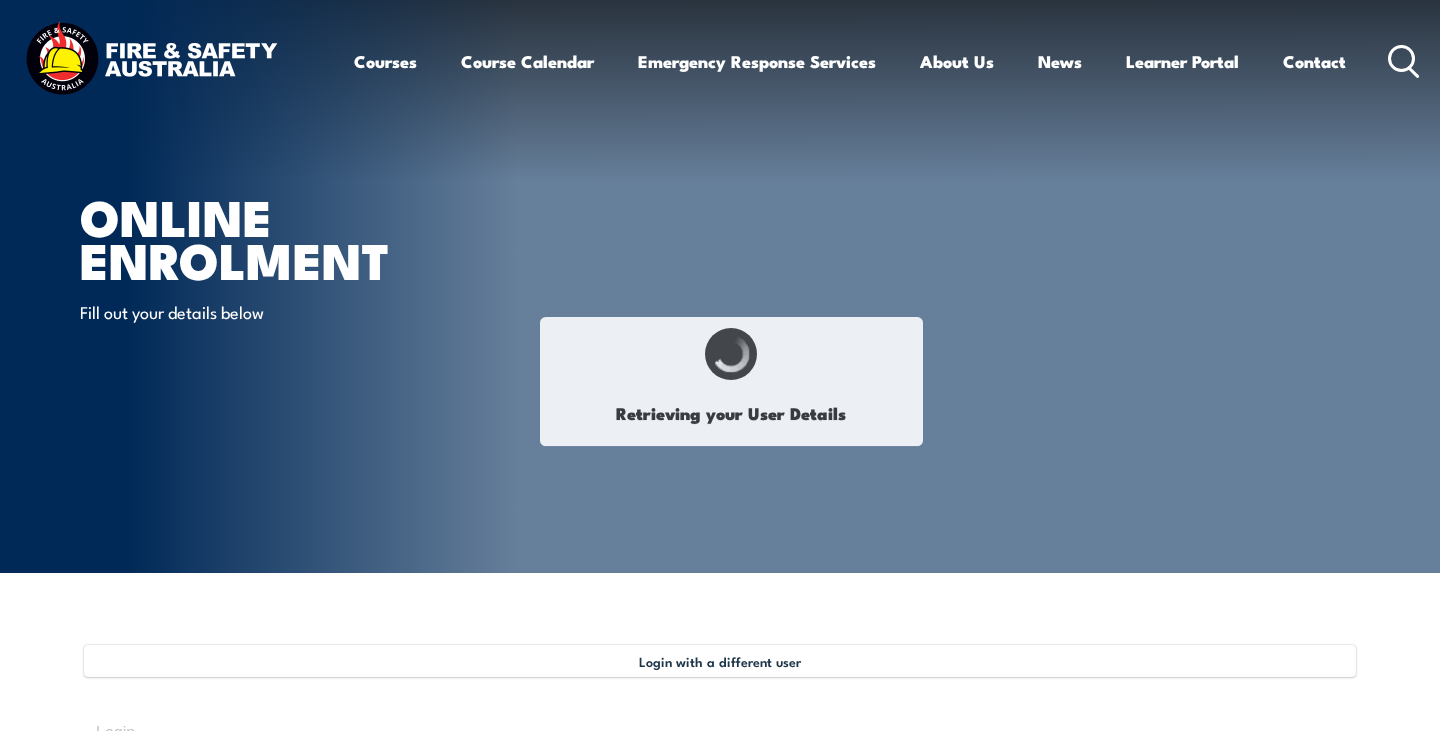 type on "Ryan" 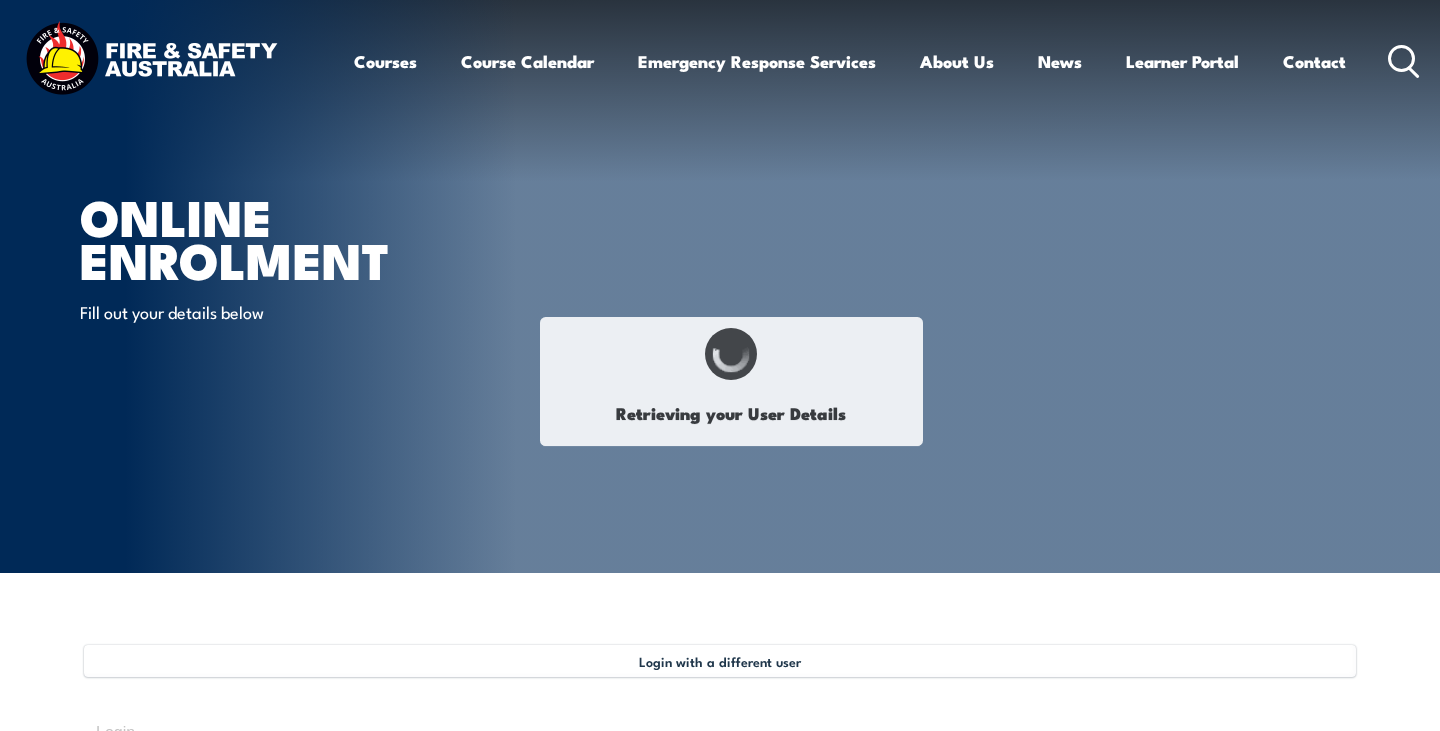 type on "June 28, 1990" 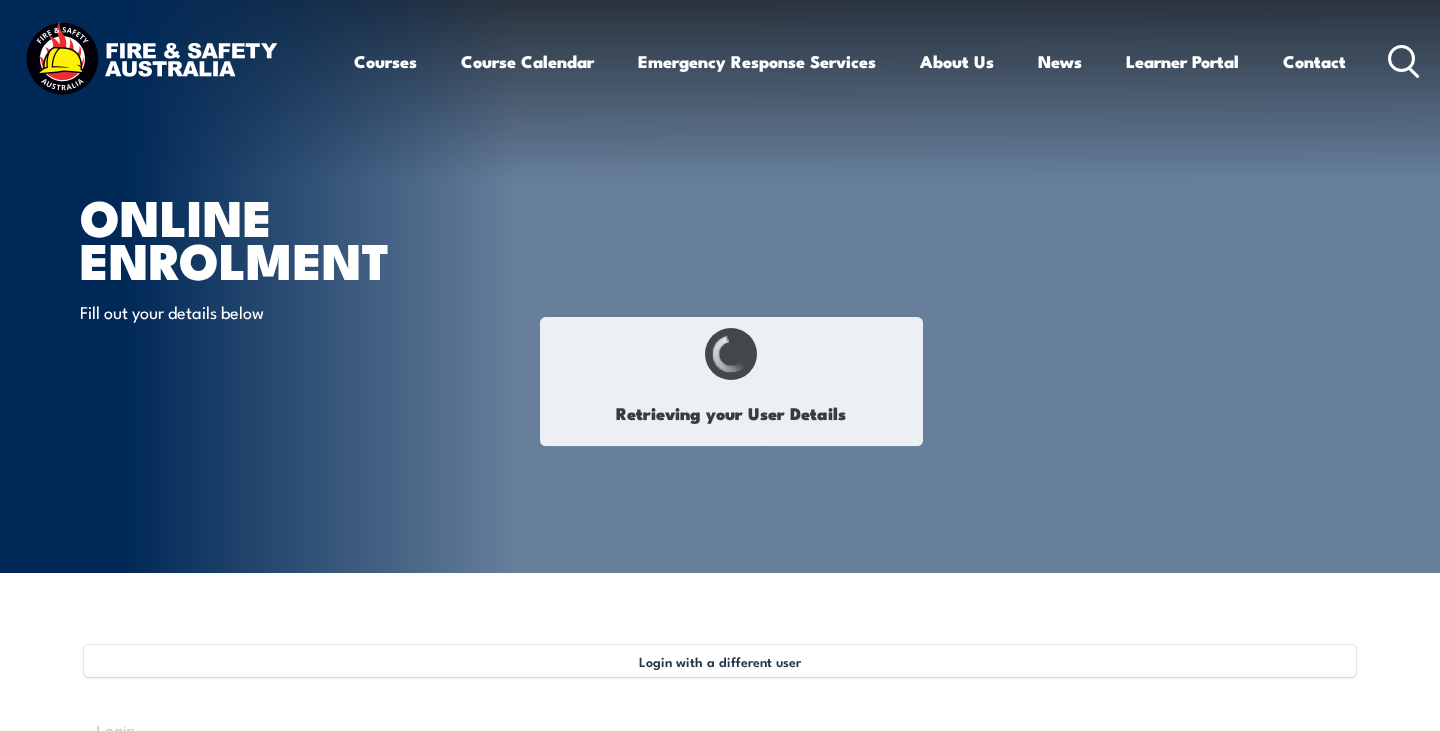type on "PAGYSPZSD2" 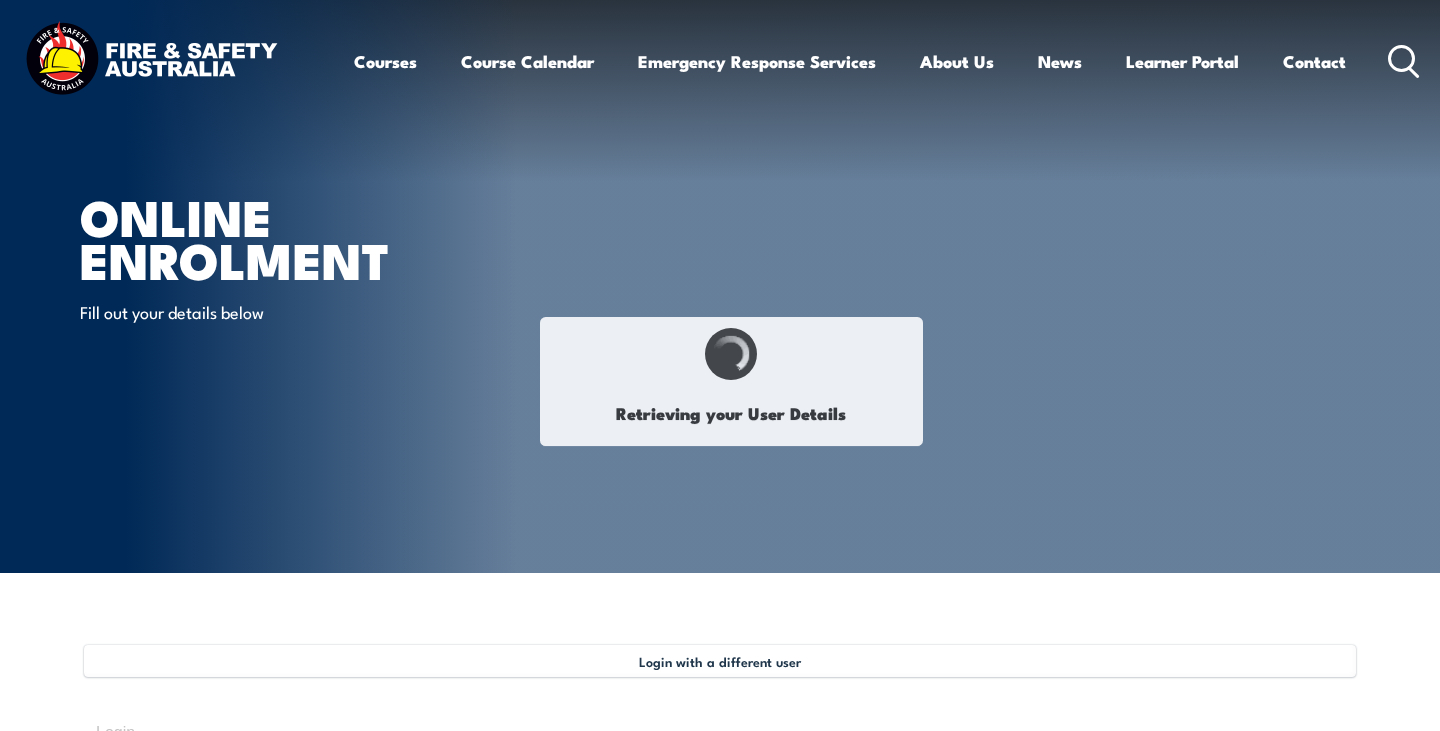 select on "M" 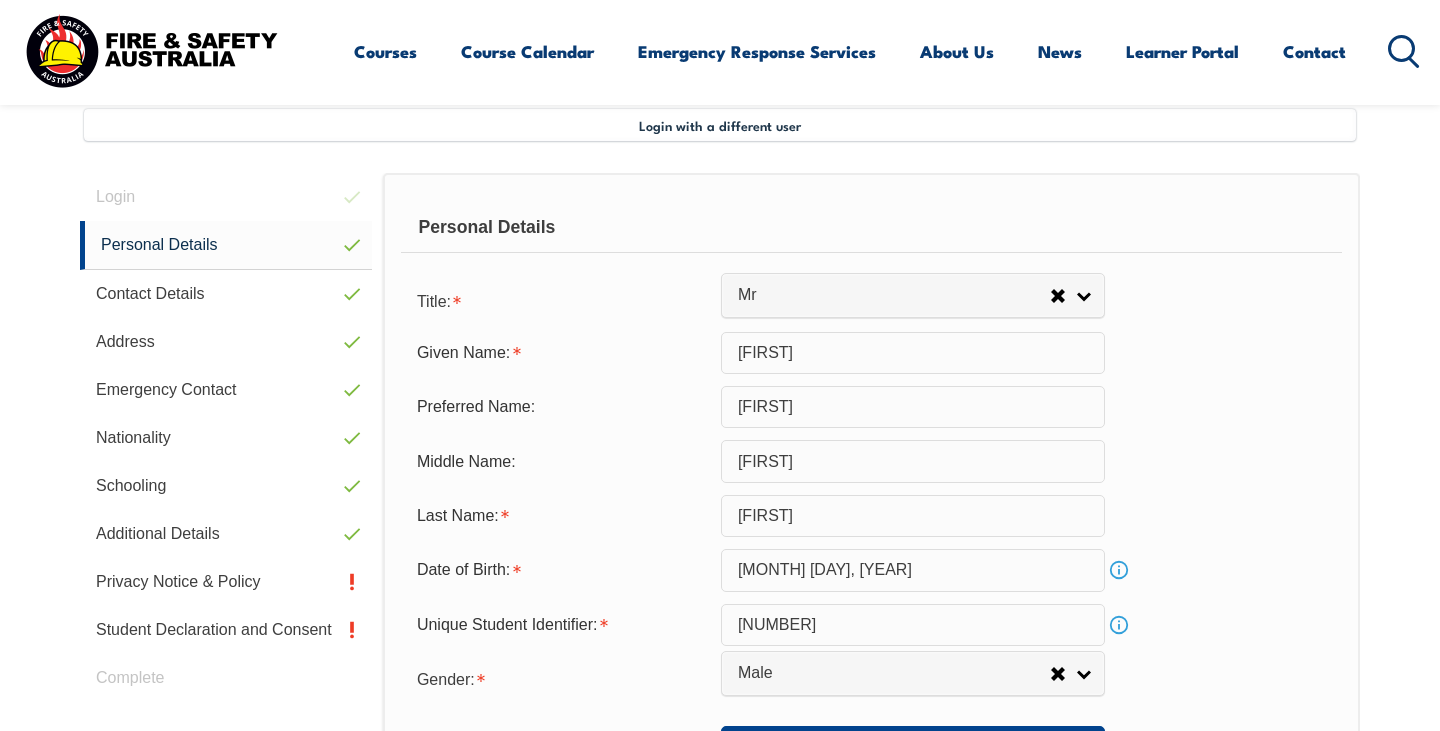 scroll, scrollTop: 545, scrollLeft: 0, axis: vertical 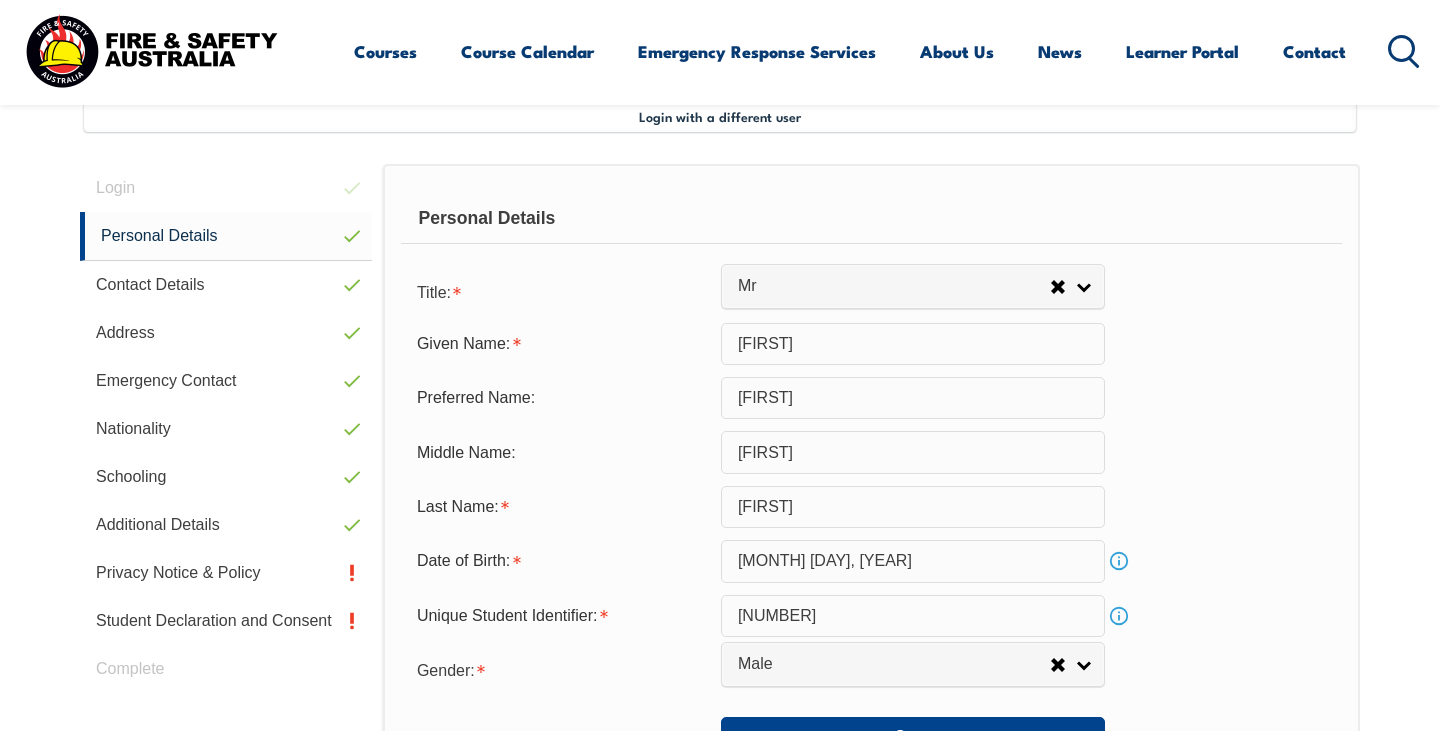 click on "Login with a different user Login Personal Details Contact Details Address Emergency Contact Nationality  Schooling Additional Details Privacy Notice & Policy Student Declaration and Consent Complete Personal Details Title: Mr Mrs Ms Miss Other
Mr
Given Name: Jack Preferred Name: Jack Middle Name: Edward Last Name: Ryan Date of Birth: June 28, 1990 Info Unique Student Identifier: PAGYSPZSD2 Info Gender: Male Female Other
Male
Save Citizenship City of Birth: Melbourne Country of Birth: Adelie Land (France) Afghanistan Aland Islands Albania Algeria Andorra Angola Anguilla Antigua and Barbuda Argentina Argentinian Antarctic Territory Armenia Aruba Australia Australian Antarctic Territory Austria Azerbaijan Bahamas Bahrain Bangladesh Barbados Belarus Belgium Belize Benin Bermuda Bhutan Bolivia Bonaire, Sint Eustatius and Saba Bosnia and Herzegovina Botswana Brazil British Antarctic Territory Bulgaria" at bounding box center [720, 645] 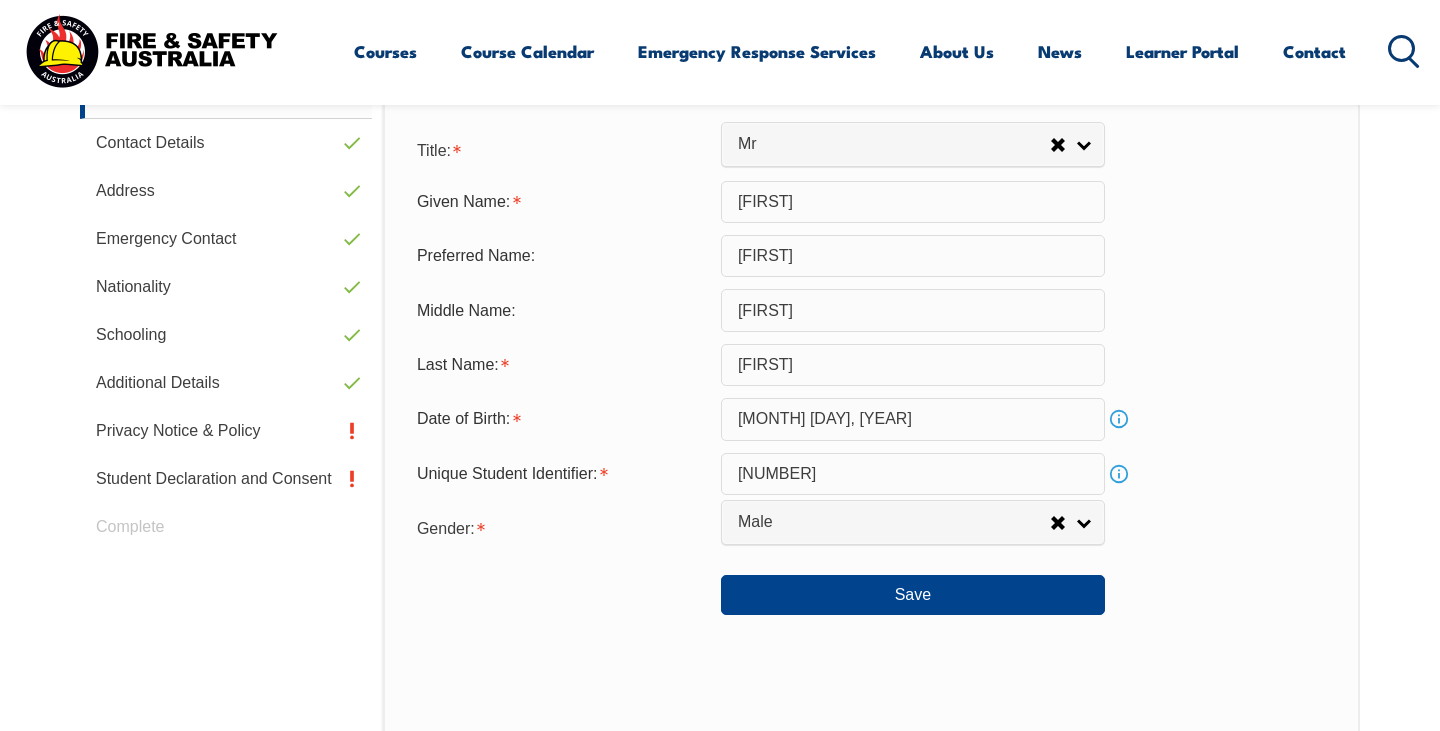 scroll, scrollTop: 705, scrollLeft: 0, axis: vertical 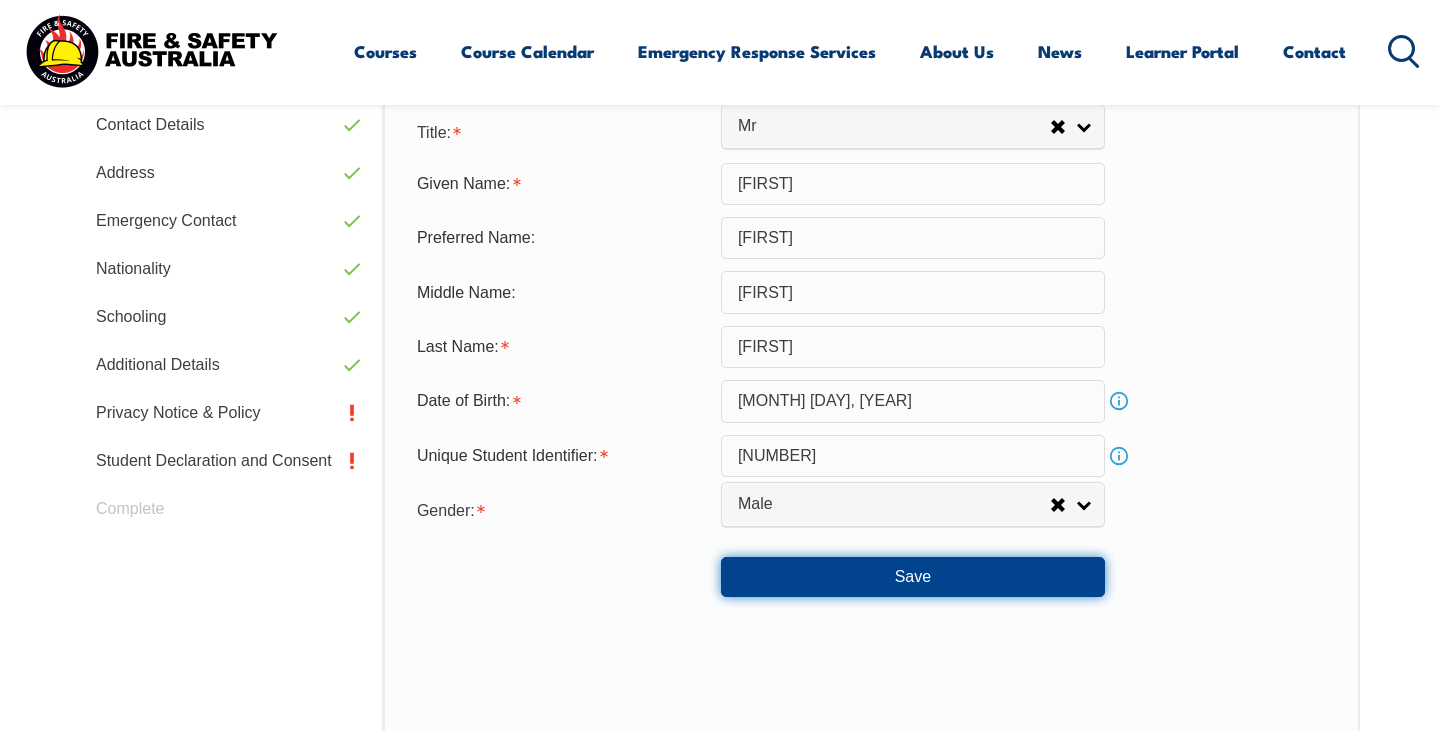 click on "Save" at bounding box center [913, 577] 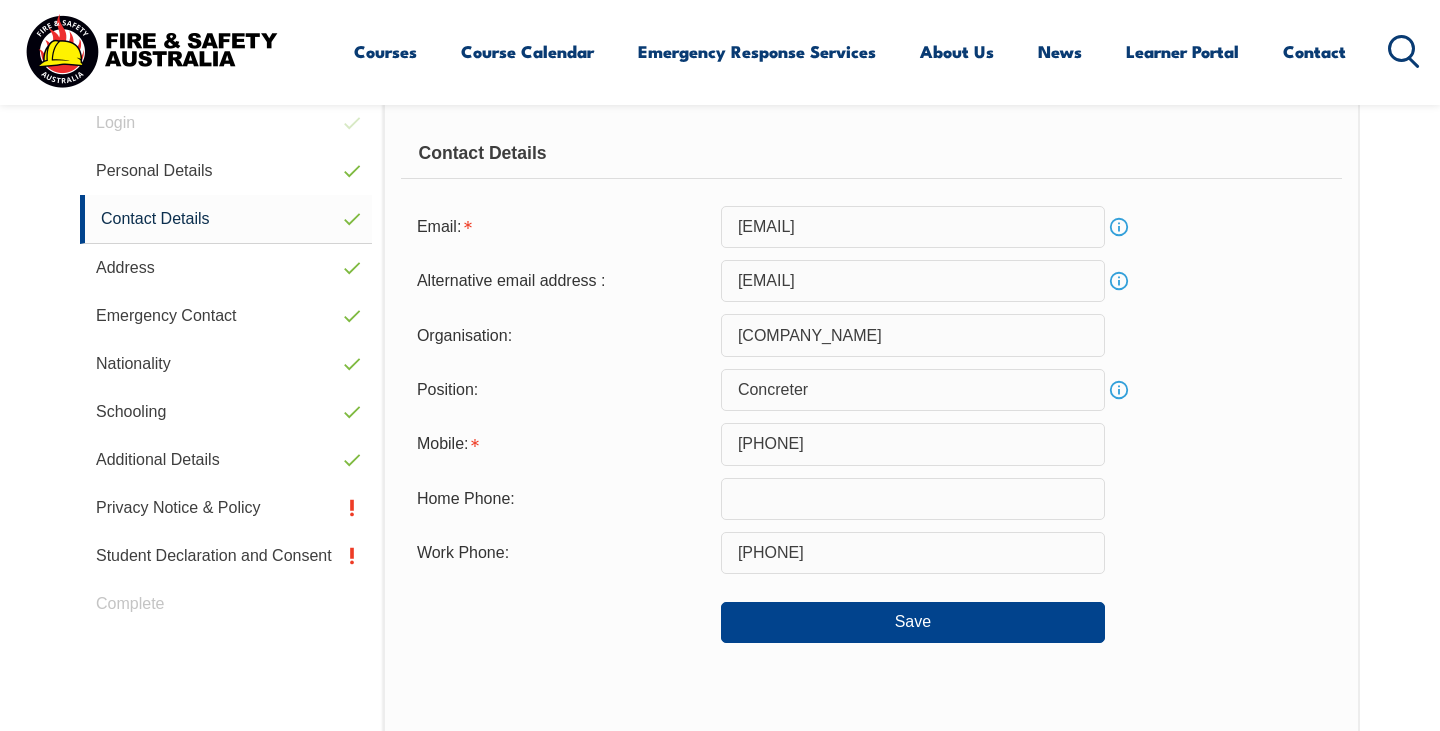scroll, scrollTop: 545, scrollLeft: 0, axis: vertical 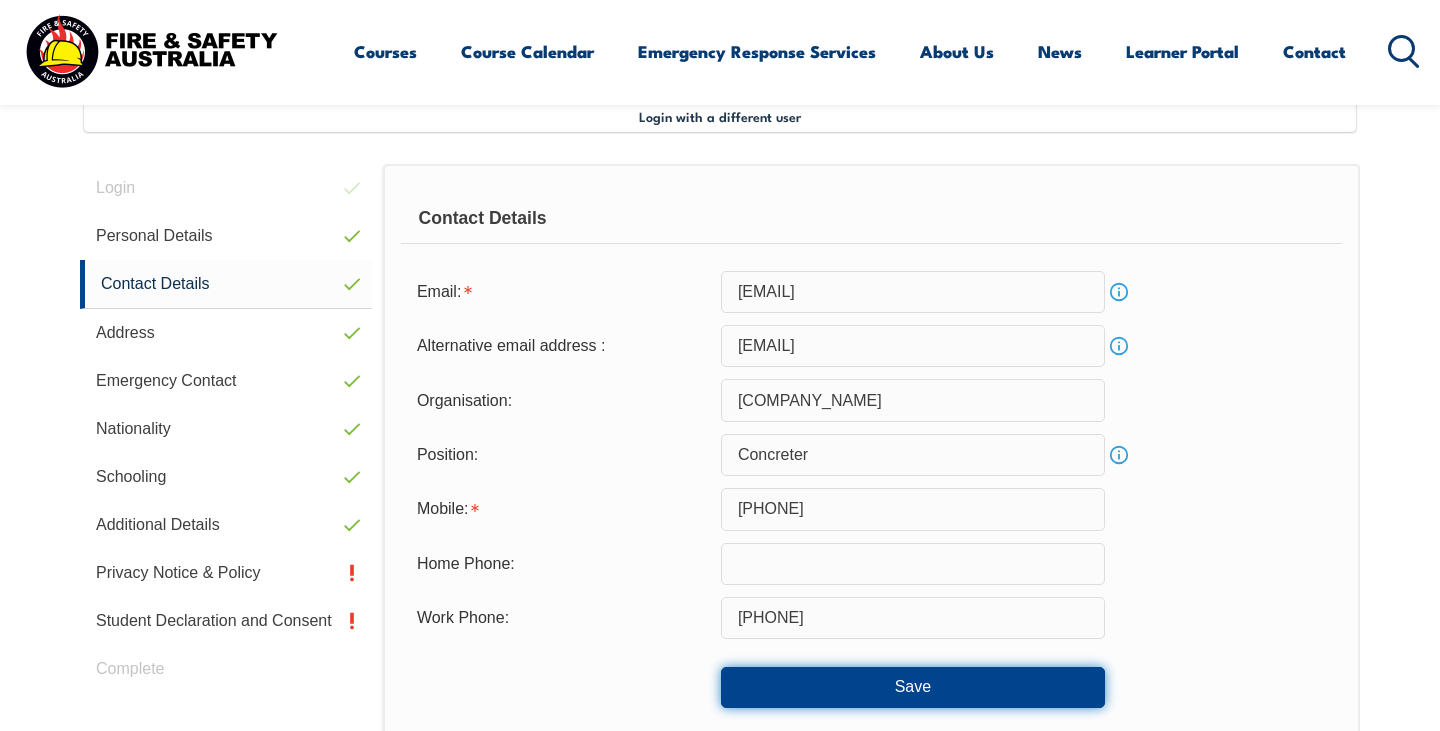 click on "Save" at bounding box center [913, 687] 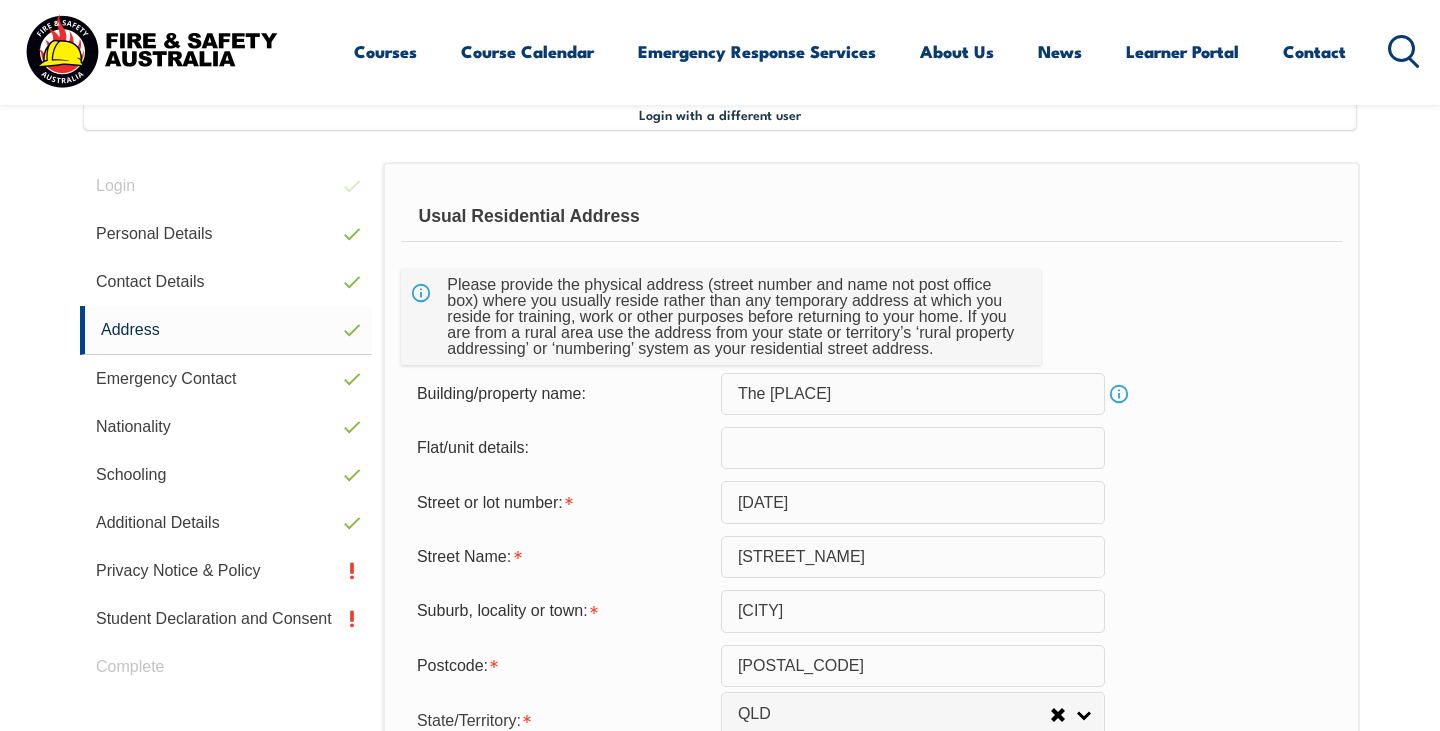 scroll, scrollTop: 545, scrollLeft: 0, axis: vertical 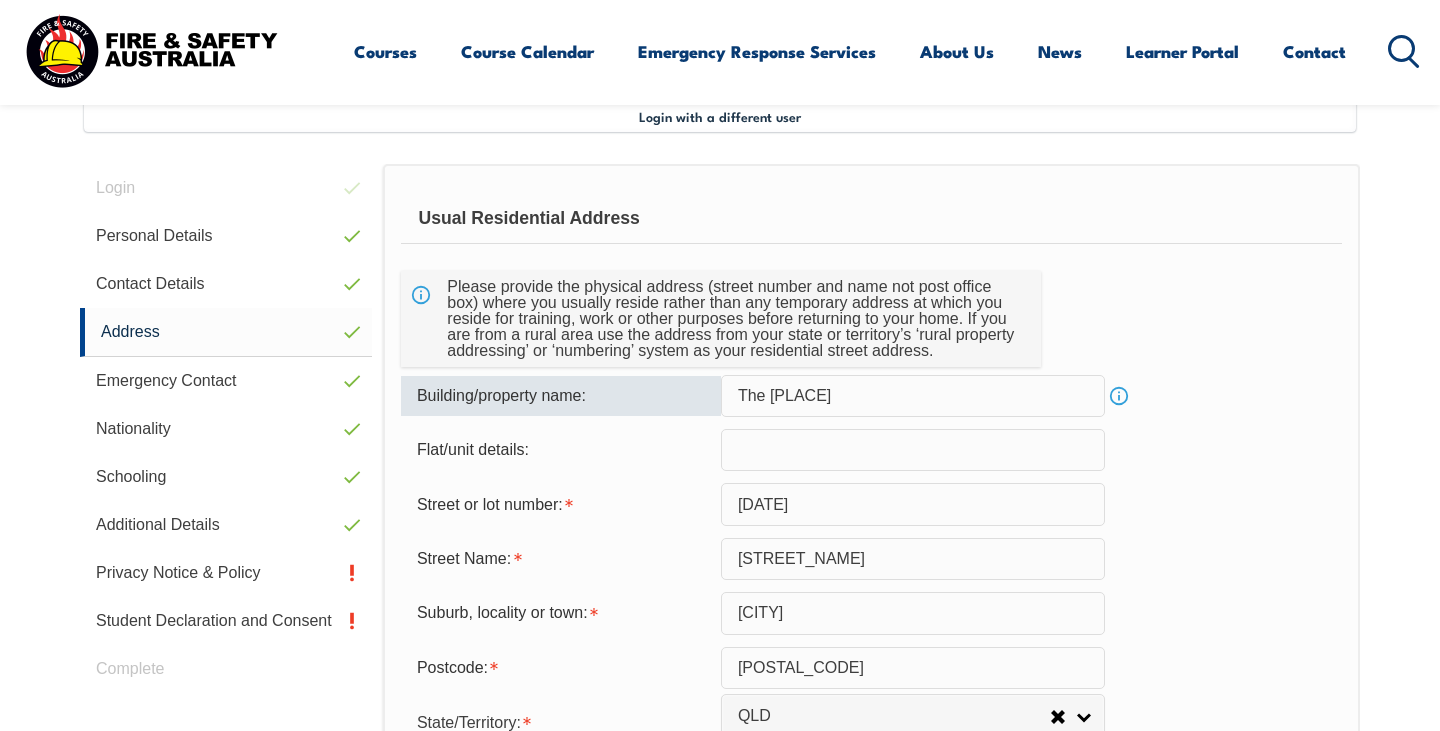 click on "The Burlington" at bounding box center [913, 396] 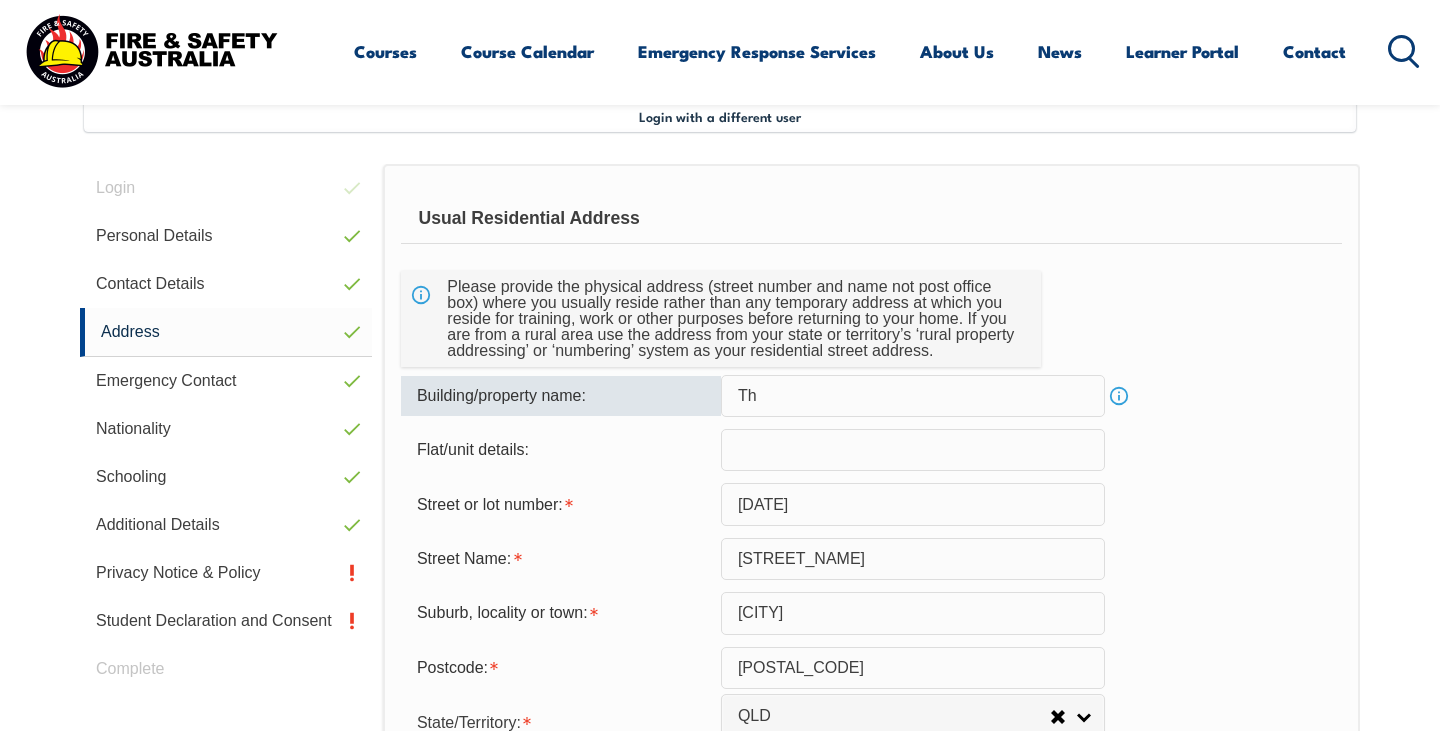 type on "T" 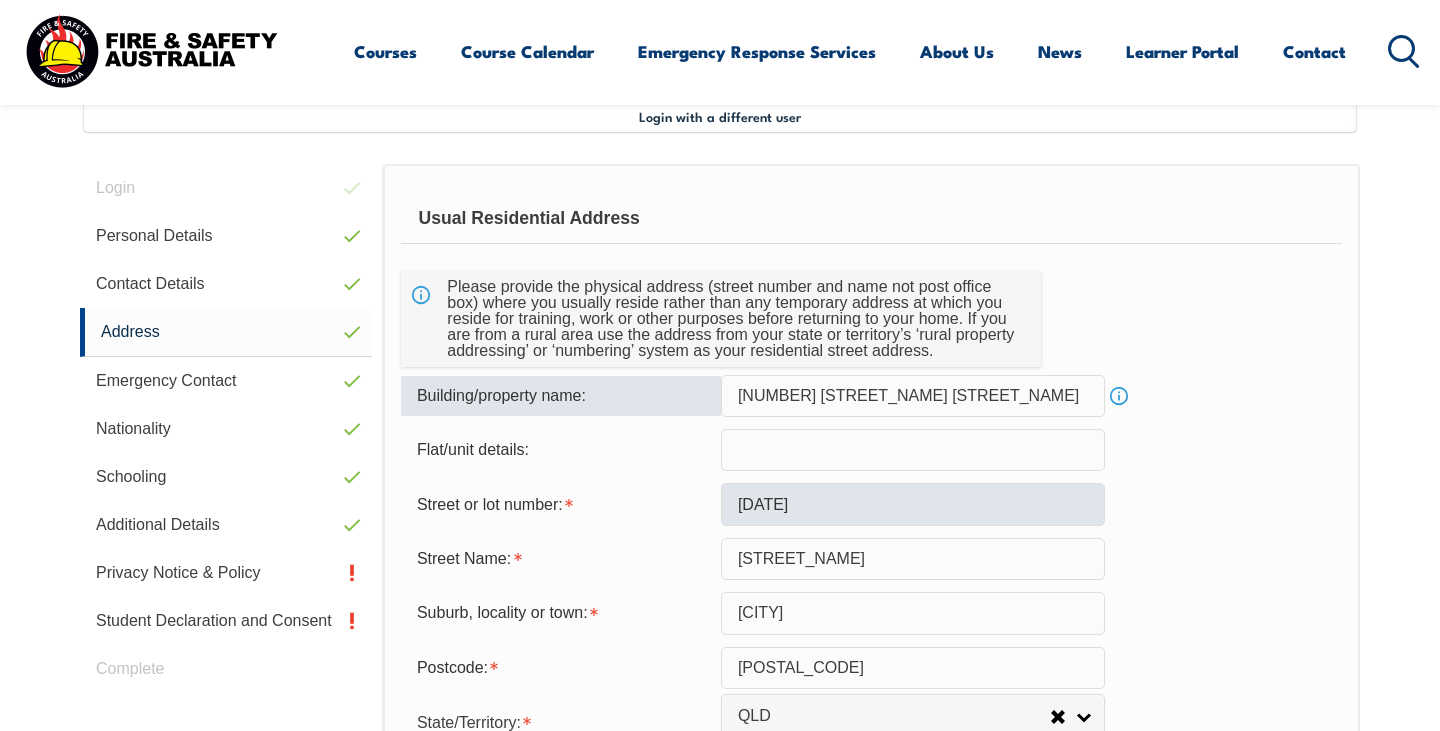 type on "8 hermes close" 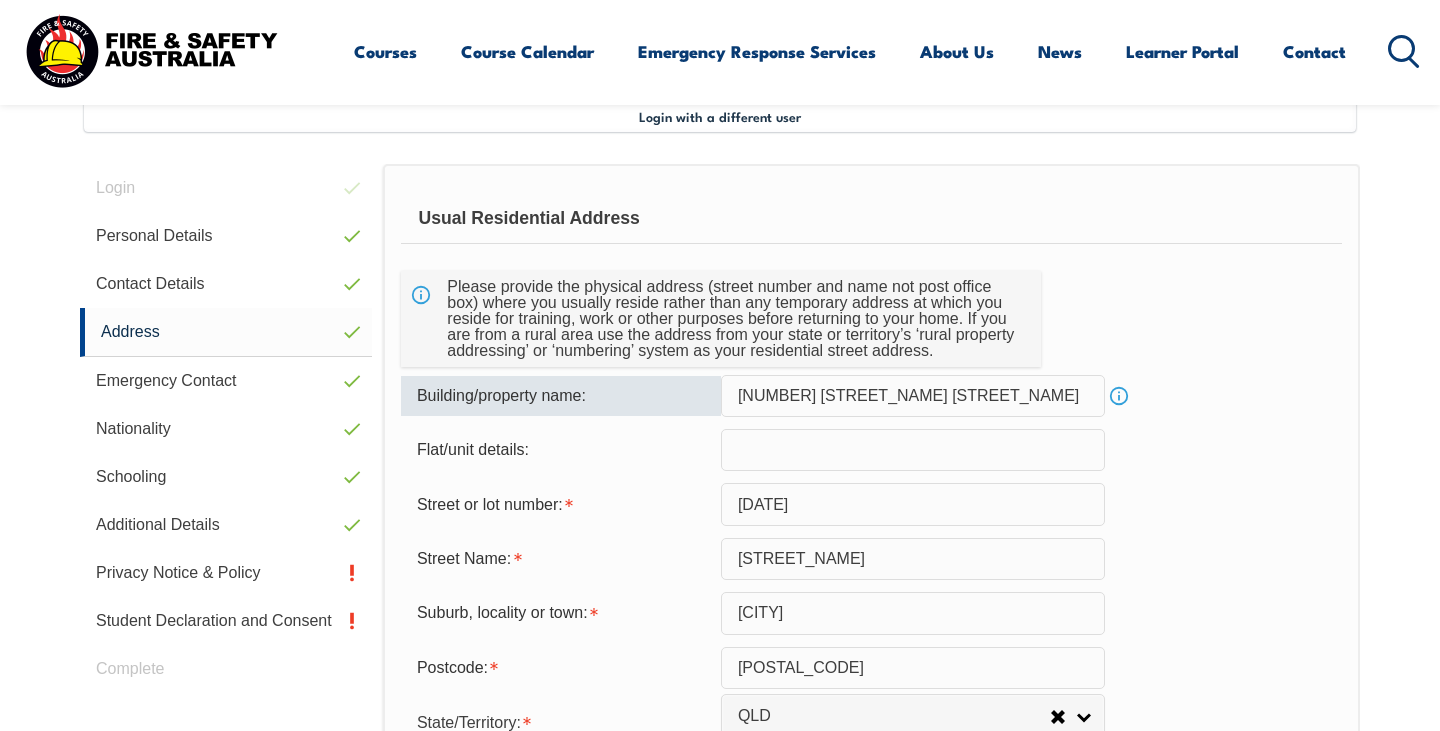 click on "10/75" at bounding box center (913, 504) 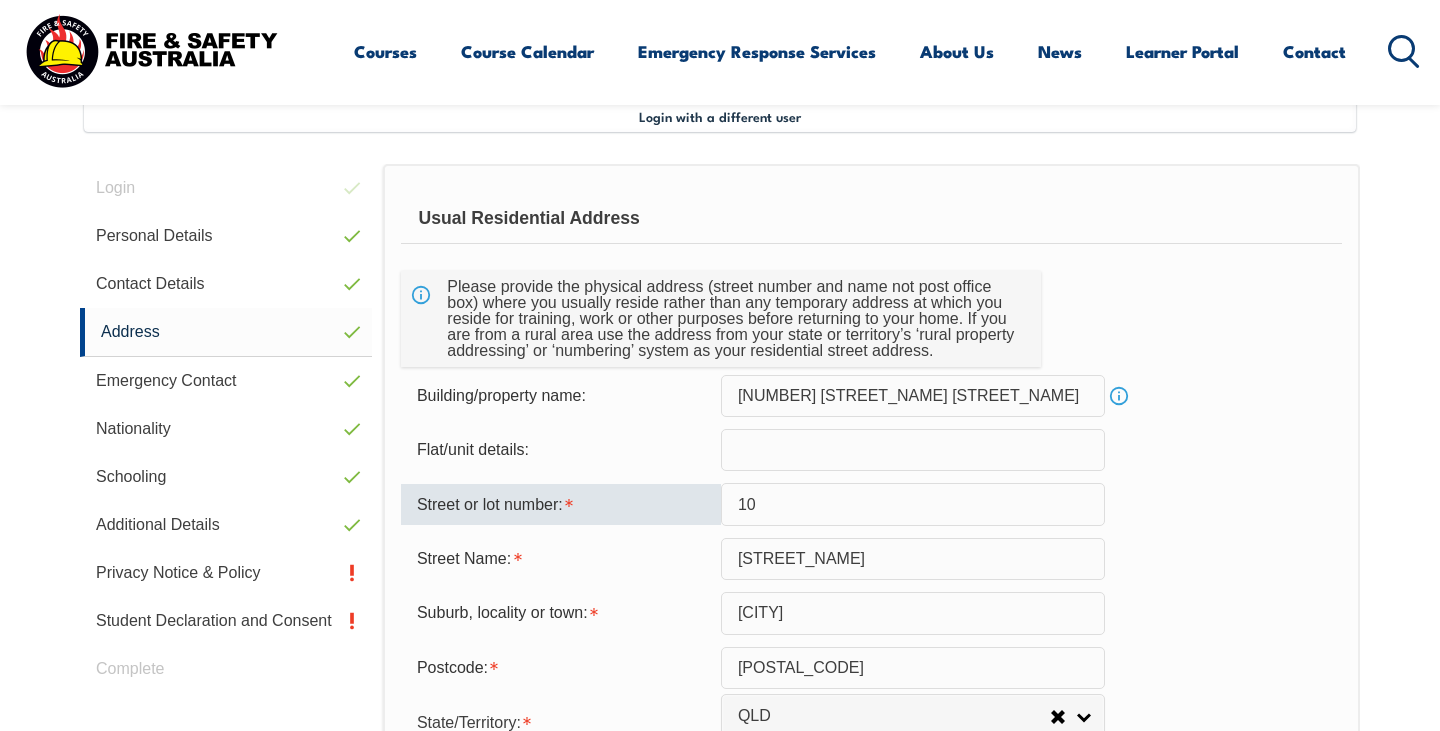 type on "1" 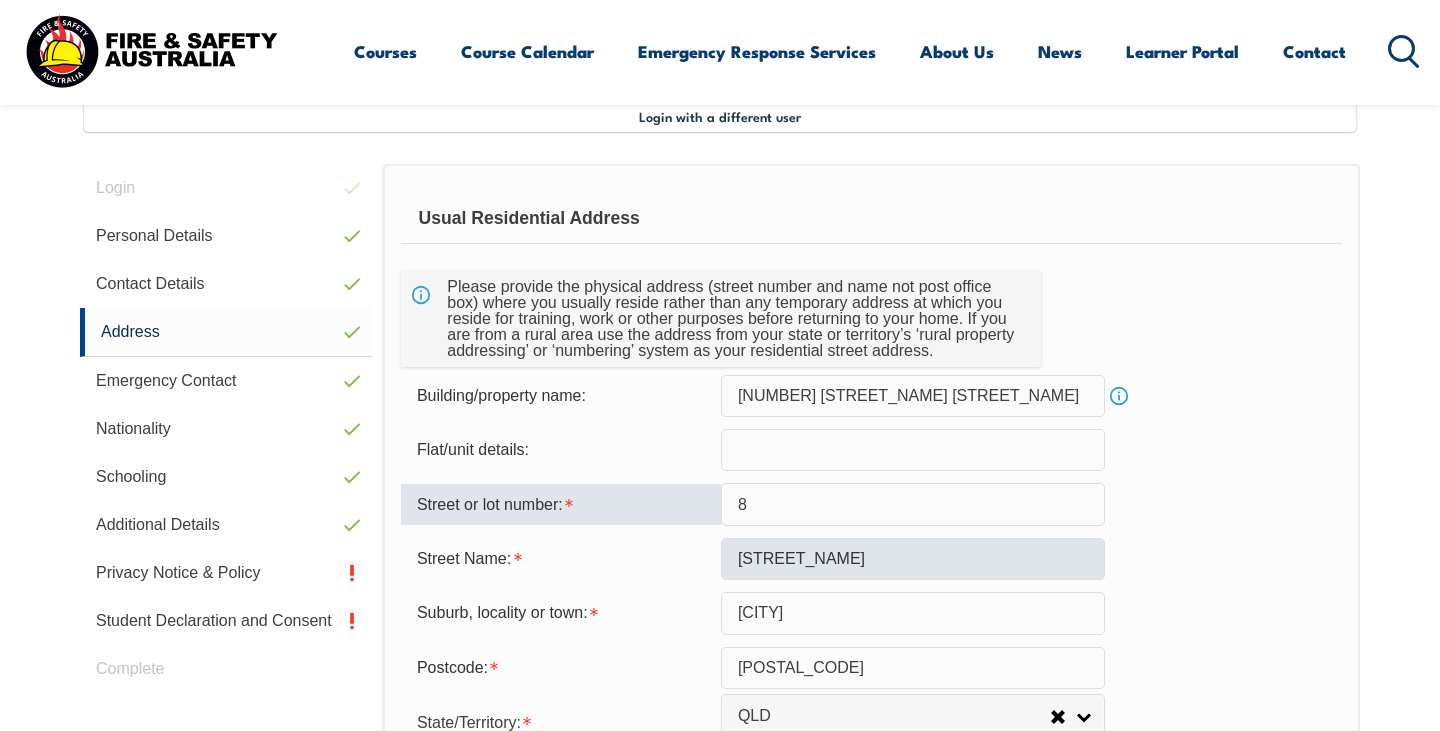 type on "8" 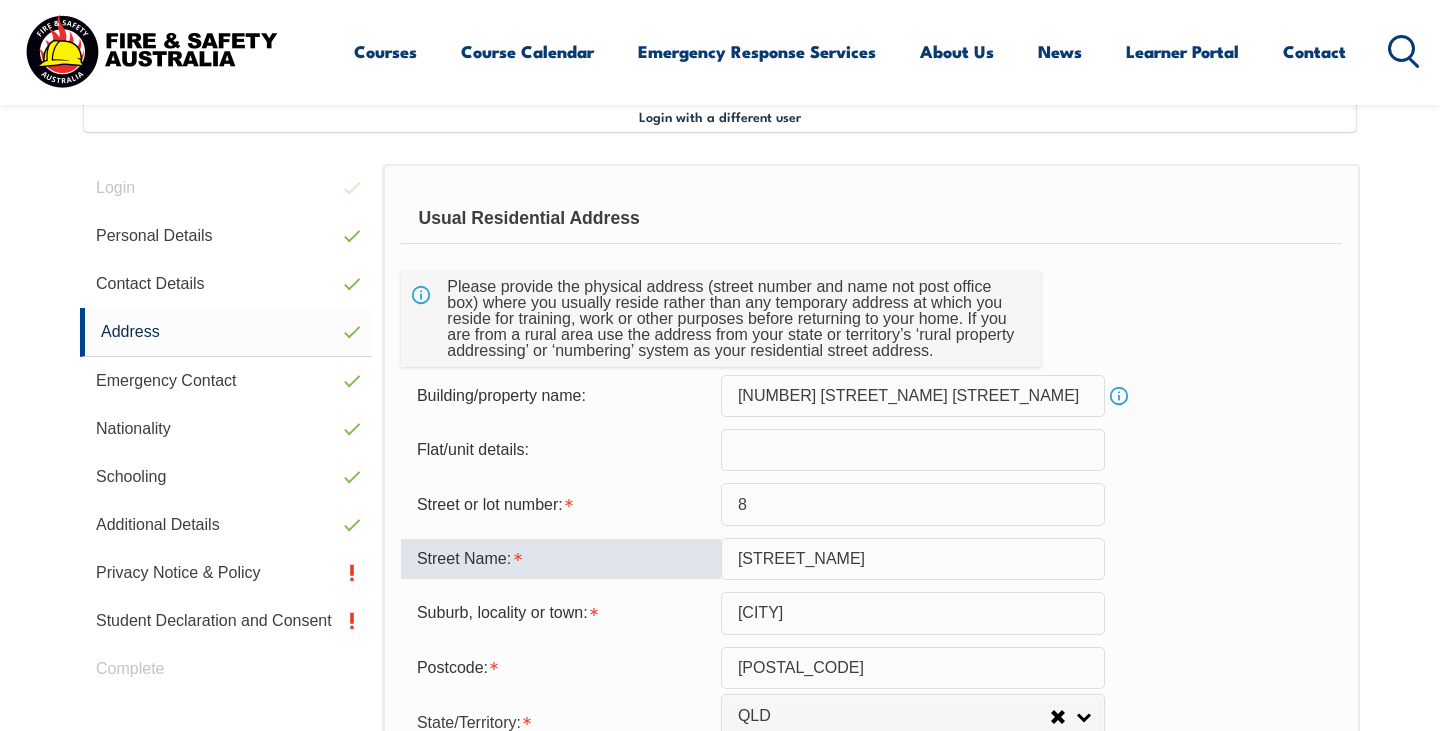click on "Sixth Avenue" at bounding box center [913, 559] 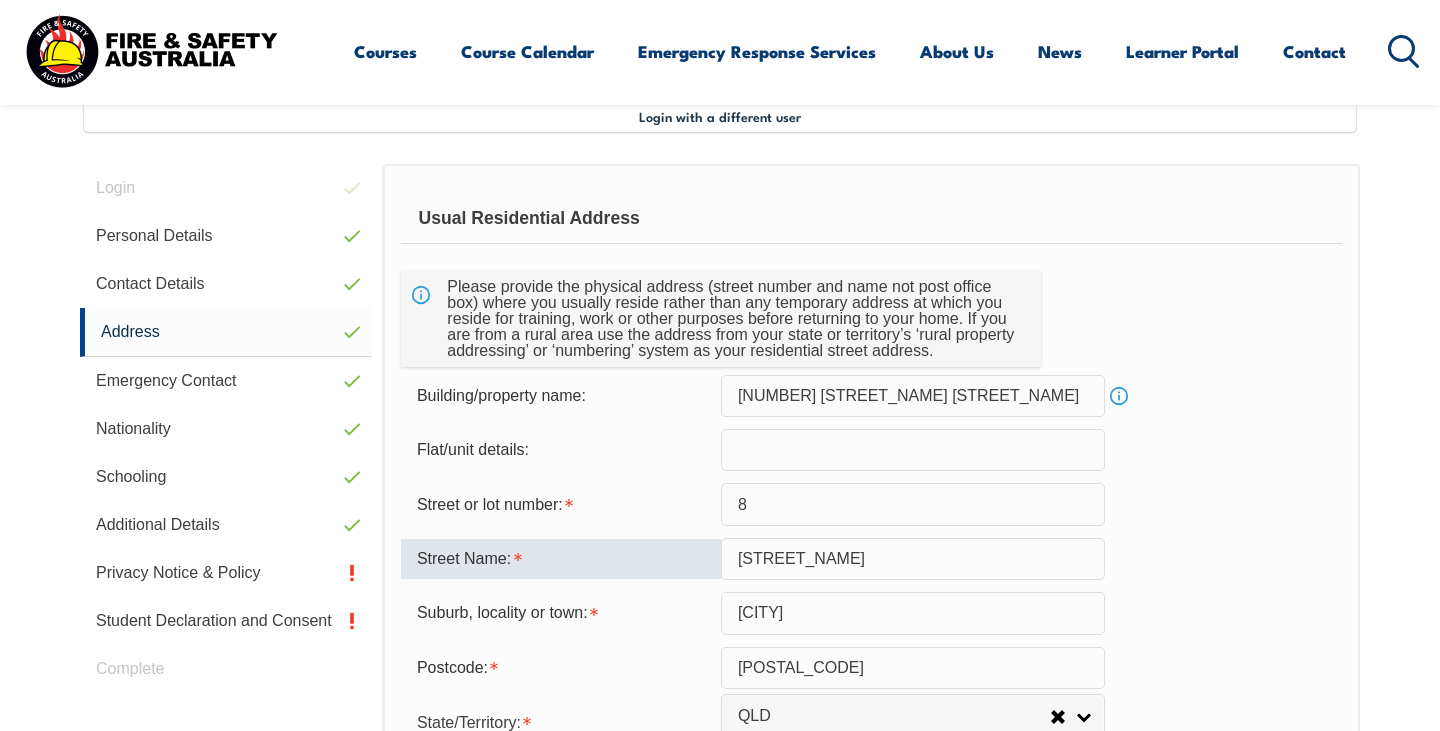 drag, startPoint x: 878, startPoint y: 558, endPoint x: 811, endPoint y: 574, distance: 68.88396 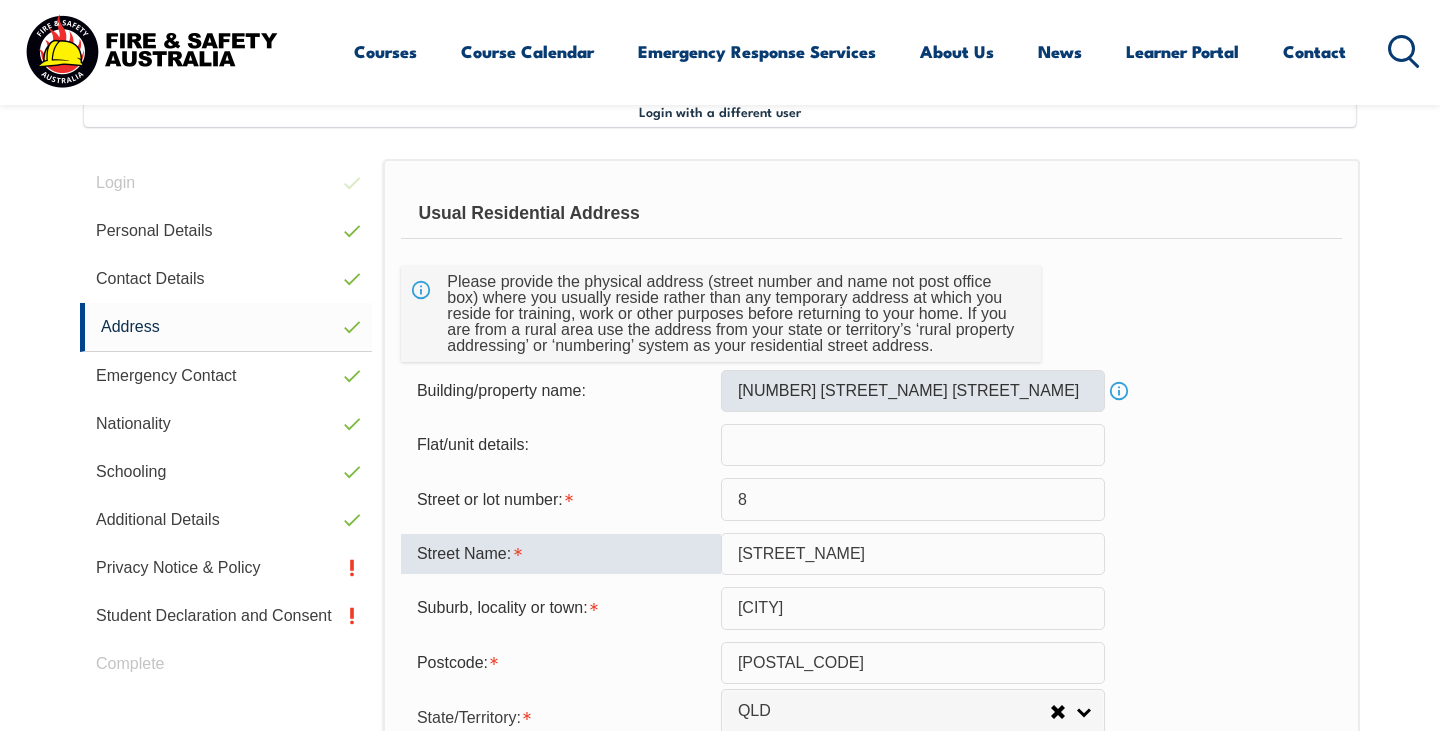 scroll, scrollTop: 551, scrollLeft: 0, axis: vertical 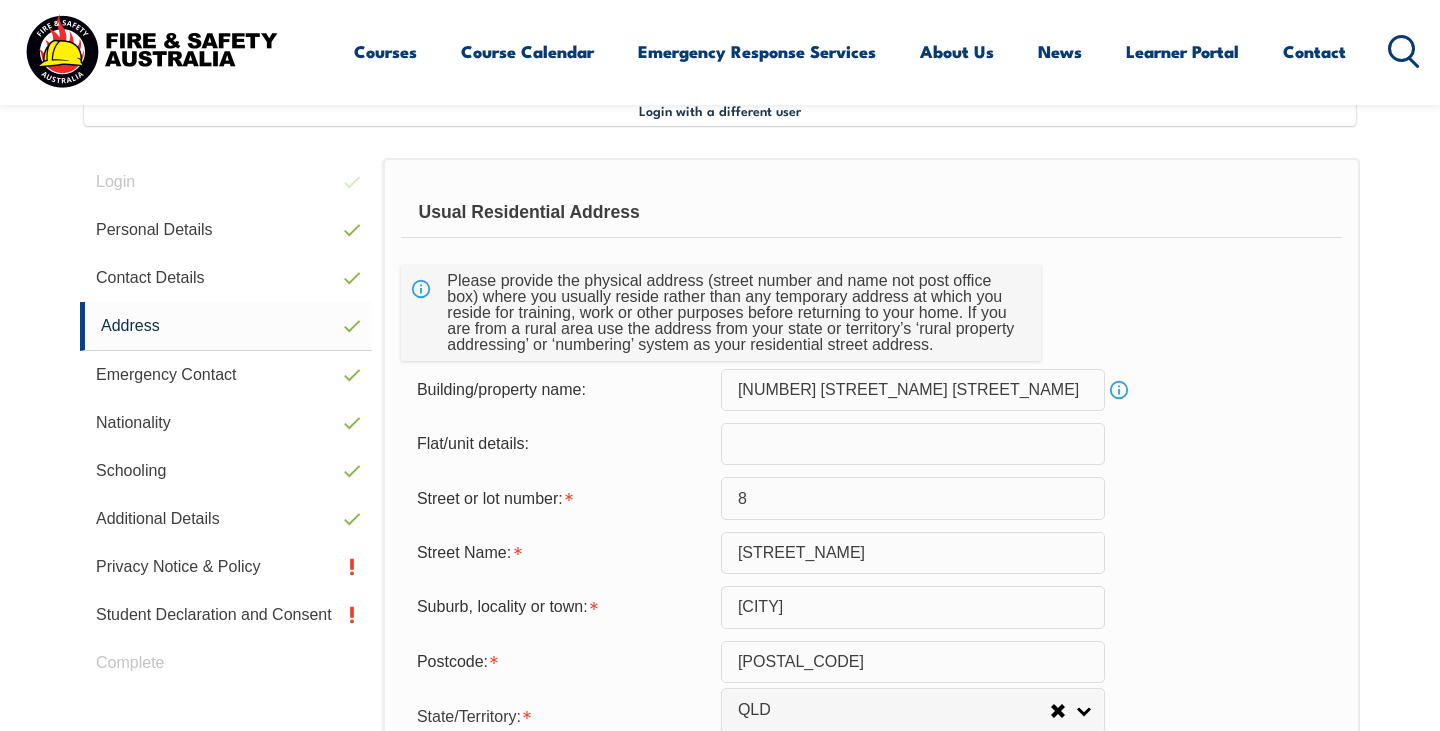 click on "8 hermes close" at bounding box center (913, 390) 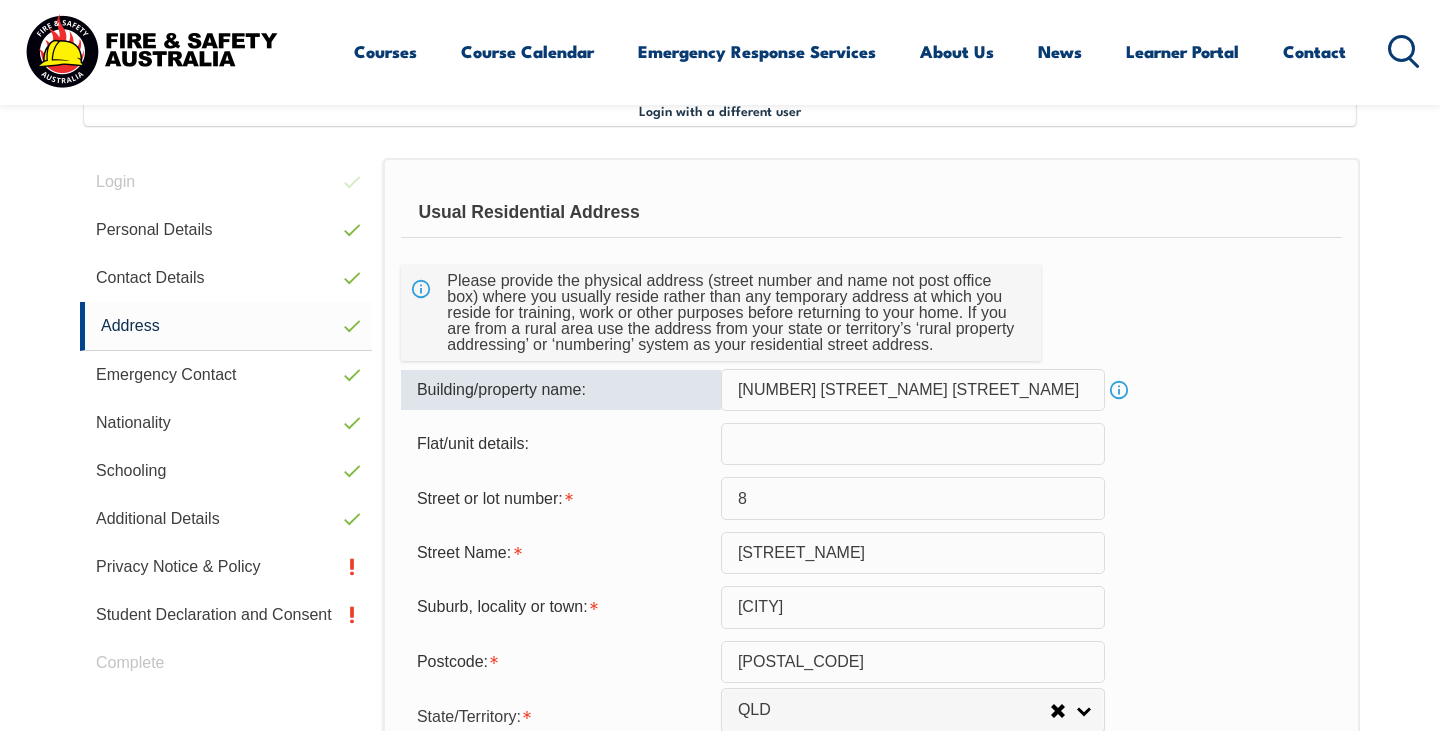drag, startPoint x: 864, startPoint y: 400, endPoint x: 766, endPoint y: 388, distance: 98.731964 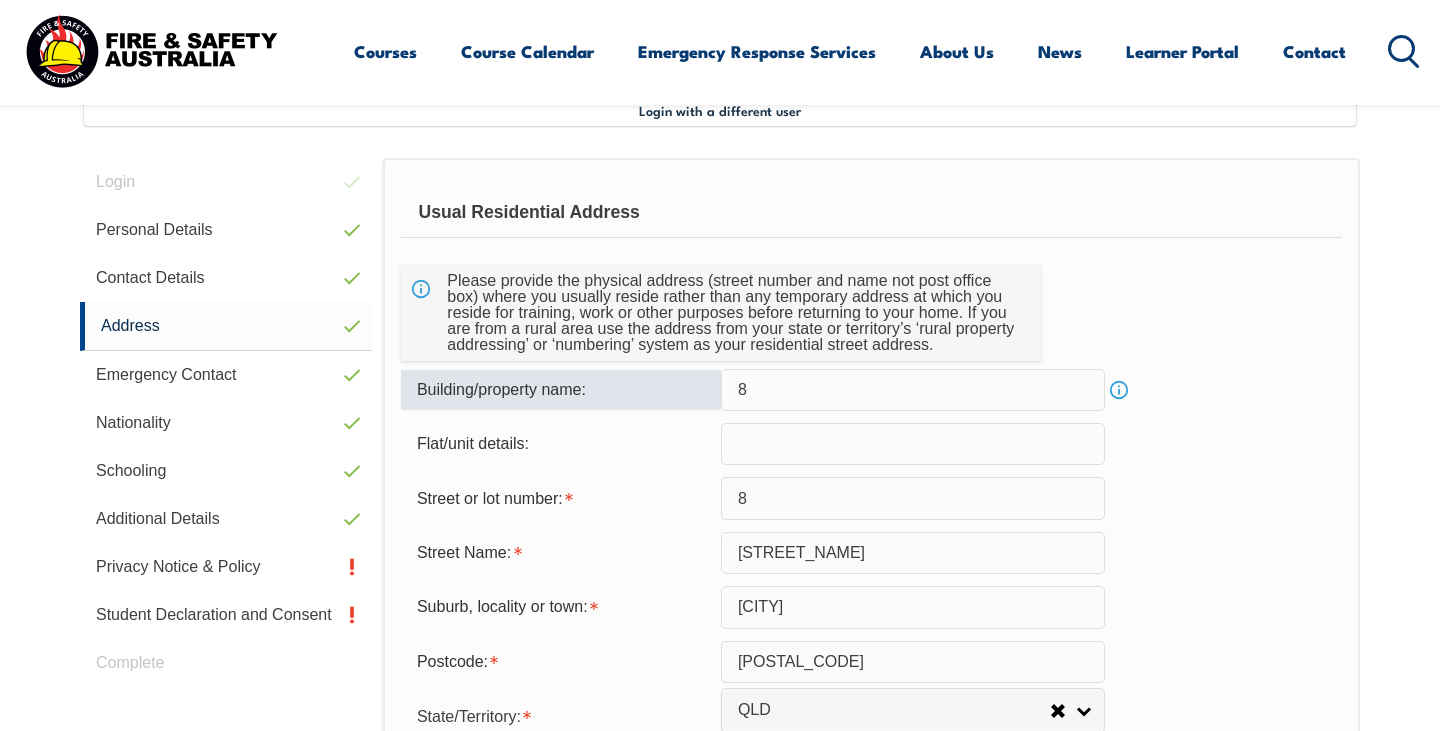 type on "8" 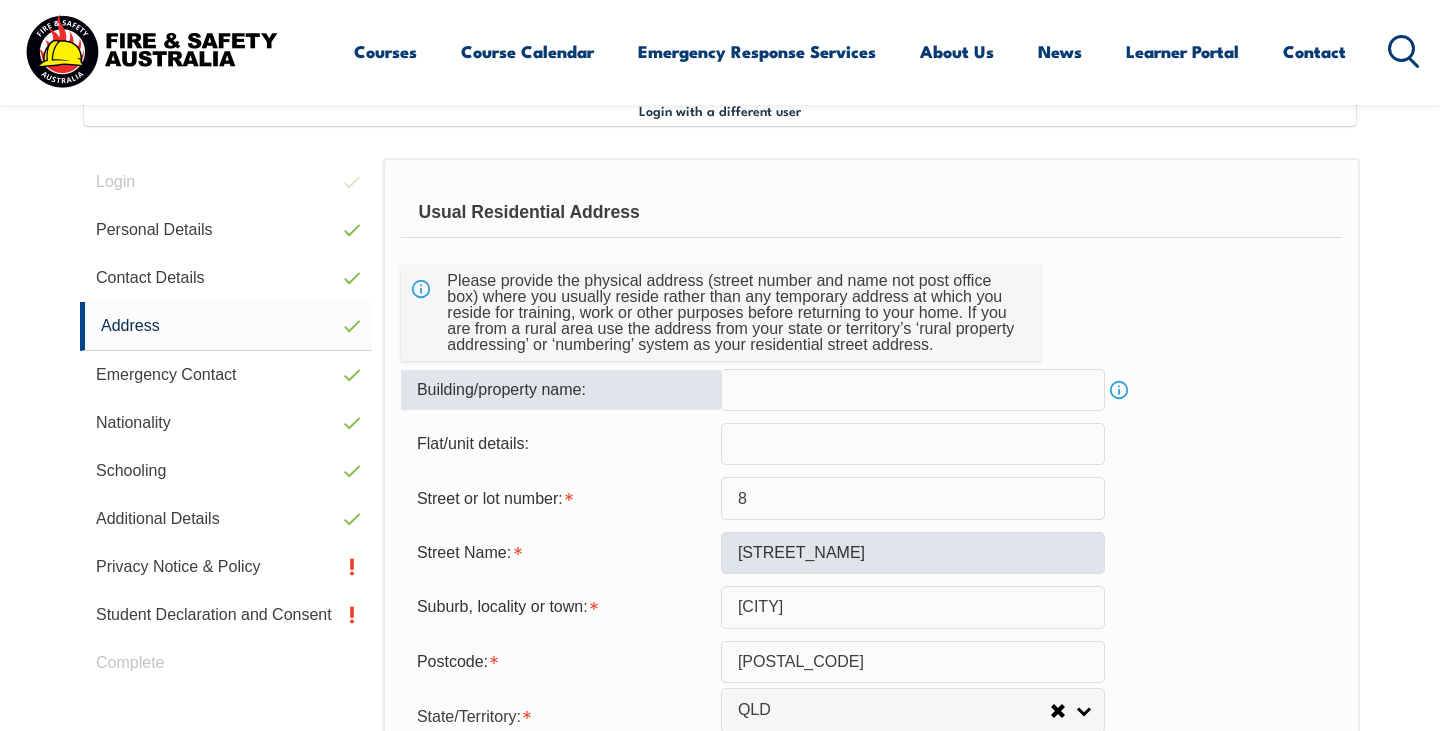 type 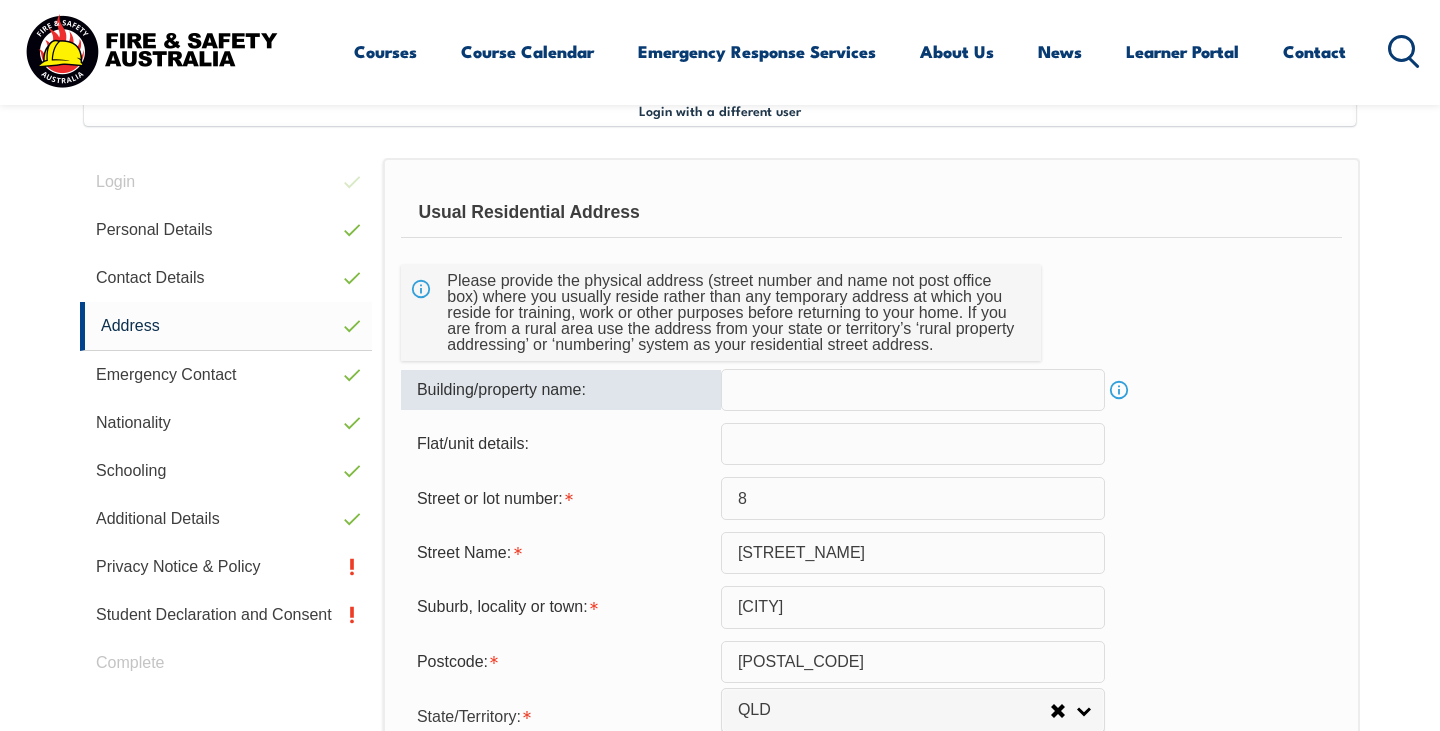 click on "Sixth Avenue" at bounding box center [913, 553] 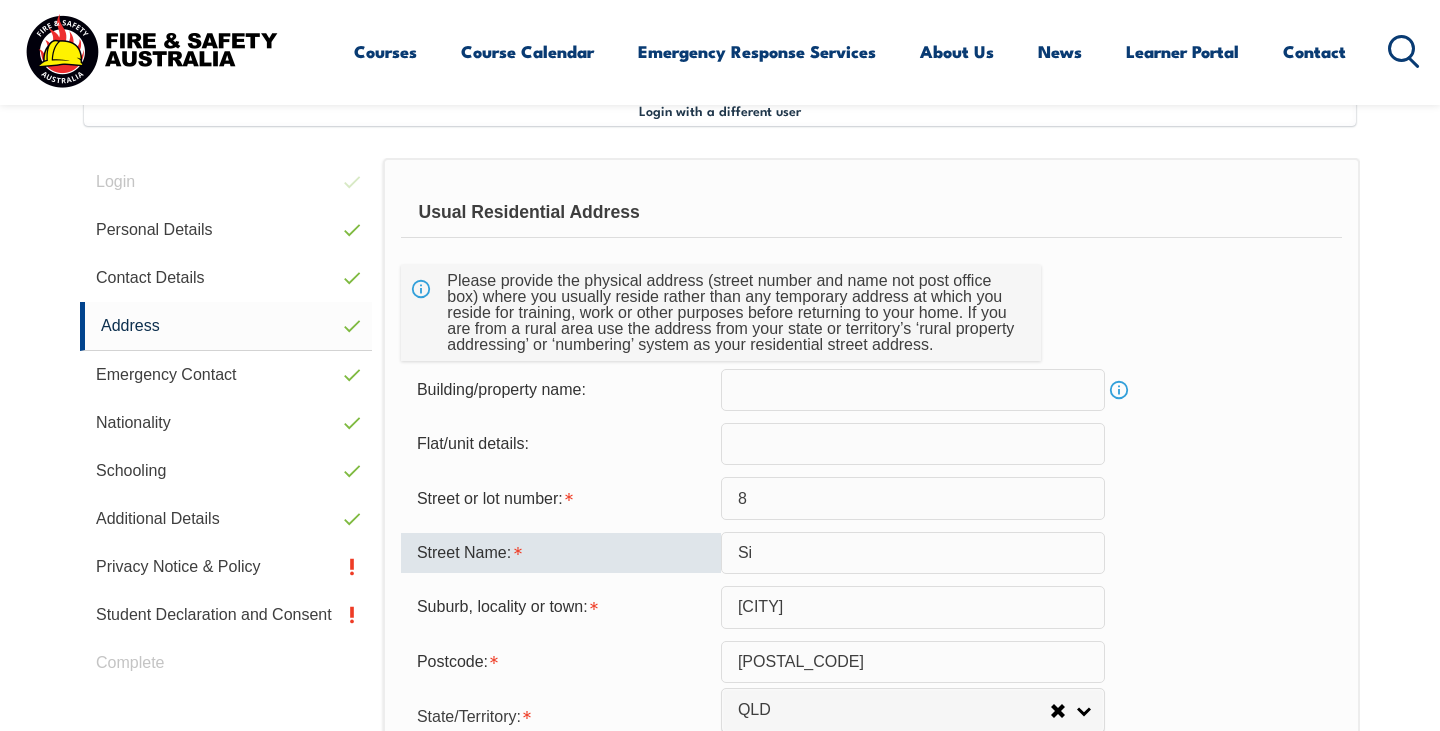 type on "S" 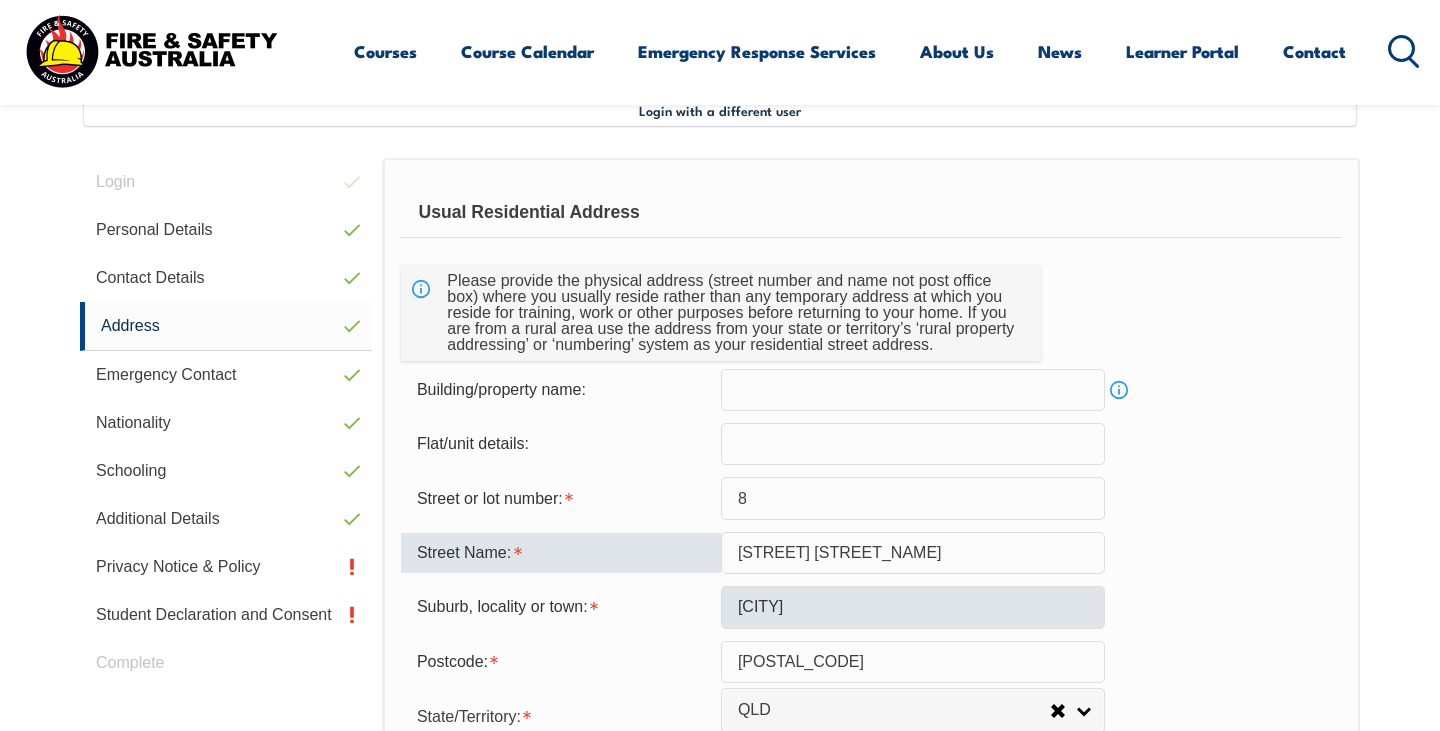 type on "hermes close" 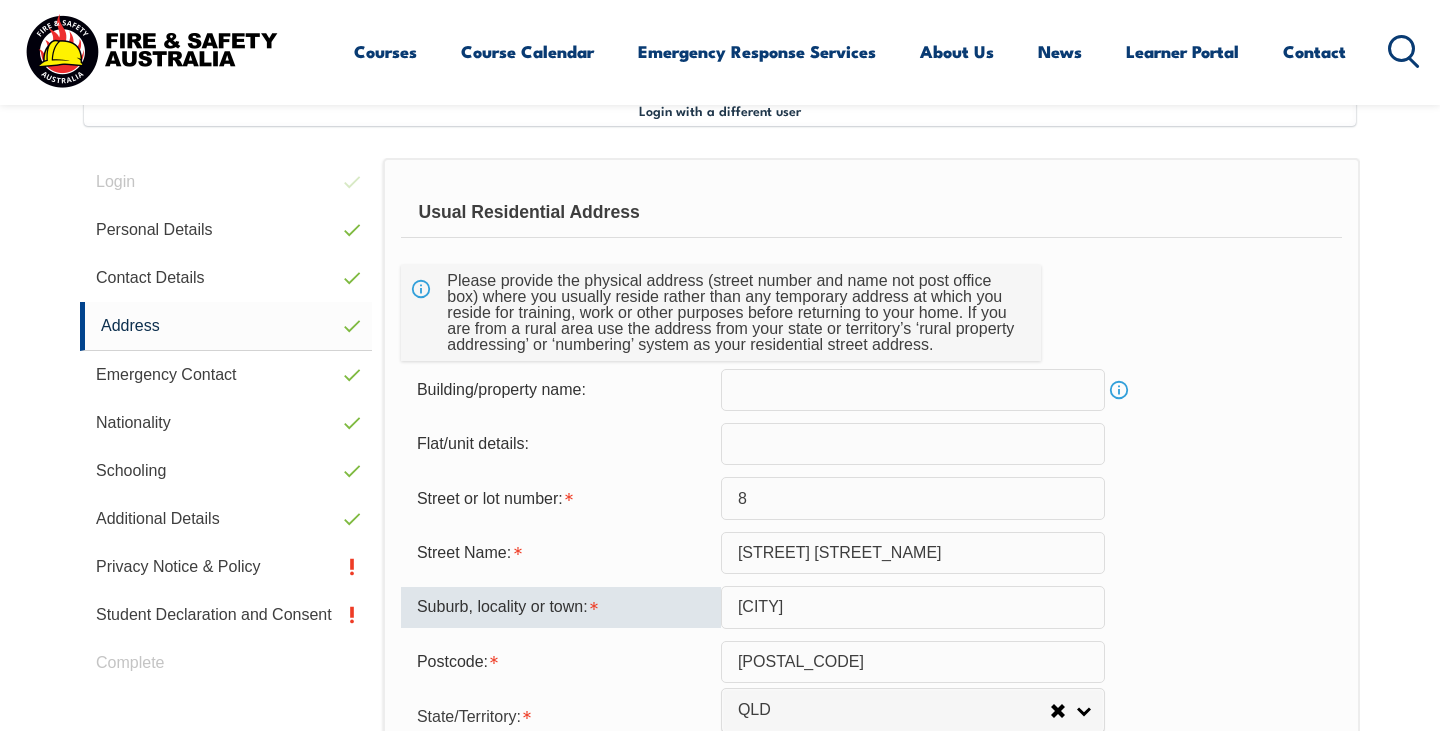 drag, startPoint x: 849, startPoint y: 612, endPoint x: 725, endPoint y: 612, distance: 124 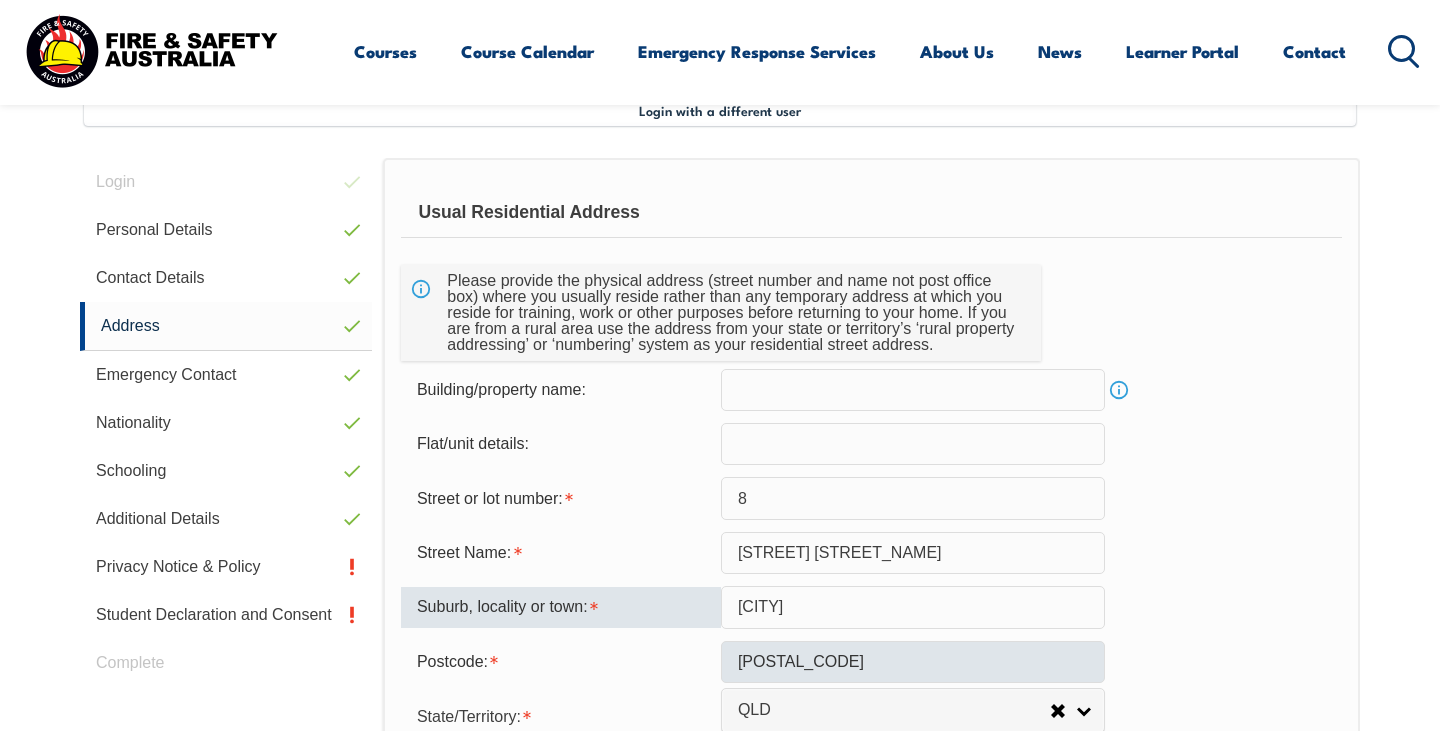 type on "mooroolbark" 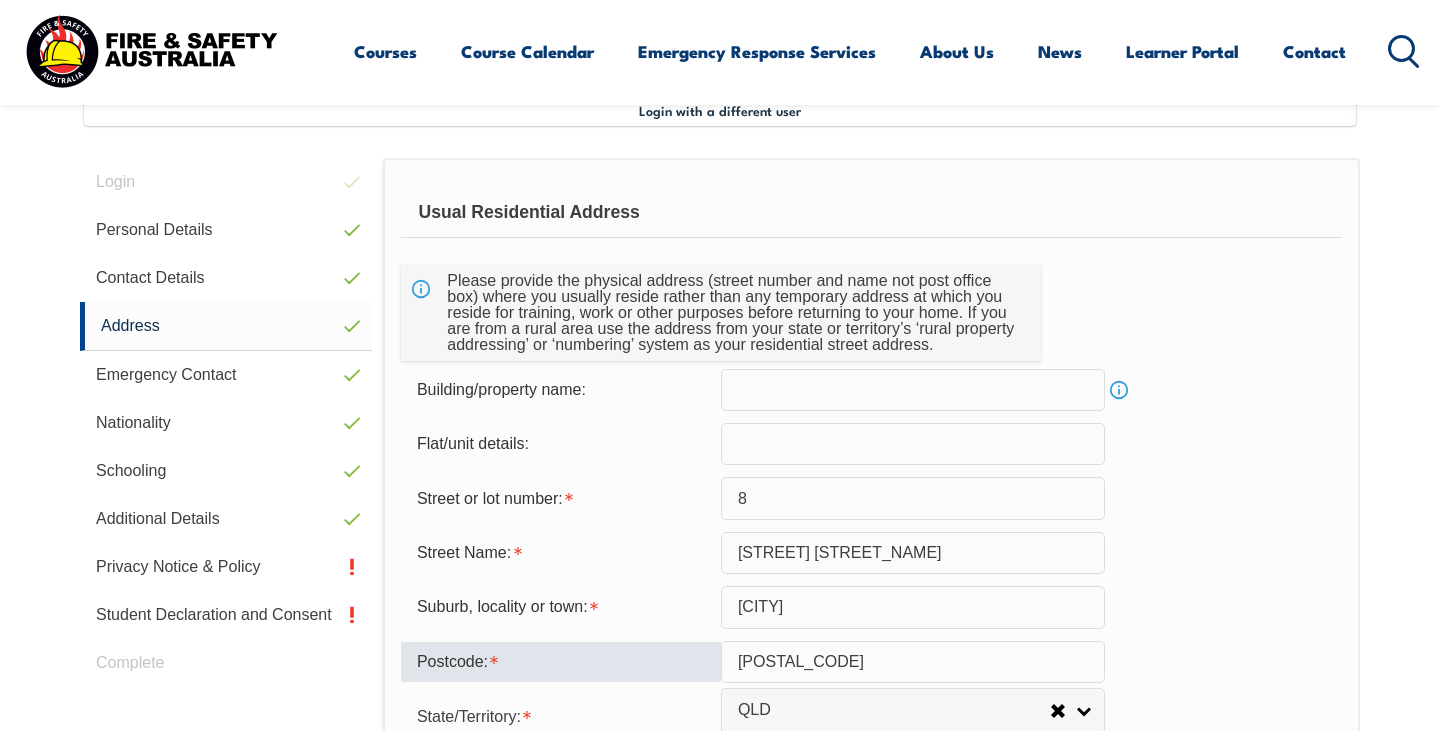 click on "4558" at bounding box center [913, 662] 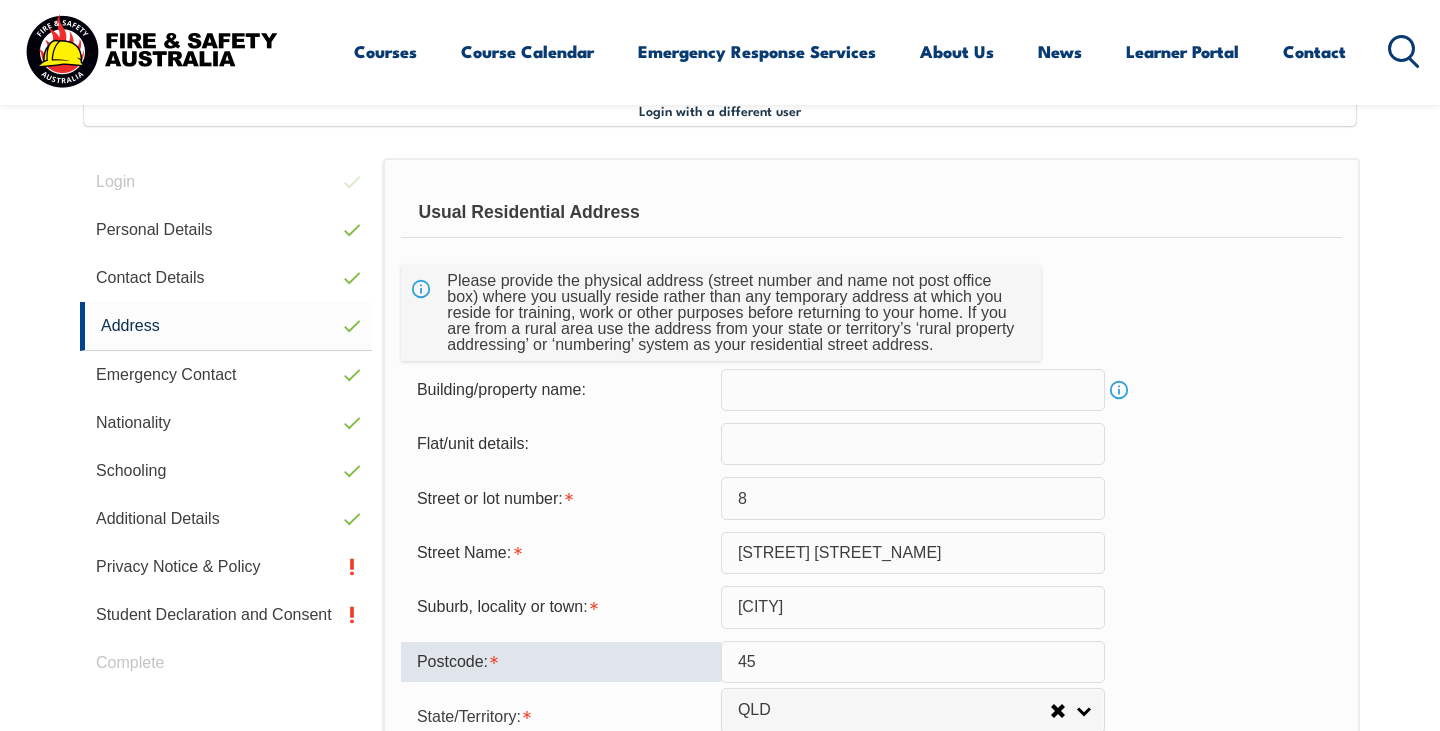 type on "4" 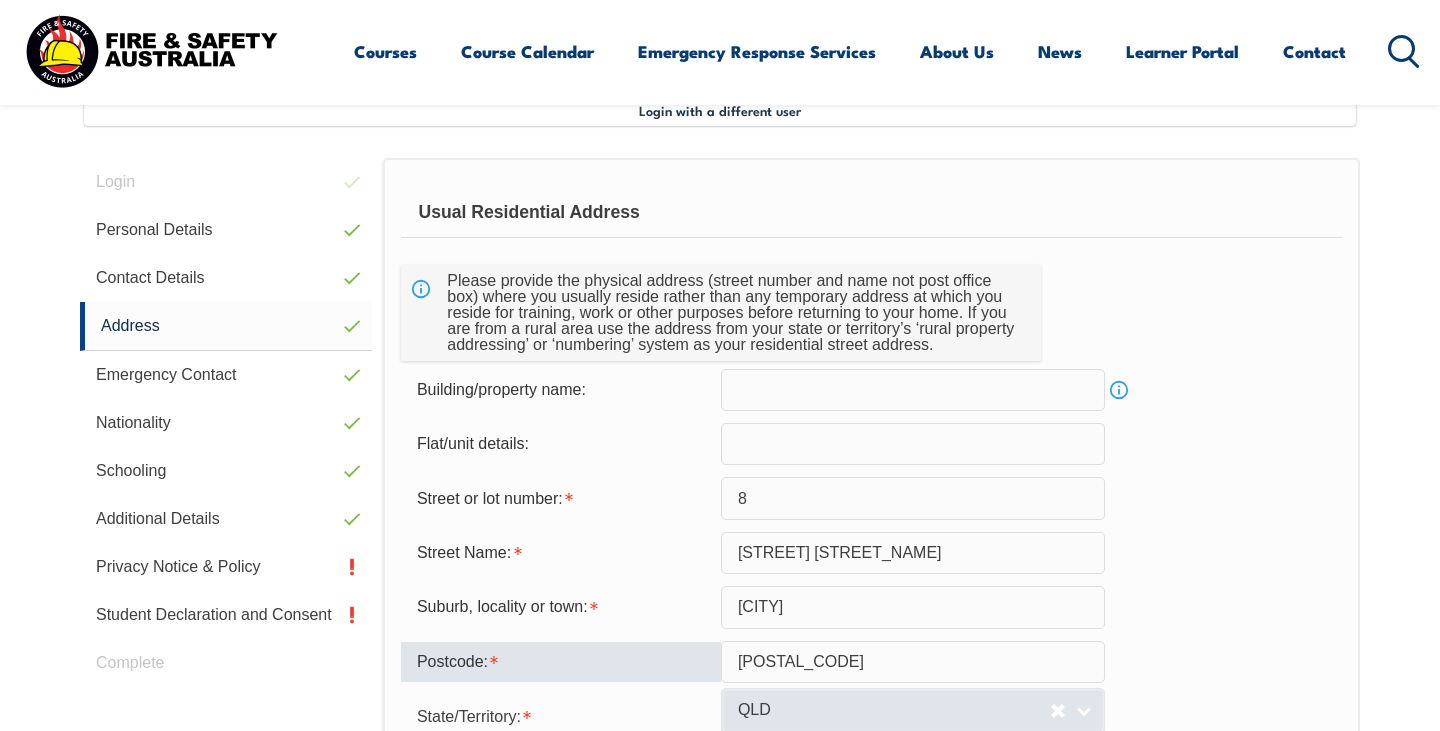 type on "3138" 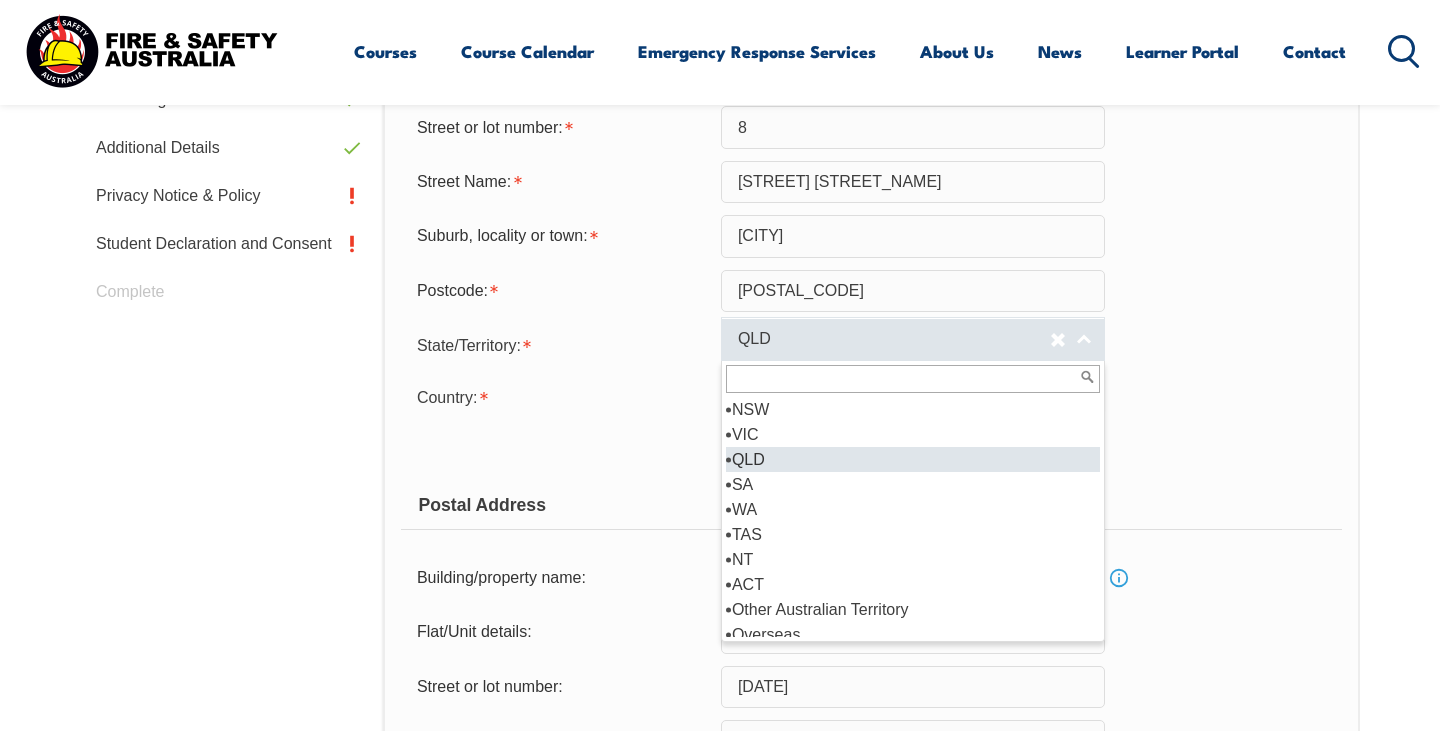 scroll, scrollTop: 935, scrollLeft: 0, axis: vertical 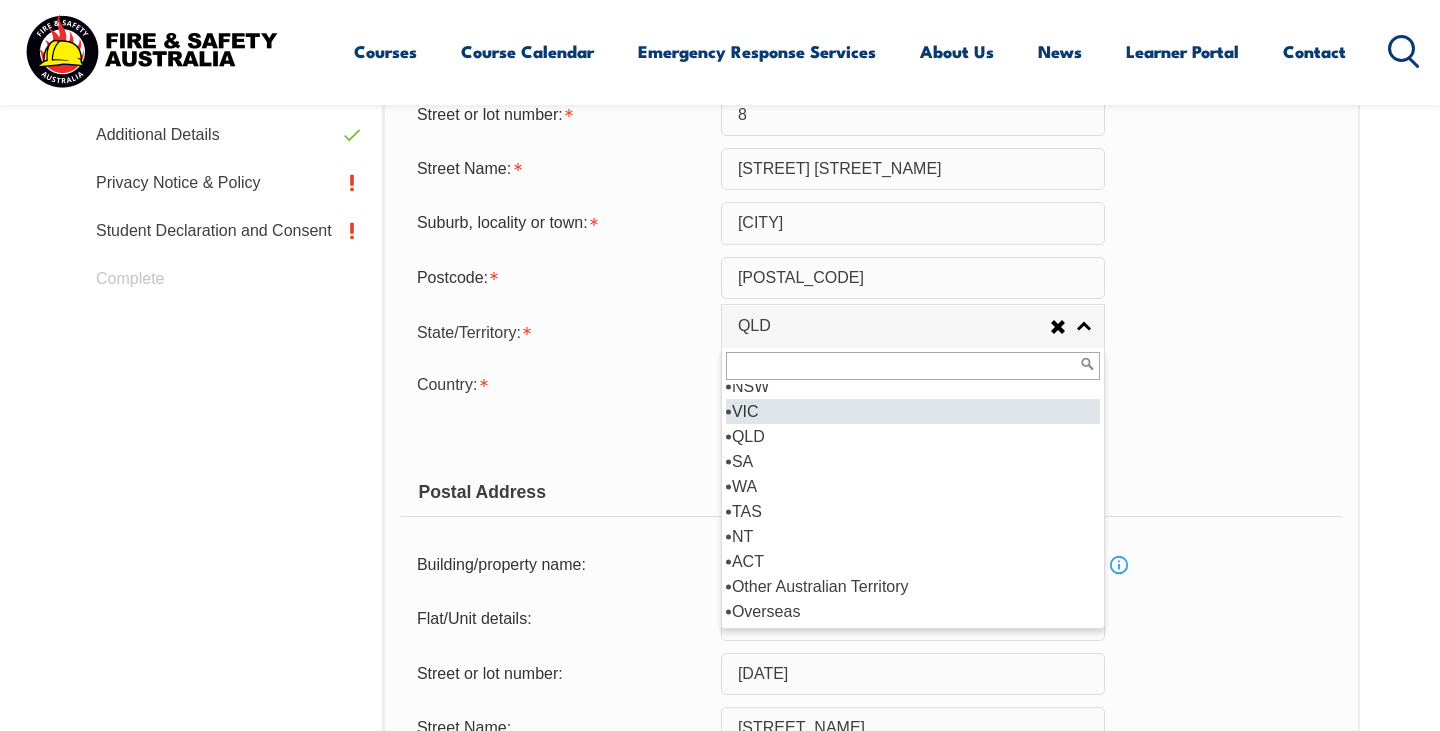 click on "VIC" at bounding box center (913, 411) 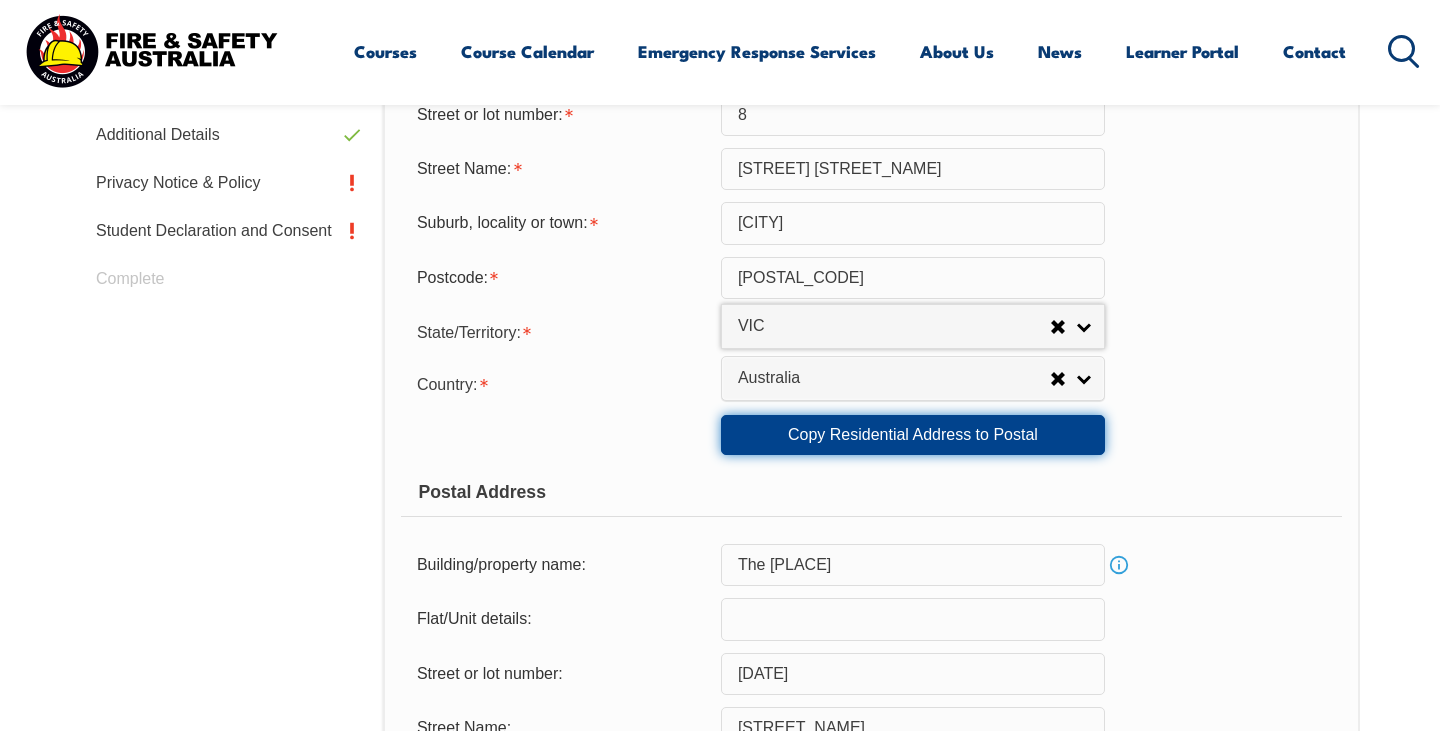 click on "Copy Residential Address to Postal" at bounding box center (913, 435) 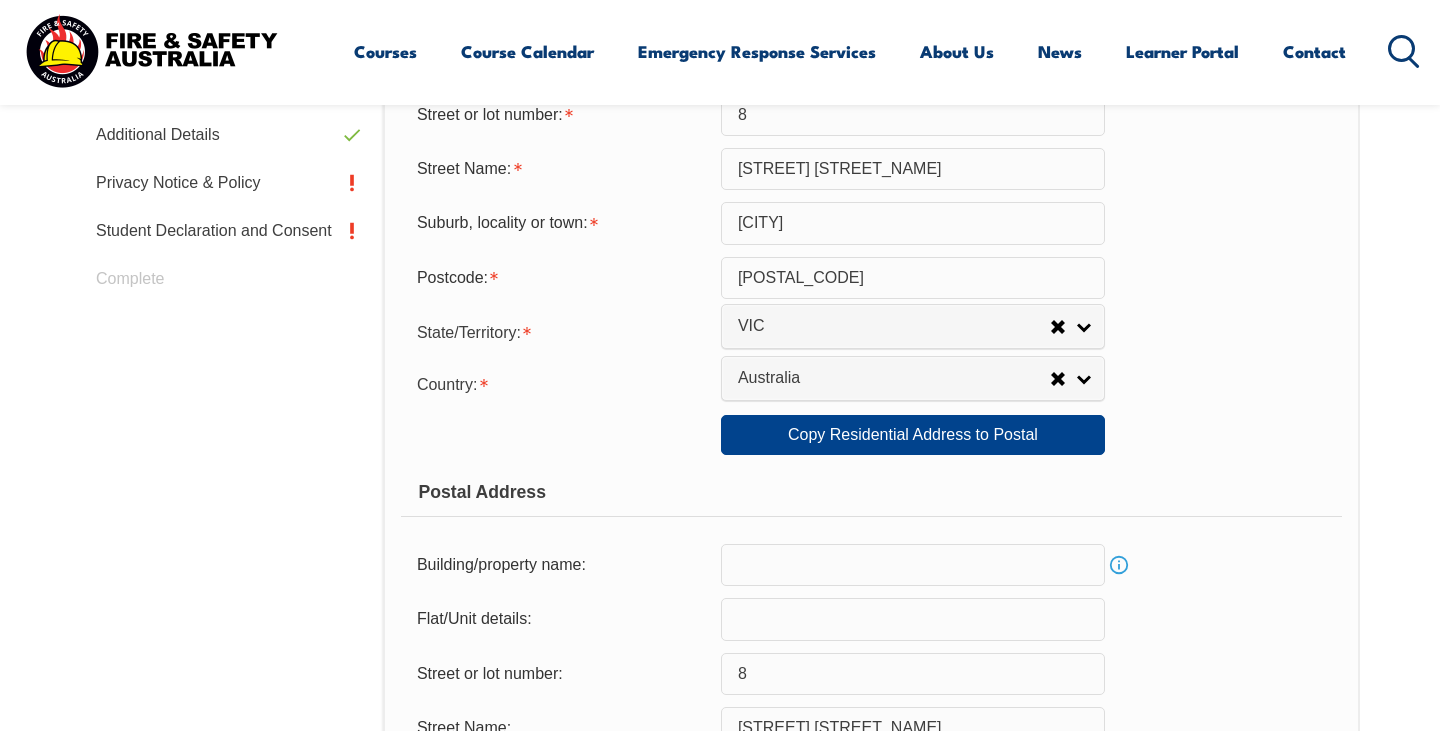 click on "Postal Address" at bounding box center (871, 492) 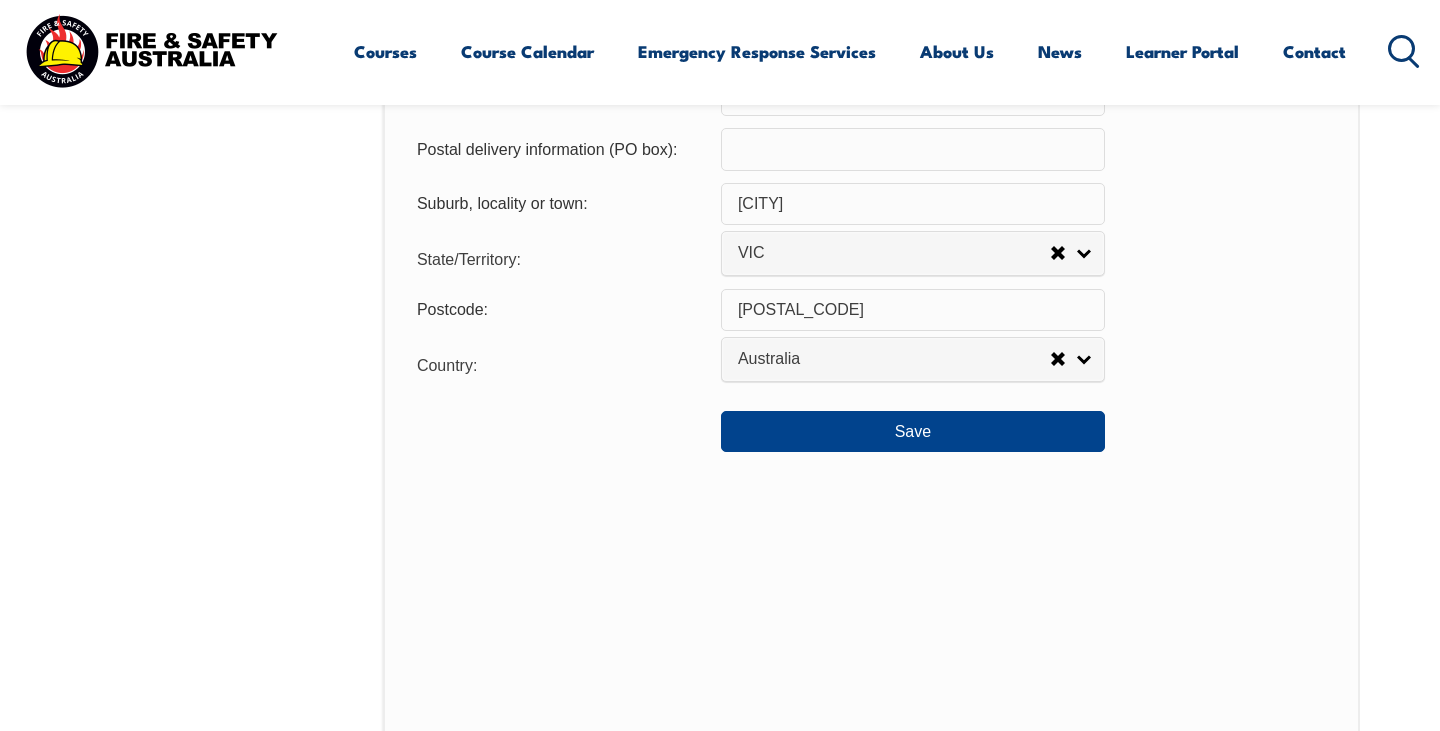 scroll, scrollTop: 1576, scrollLeft: 0, axis: vertical 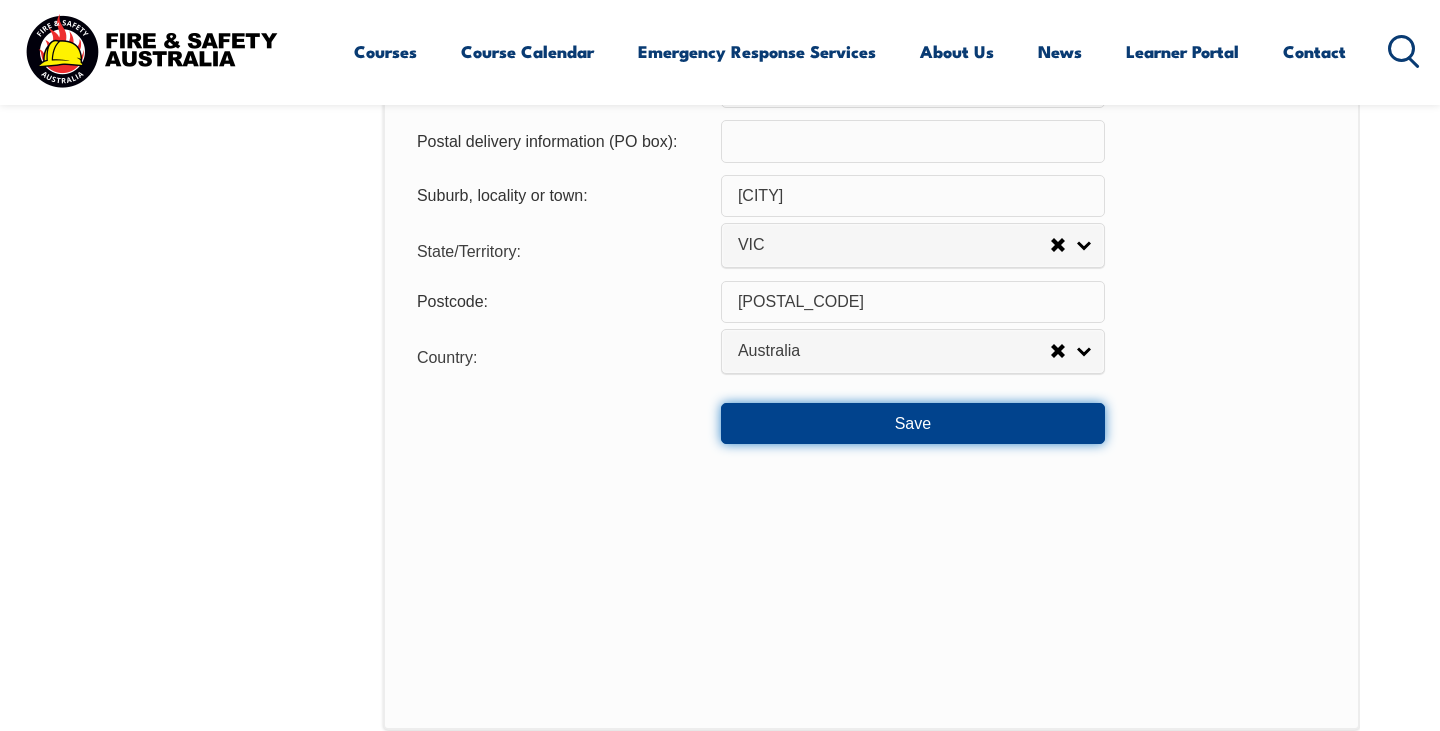 click on "Save" at bounding box center (913, 423) 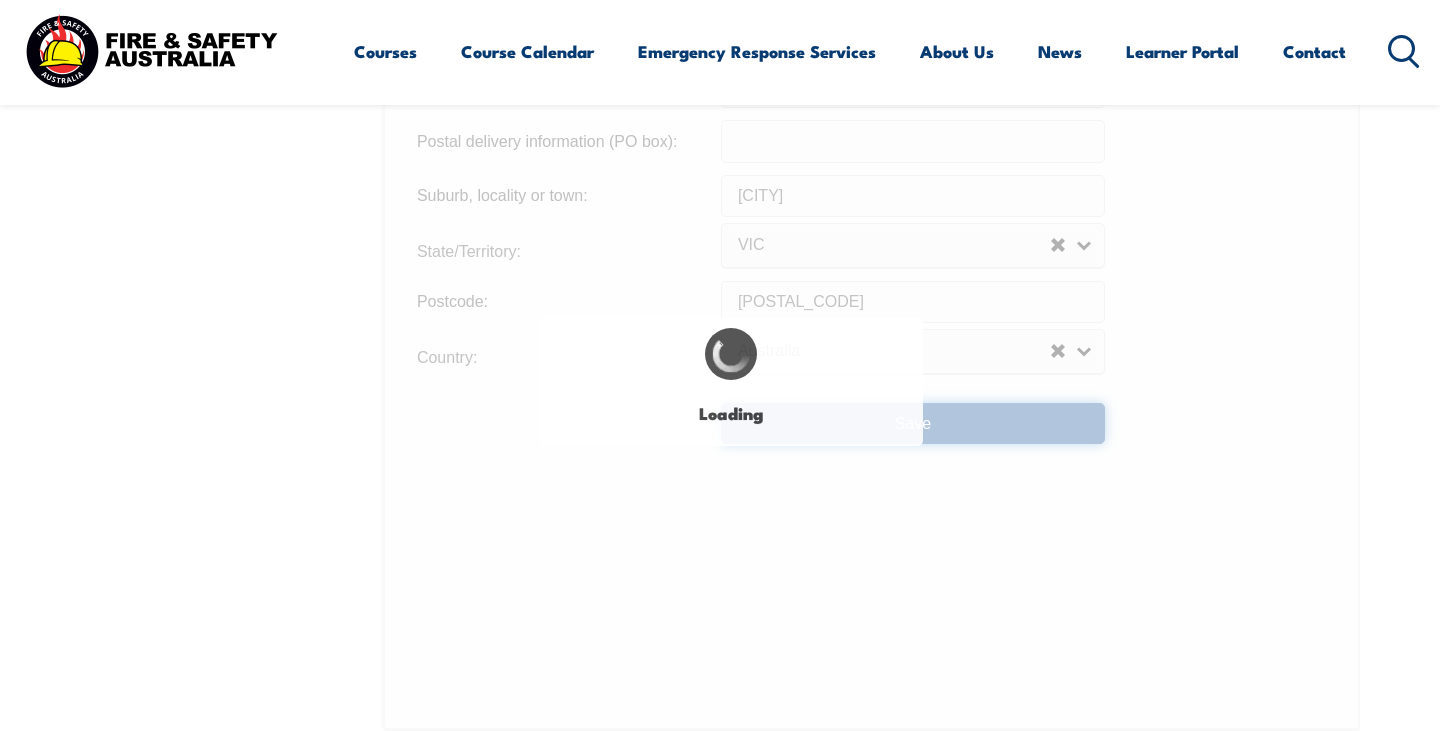 type on "hermes close" 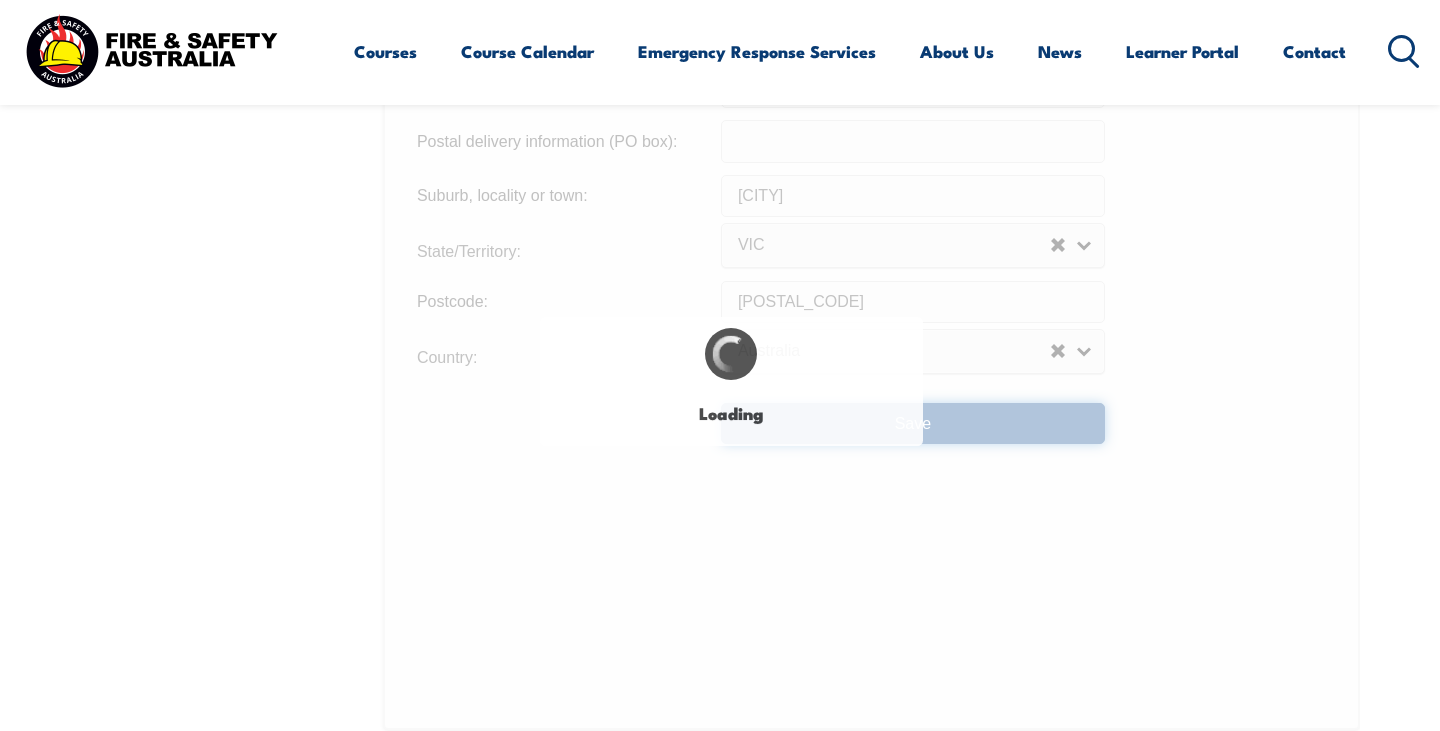type on "hermes close" 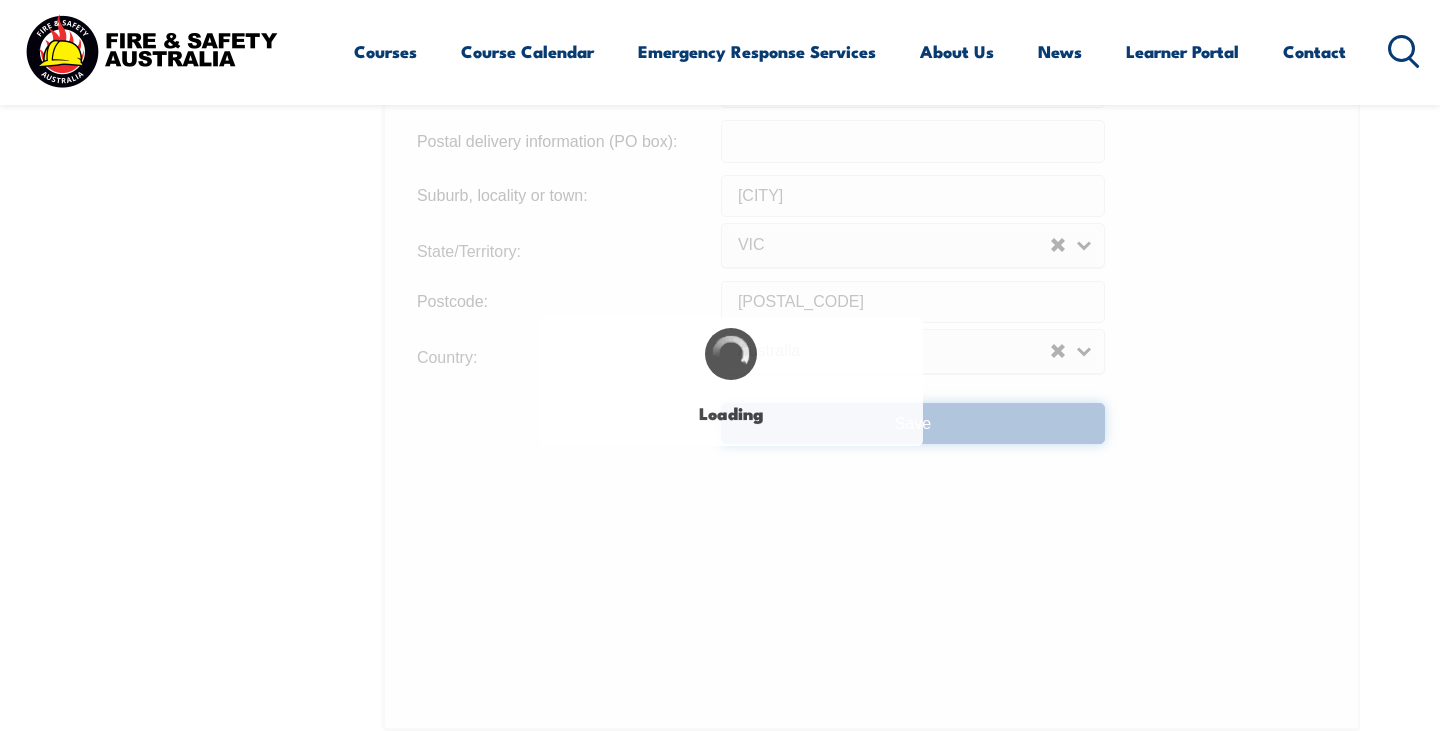 scroll, scrollTop: 0, scrollLeft: 0, axis: both 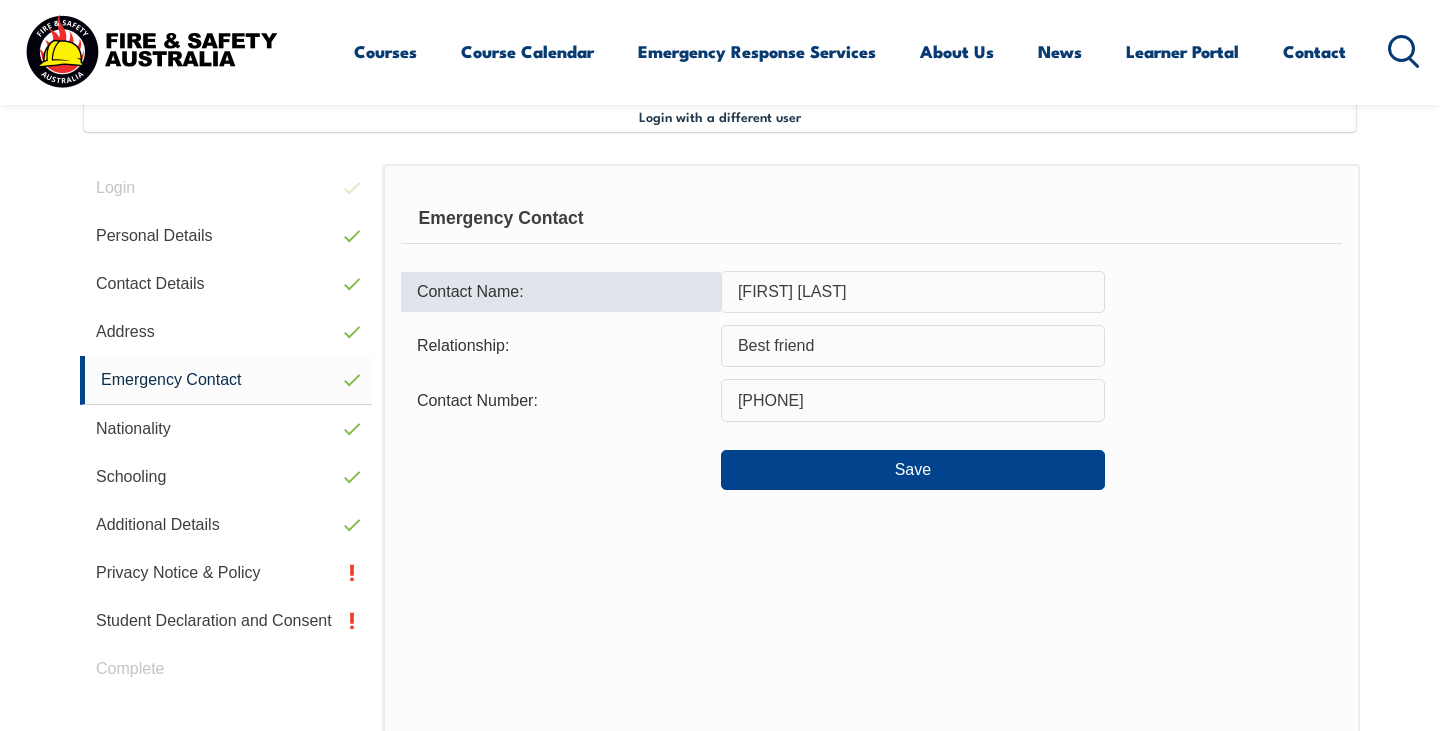 drag, startPoint x: 856, startPoint y: 302, endPoint x: 714, endPoint y: 299, distance: 142.0317 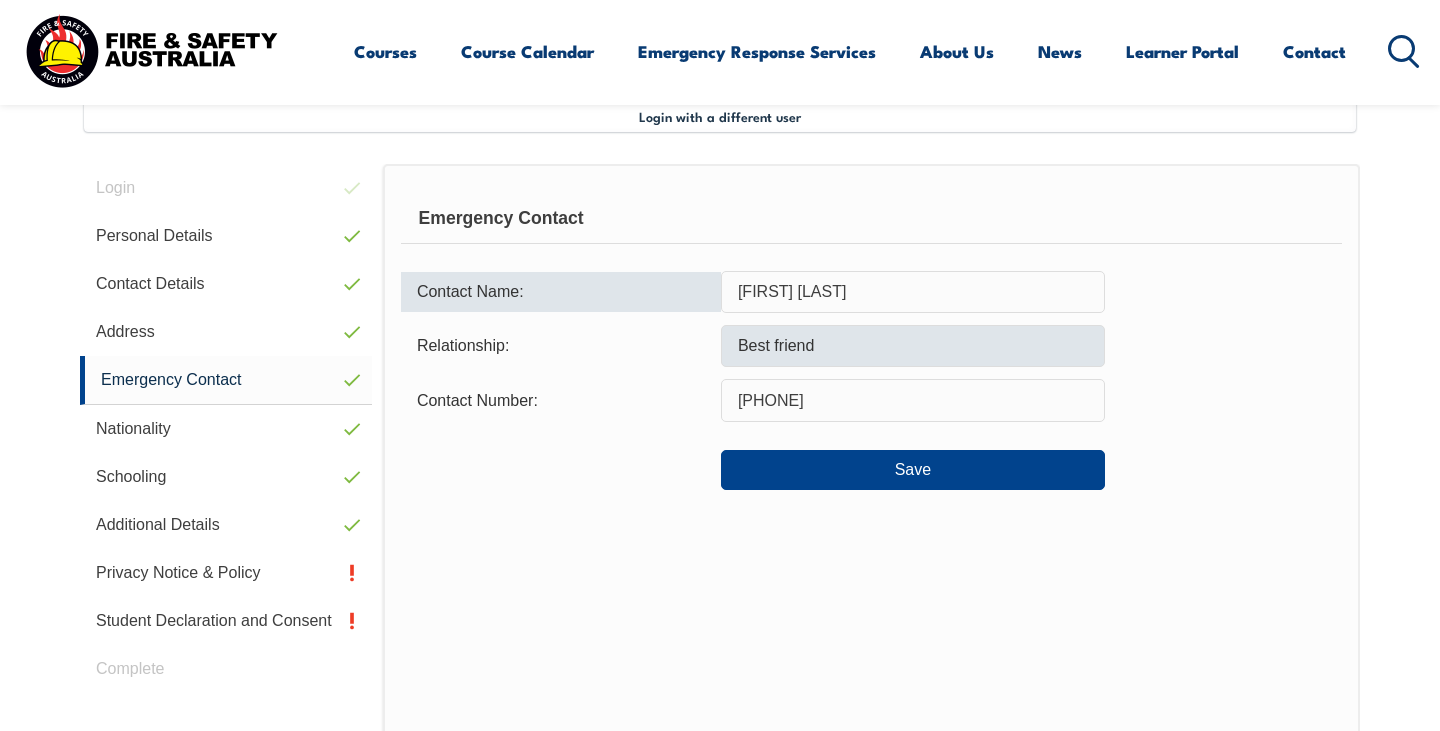 type on "katherine ellis" 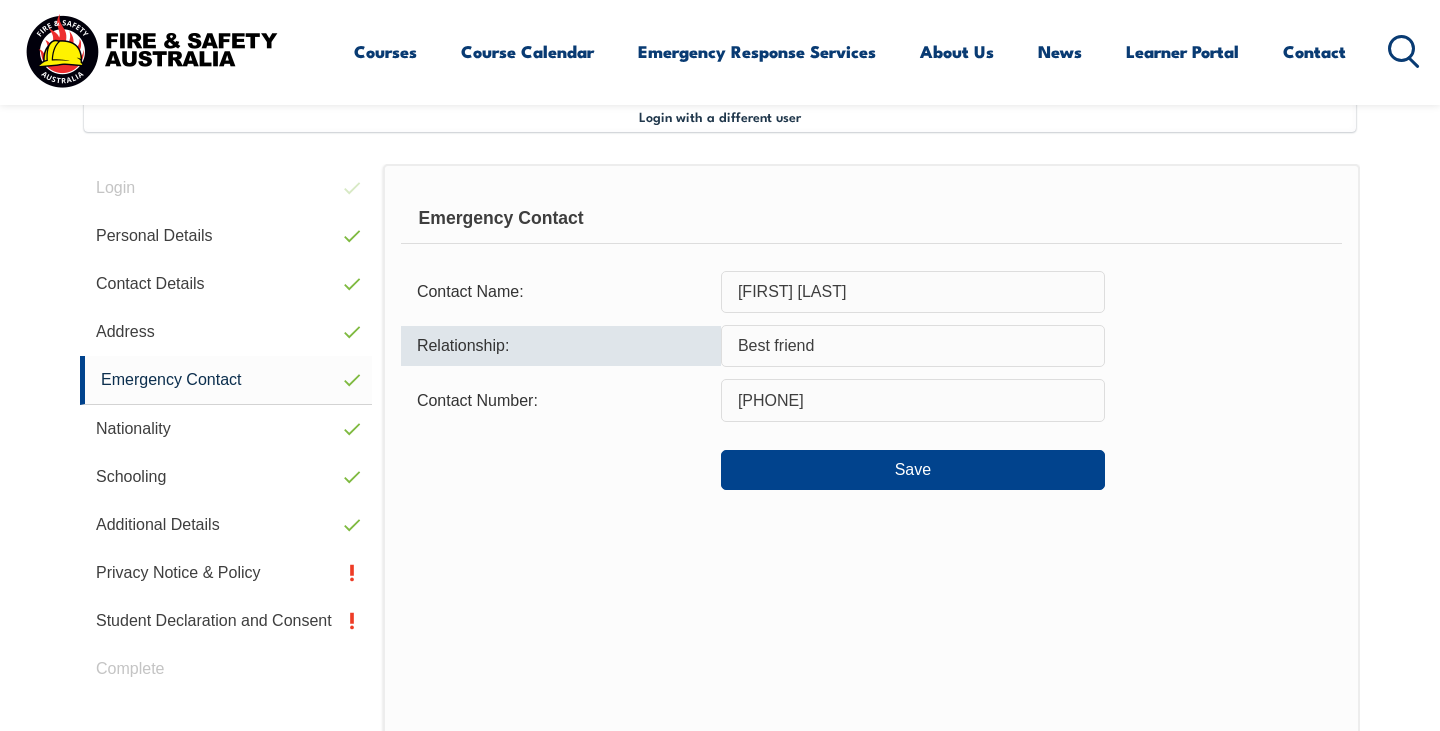 drag, startPoint x: 838, startPoint y: 342, endPoint x: 678, endPoint y: 347, distance: 160.07811 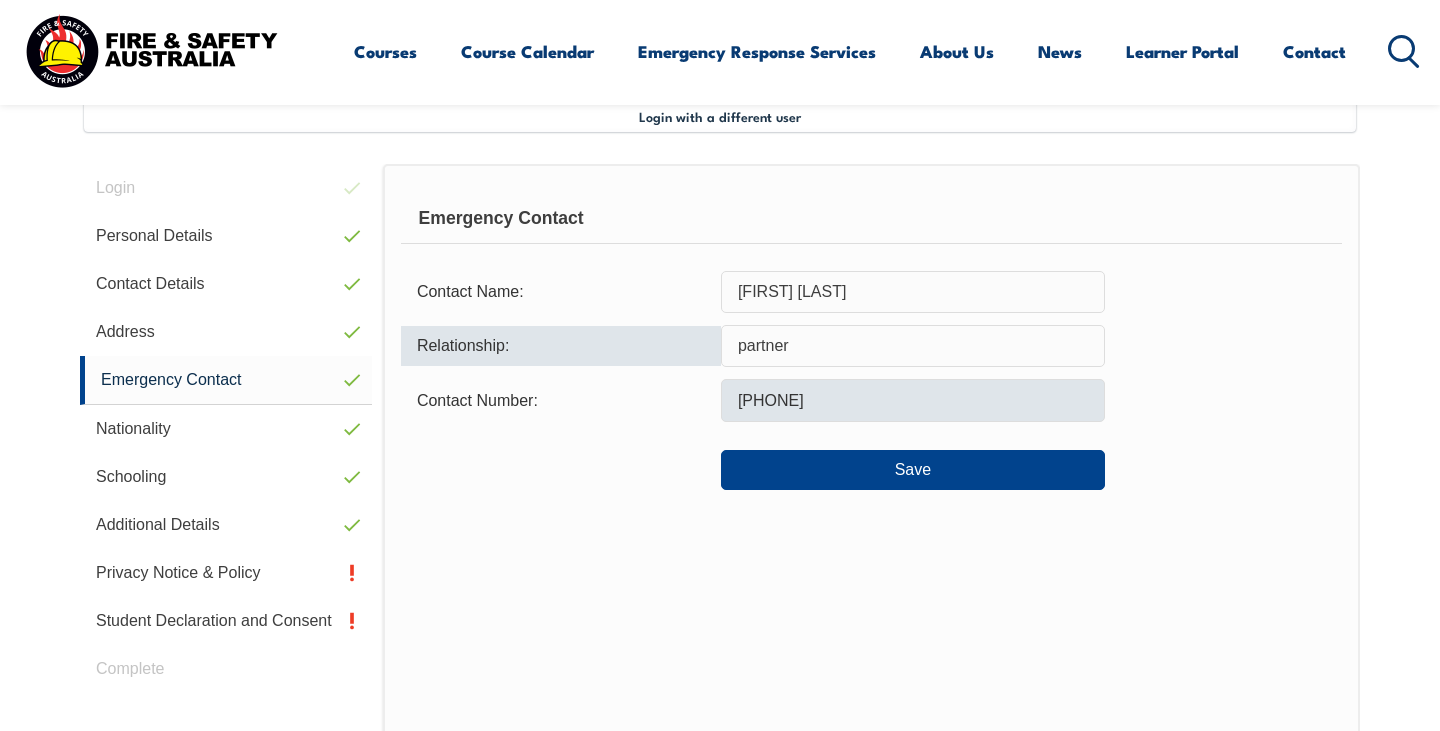 type on "partner" 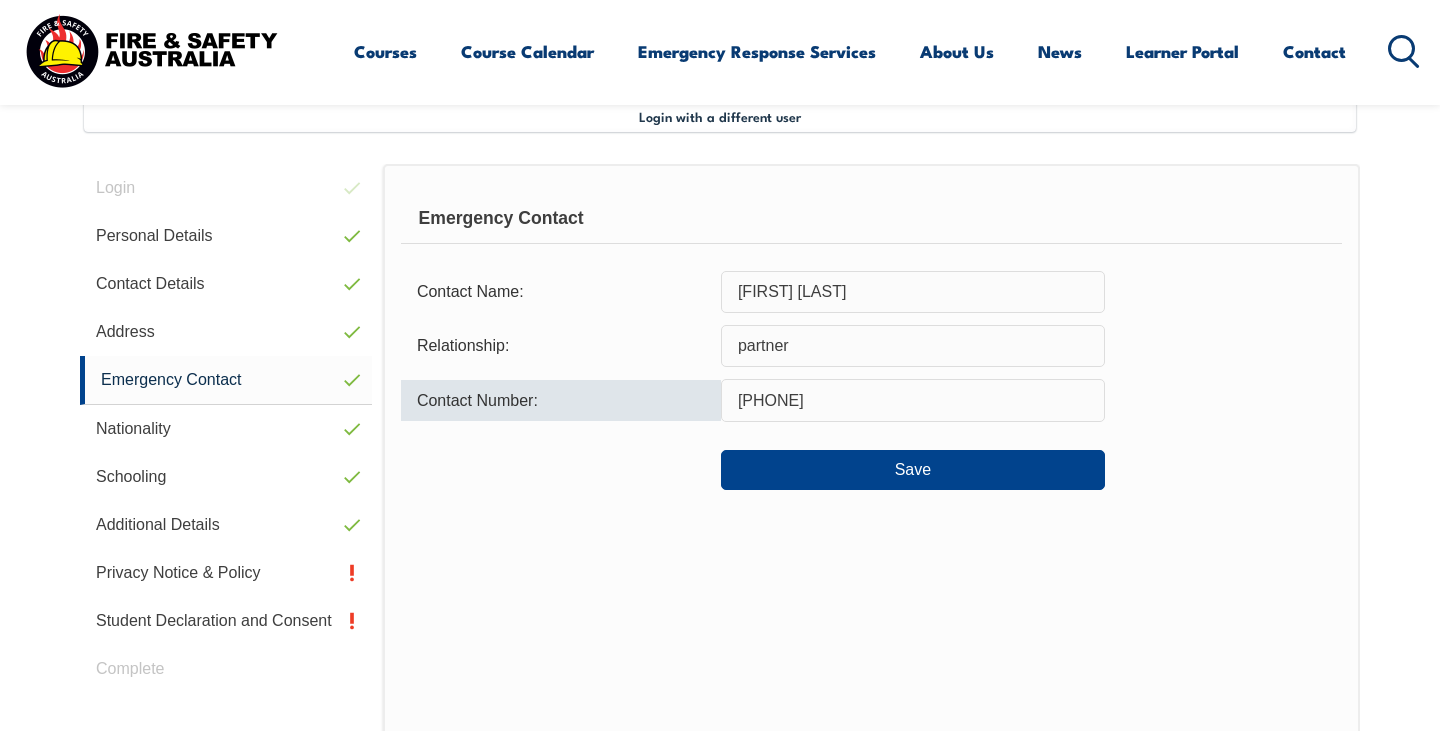 drag, startPoint x: 844, startPoint y: 406, endPoint x: 714, endPoint y: 397, distance: 130.31117 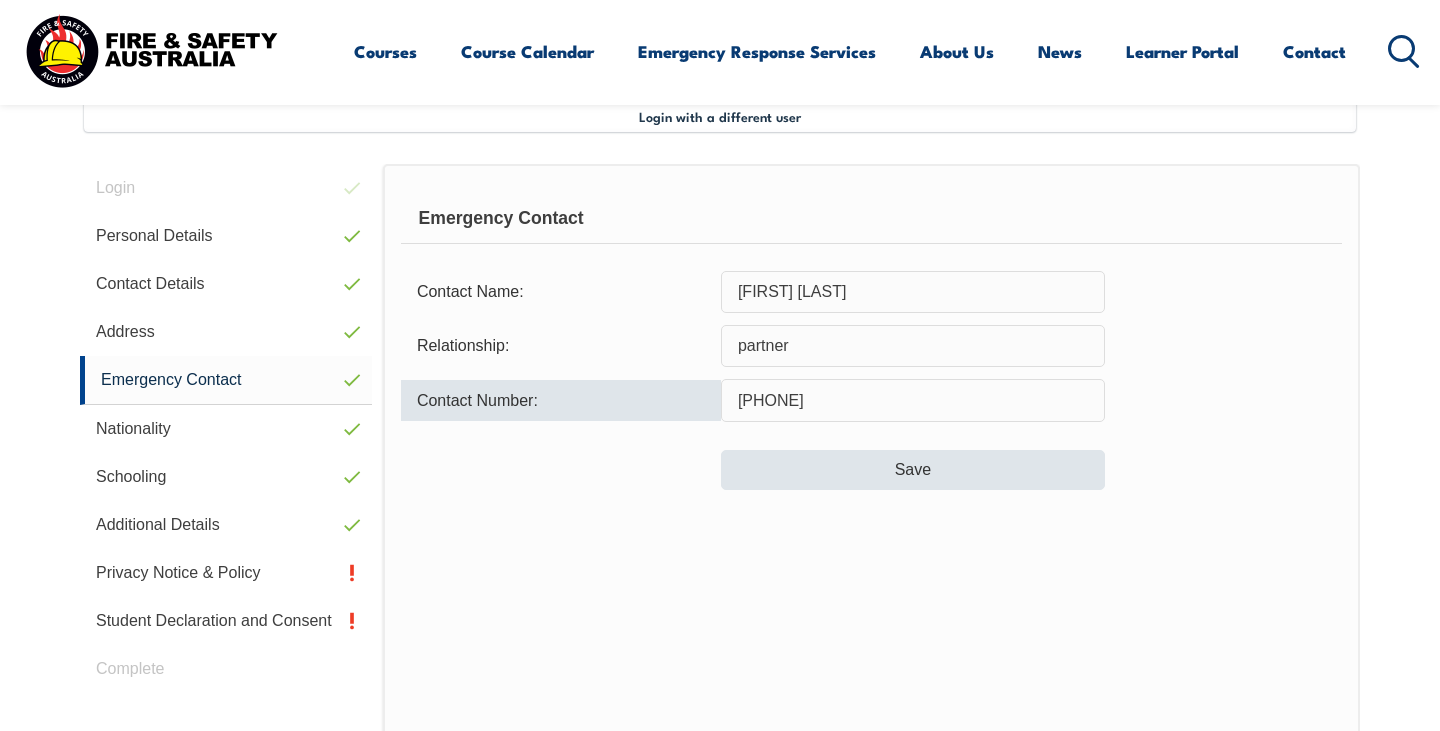 type on "0429097664" 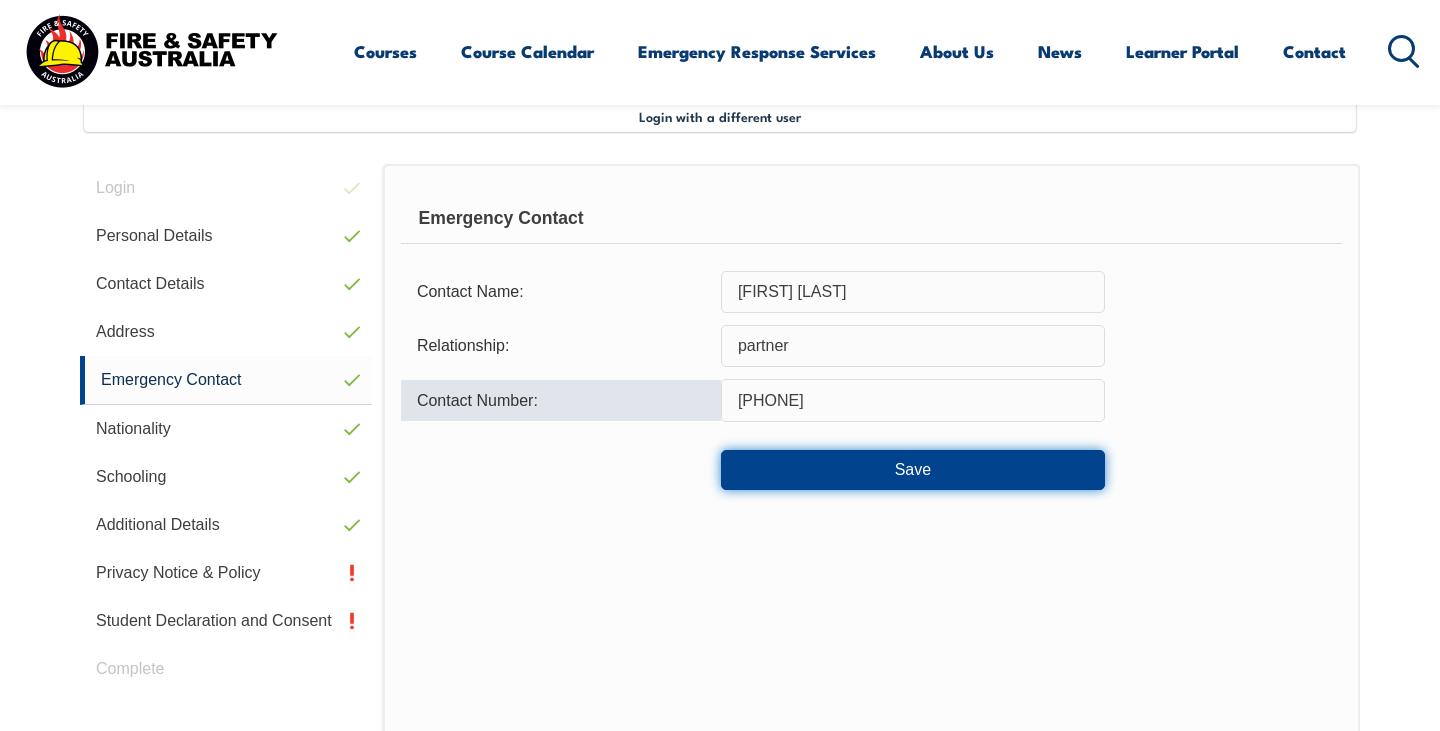 click on "Save" at bounding box center (913, 470) 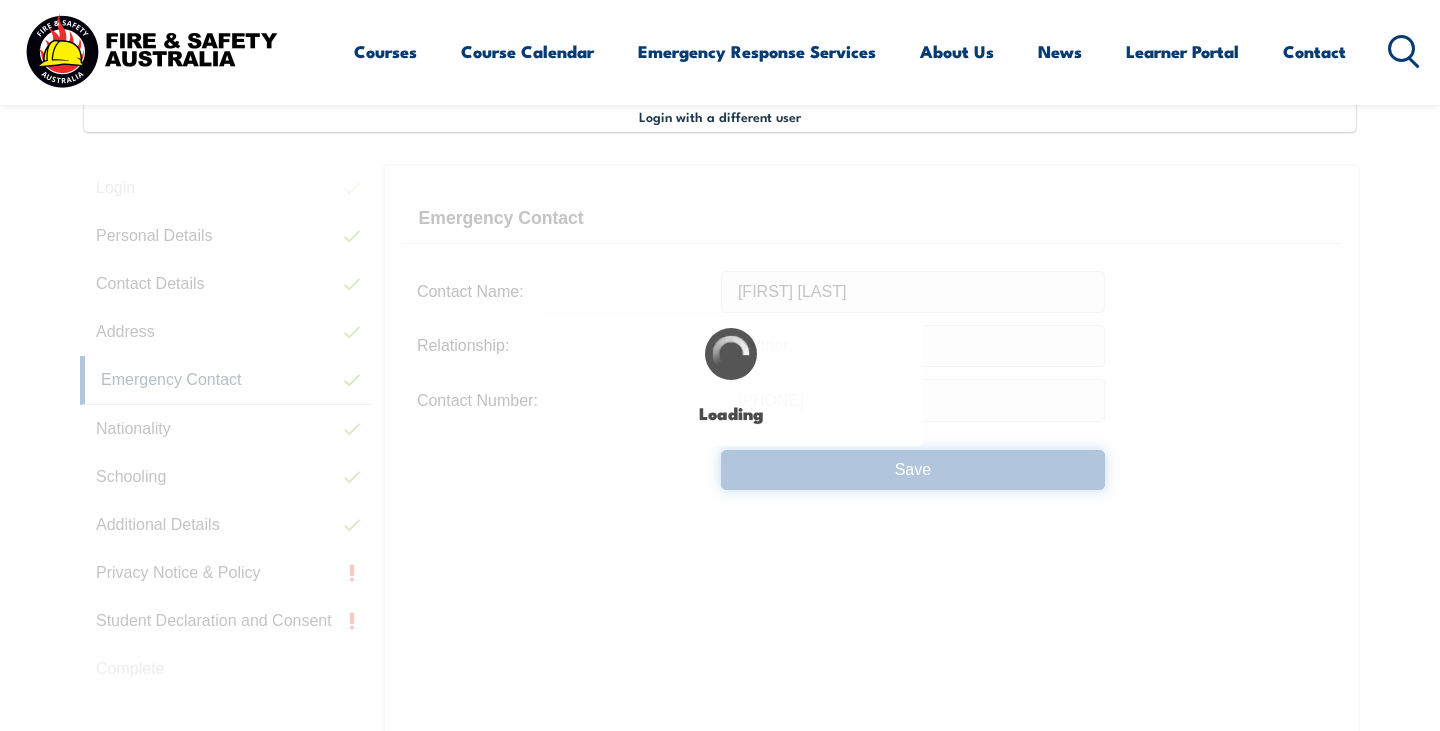 type on "katherine ellis" 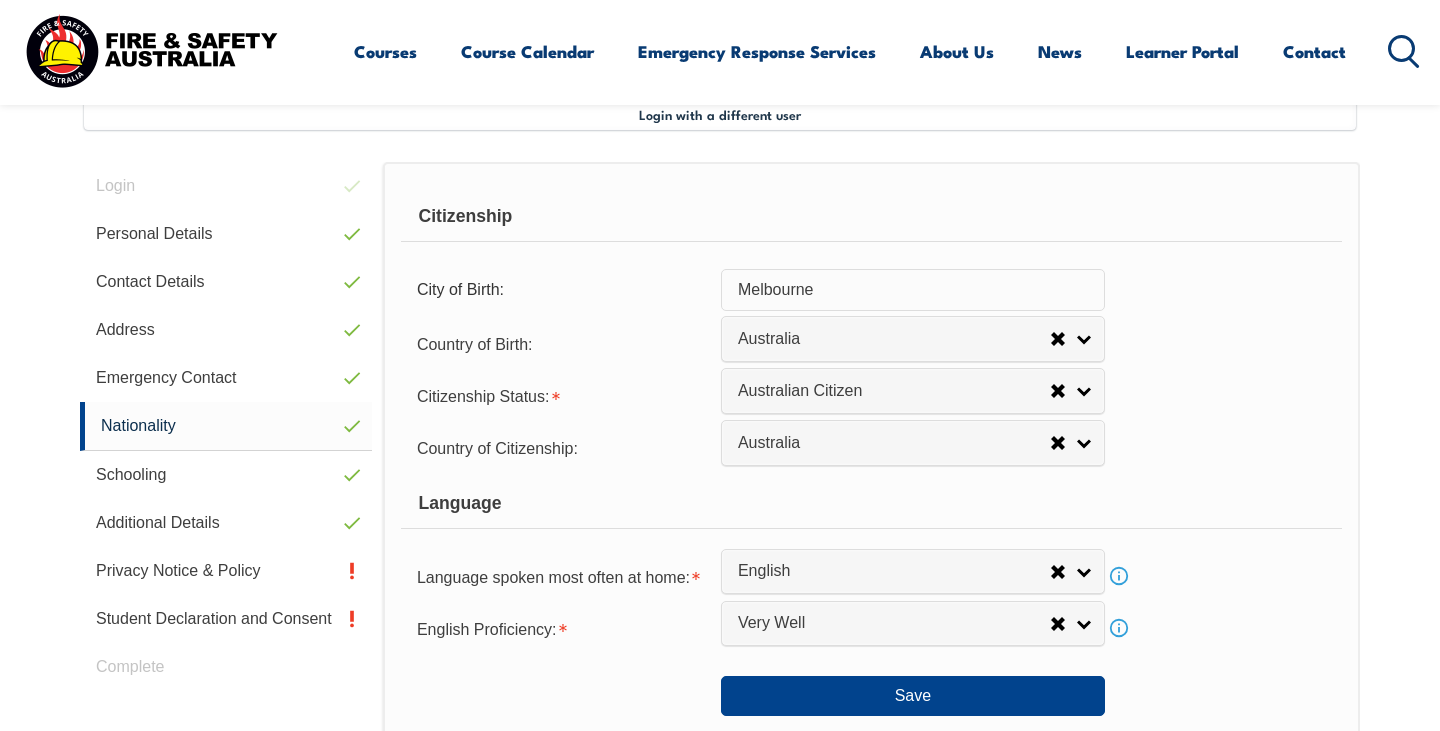 scroll, scrollTop: 545, scrollLeft: 0, axis: vertical 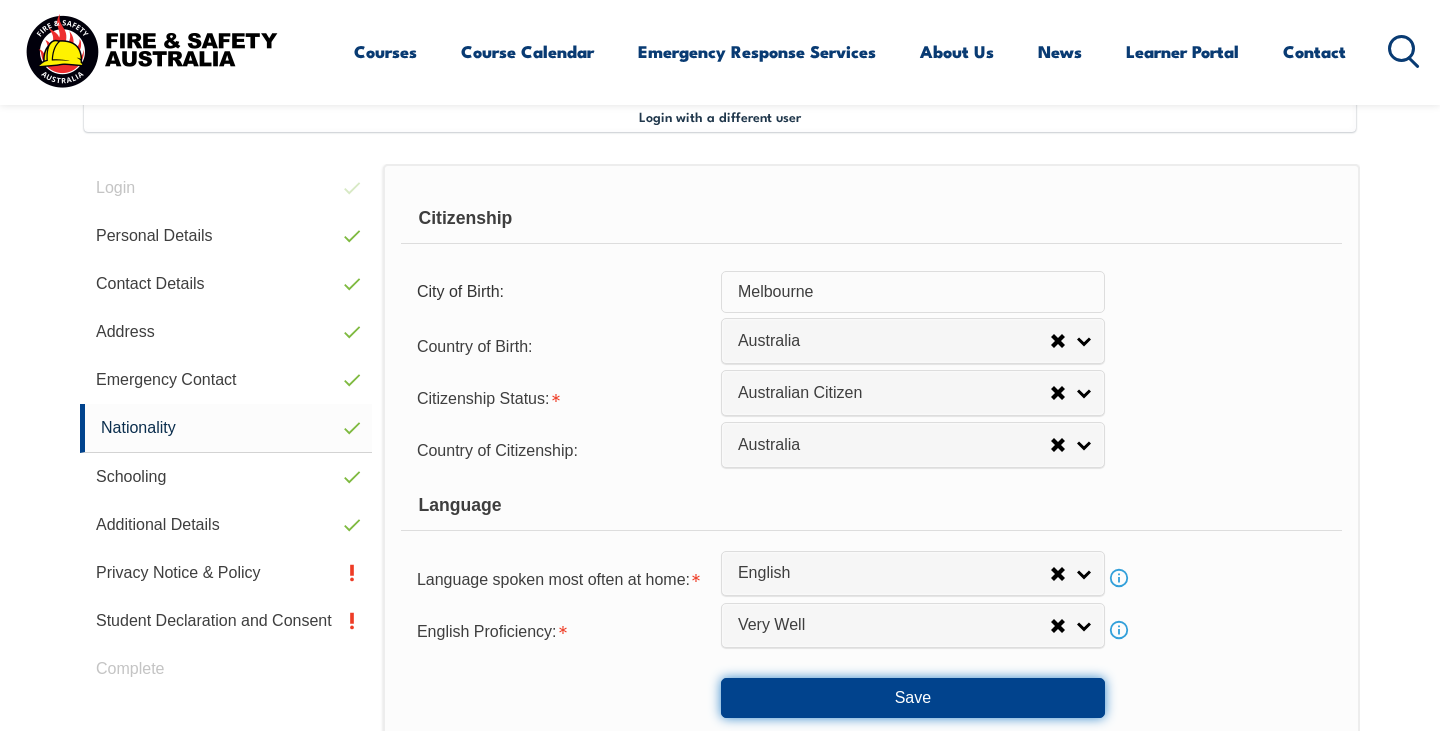 click on "Save" at bounding box center [913, 698] 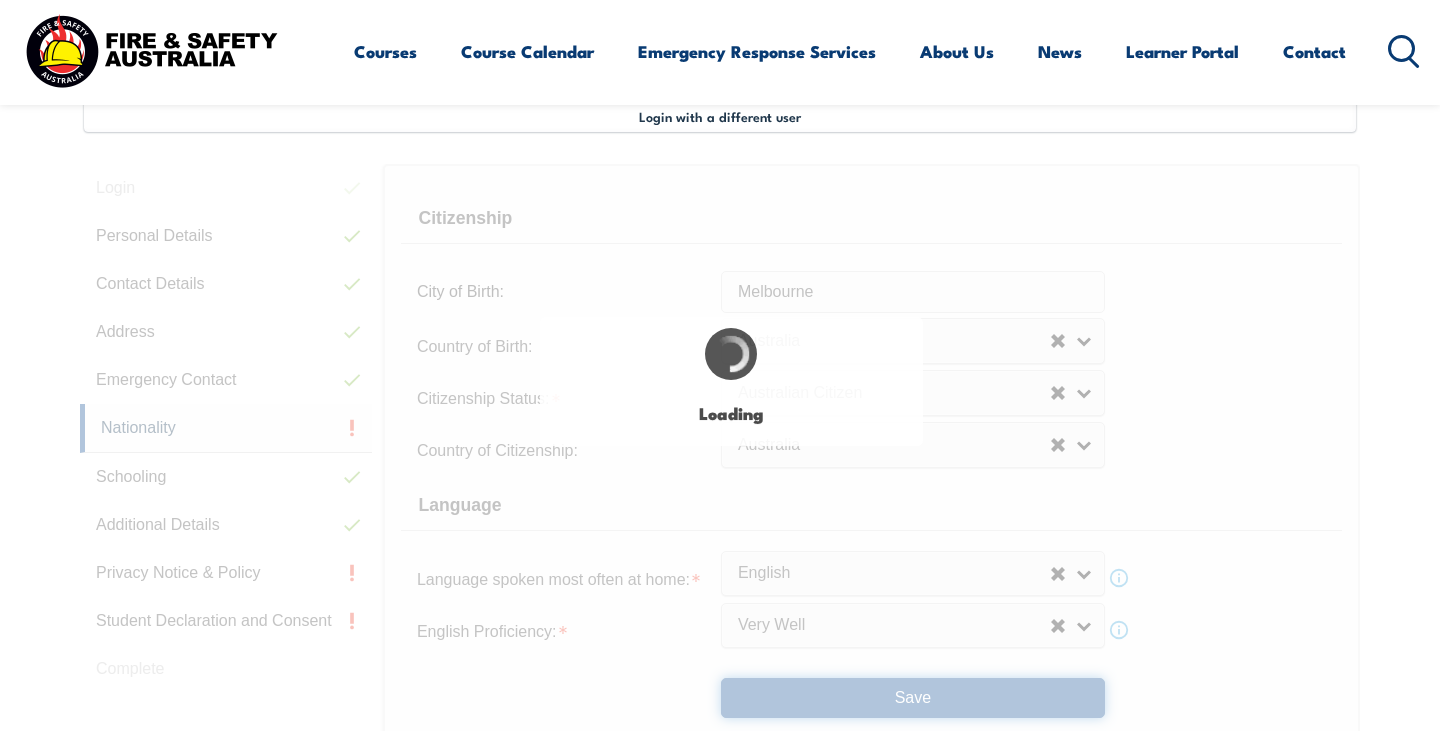 select on "false" 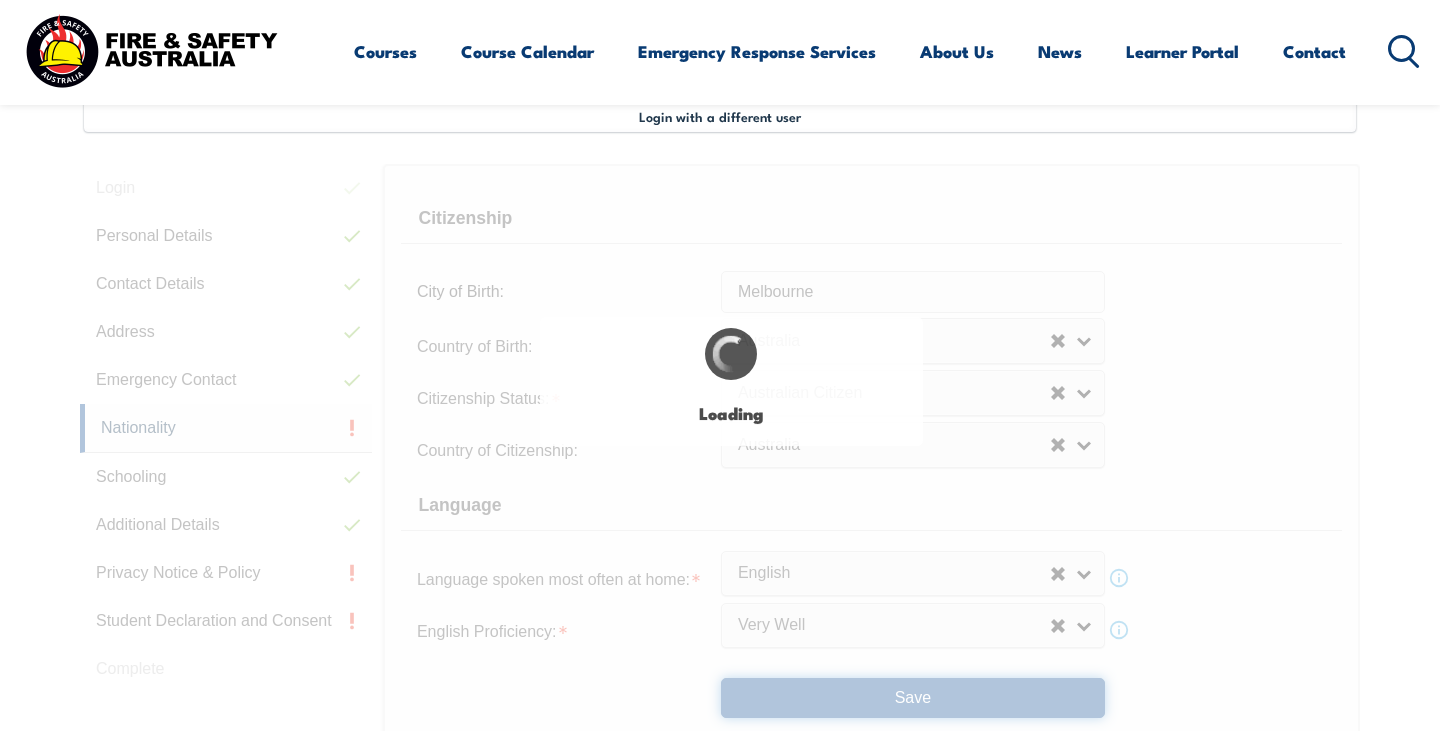 select on "true" 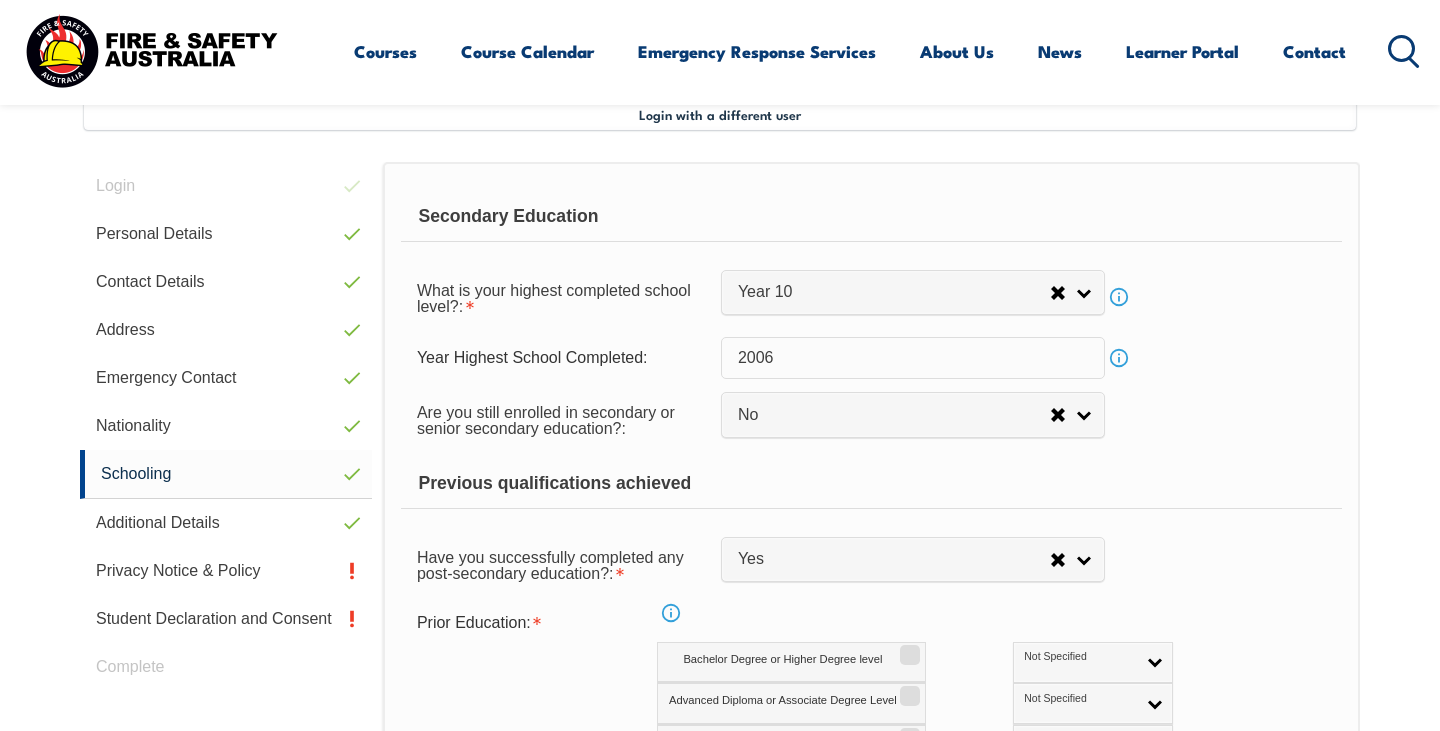 scroll, scrollTop: 545, scrollLeft: 0, axis: vertical 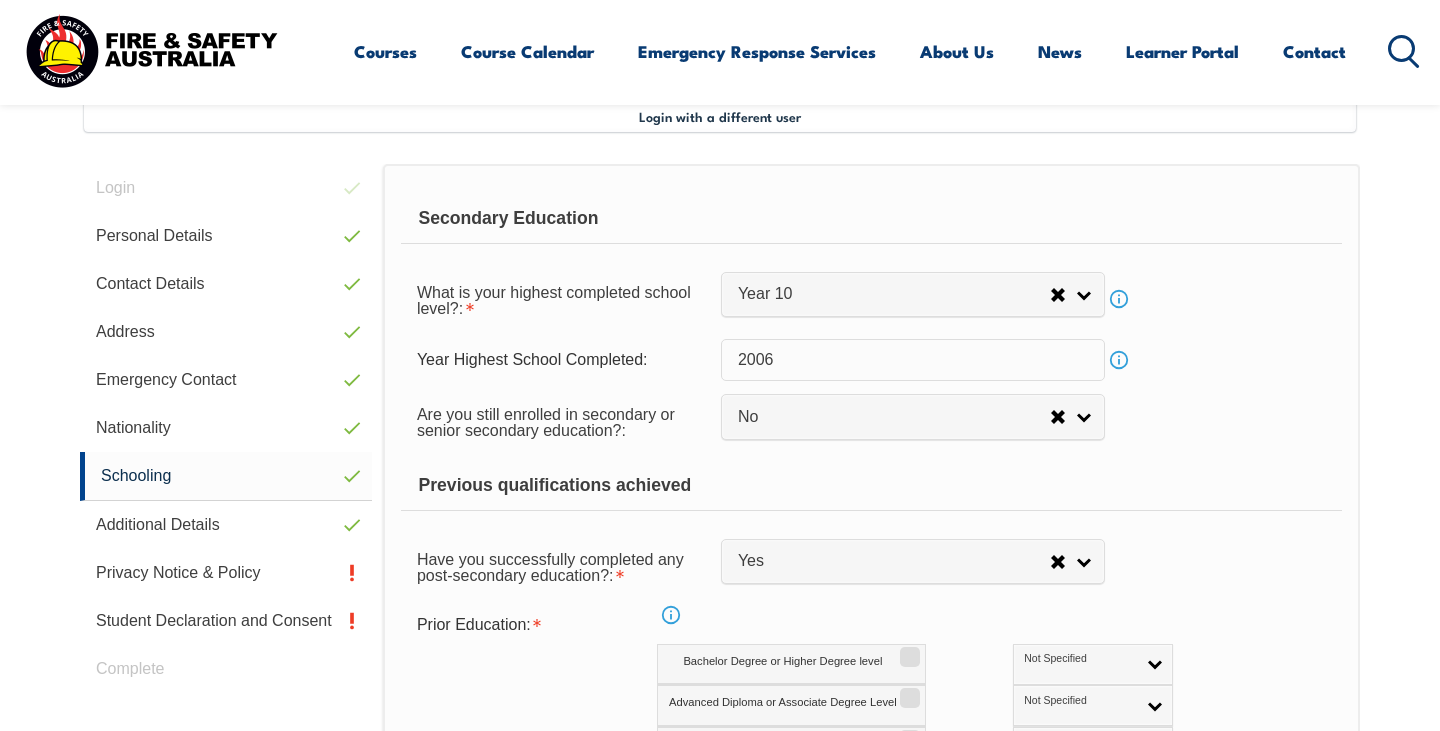 click on "Prior Education: Info Bachelor Degree or Higher Degree level Not Specified Australian Qualification Australian Equivalent International
Not Specified
Advanced Diploma or Associate Degree Level Not Specified Australian Qualification Australian Equivalent International
Not Specified
Diploma Level Not Specified Australian Qualification Australian Equivalent International
Not Specified
Certificate IV Not Specified Australian Qualification Australian Equivalent International
Not Specified
Certificate III Not Specified Australian Qualification Australian Equivalent International
Not Specified
Certificate II Not Specified Australian Qualification Australian Equivalent International
Not Specified
Certificate I Not Specified Australian Qualification Australian Equivalent International
Not Specified" at bounding box center (871, 791) 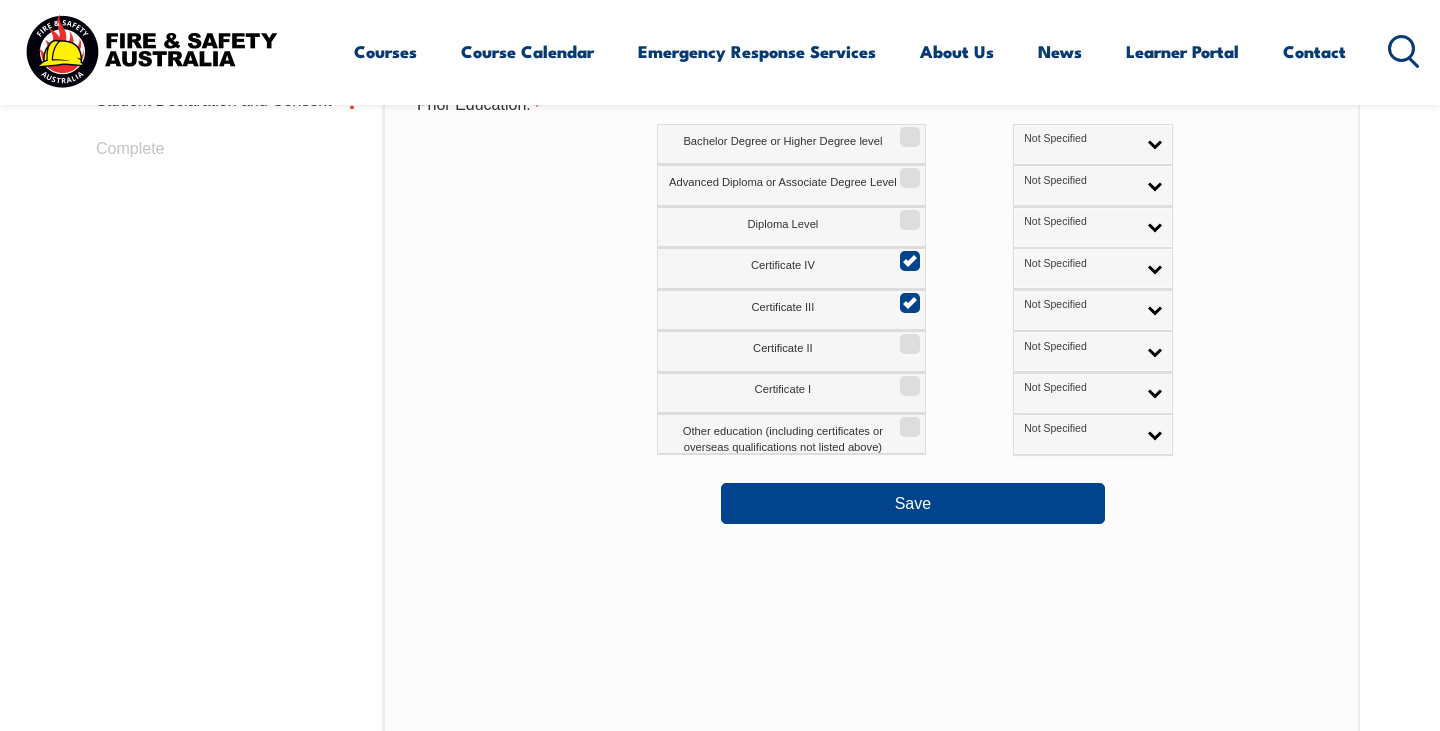 scroll, scrollTop: 1105, scrollLeft: 0, axis: vertical 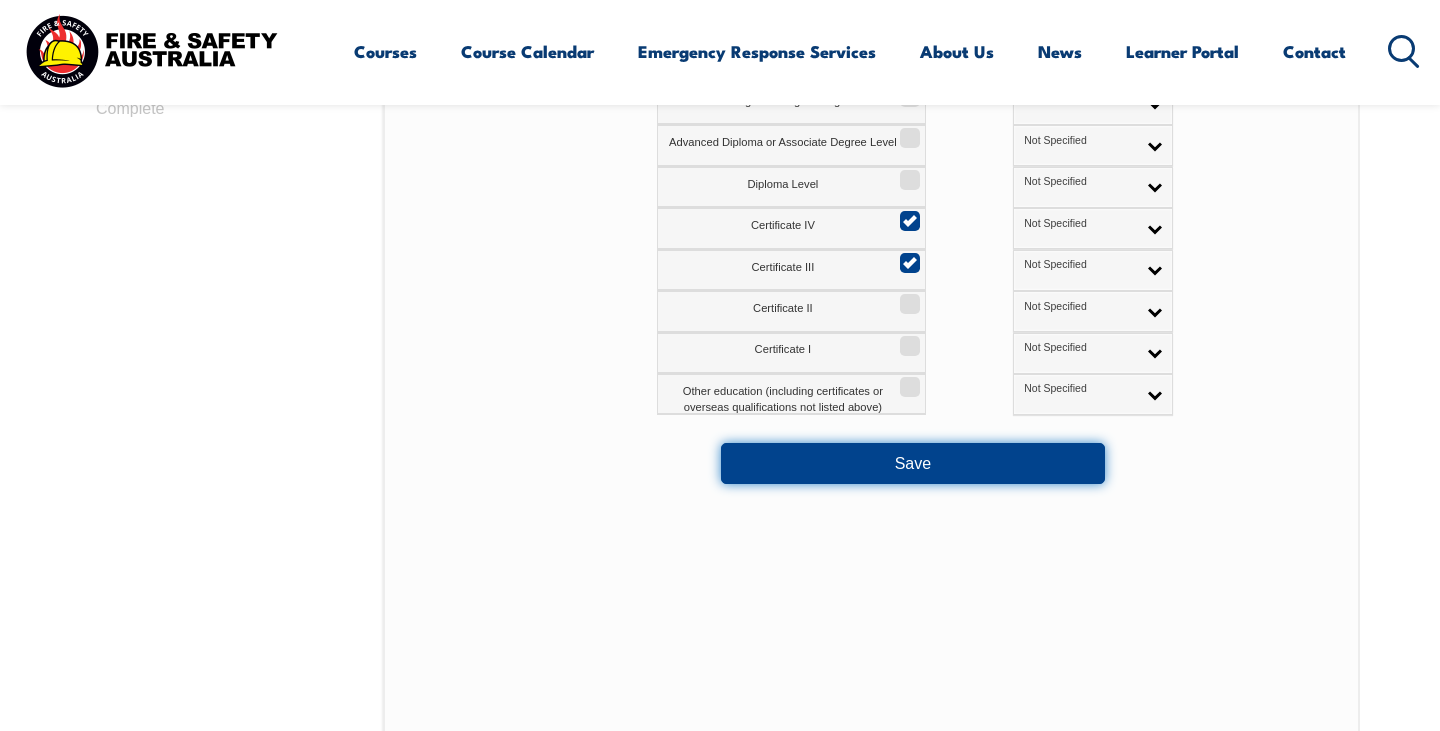 click on "Save" at bounding box center (913, 463) 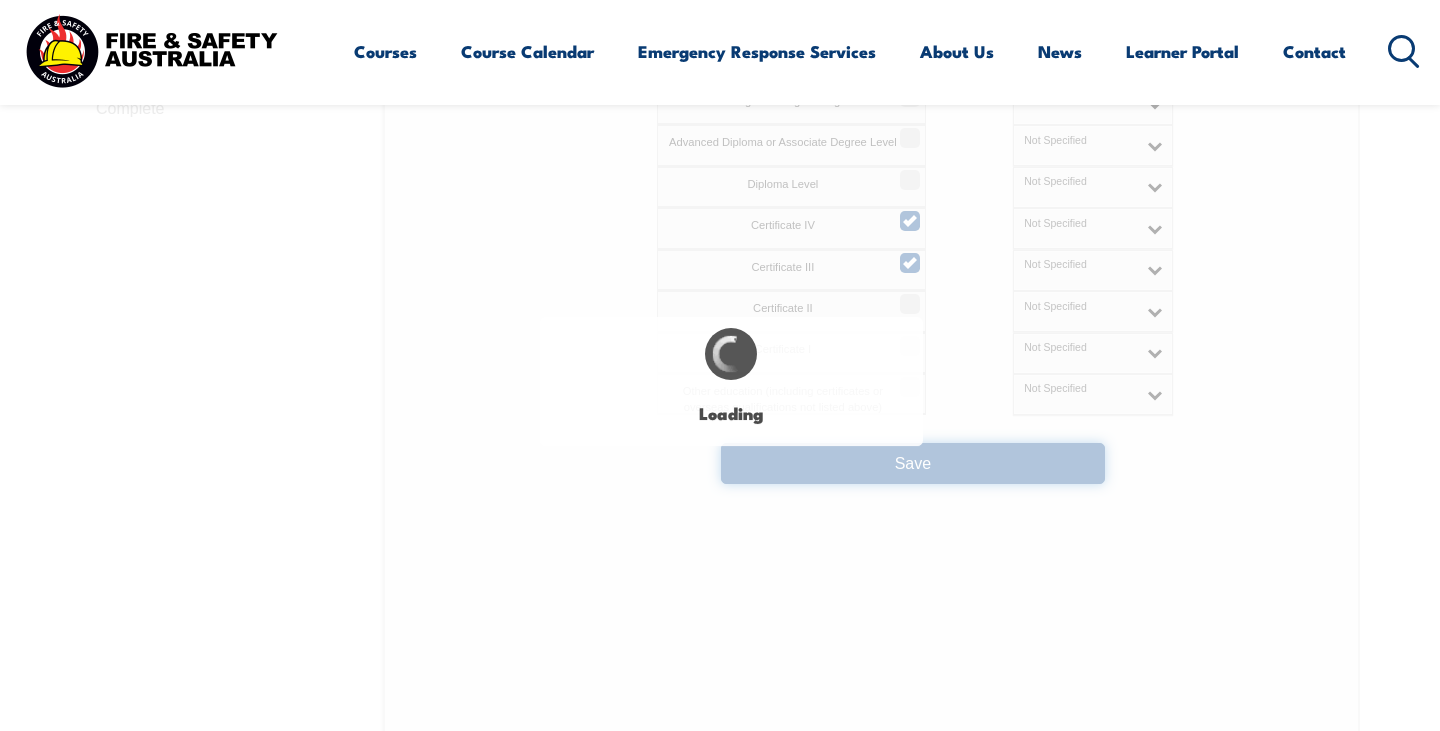 select on "false" 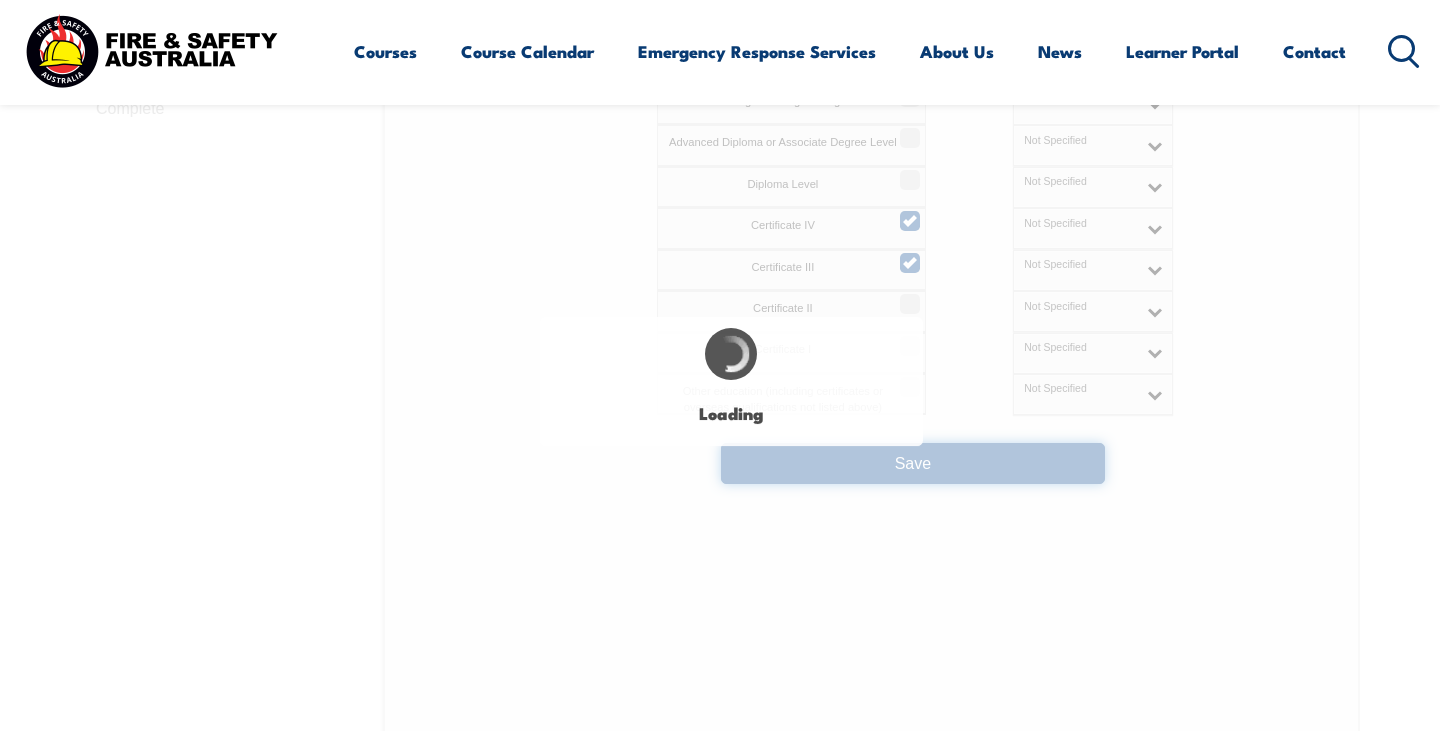 select on "false" 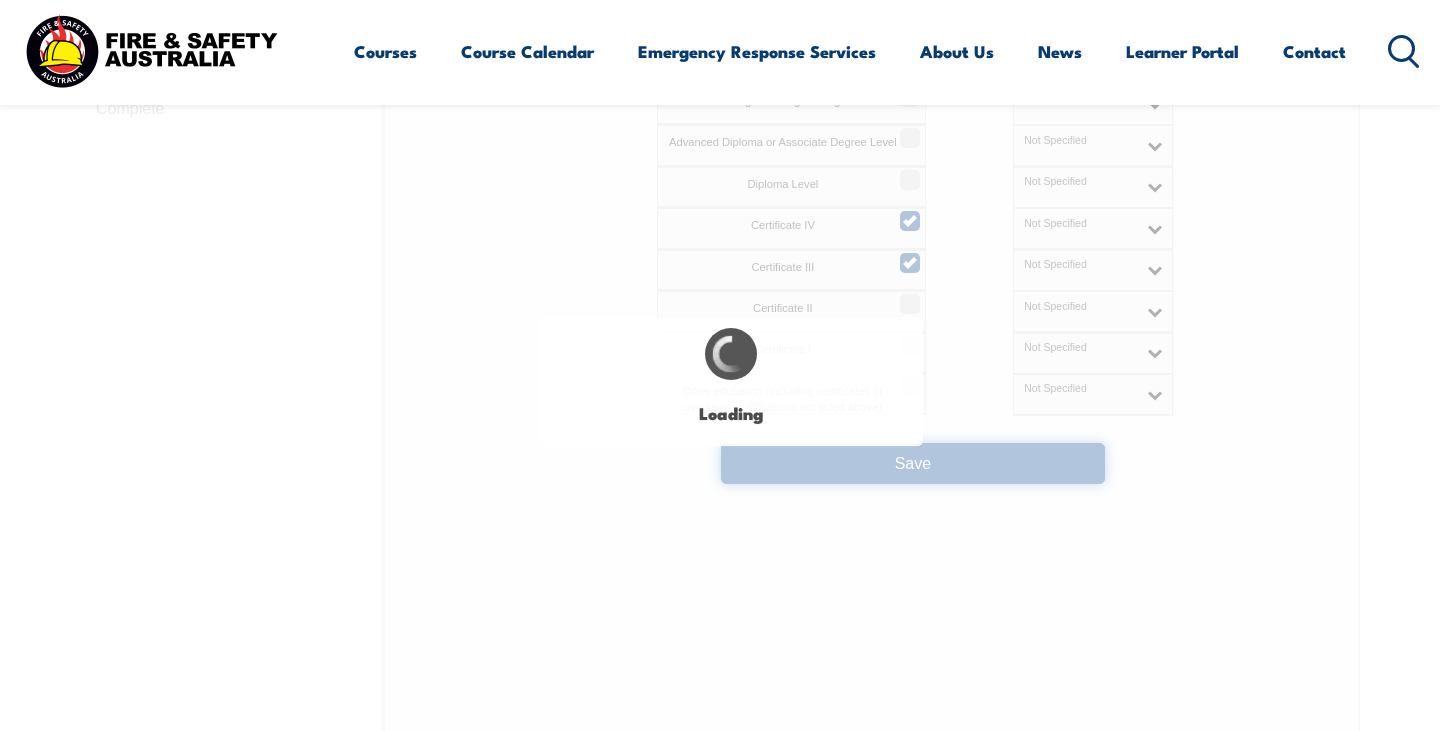 select on "true" 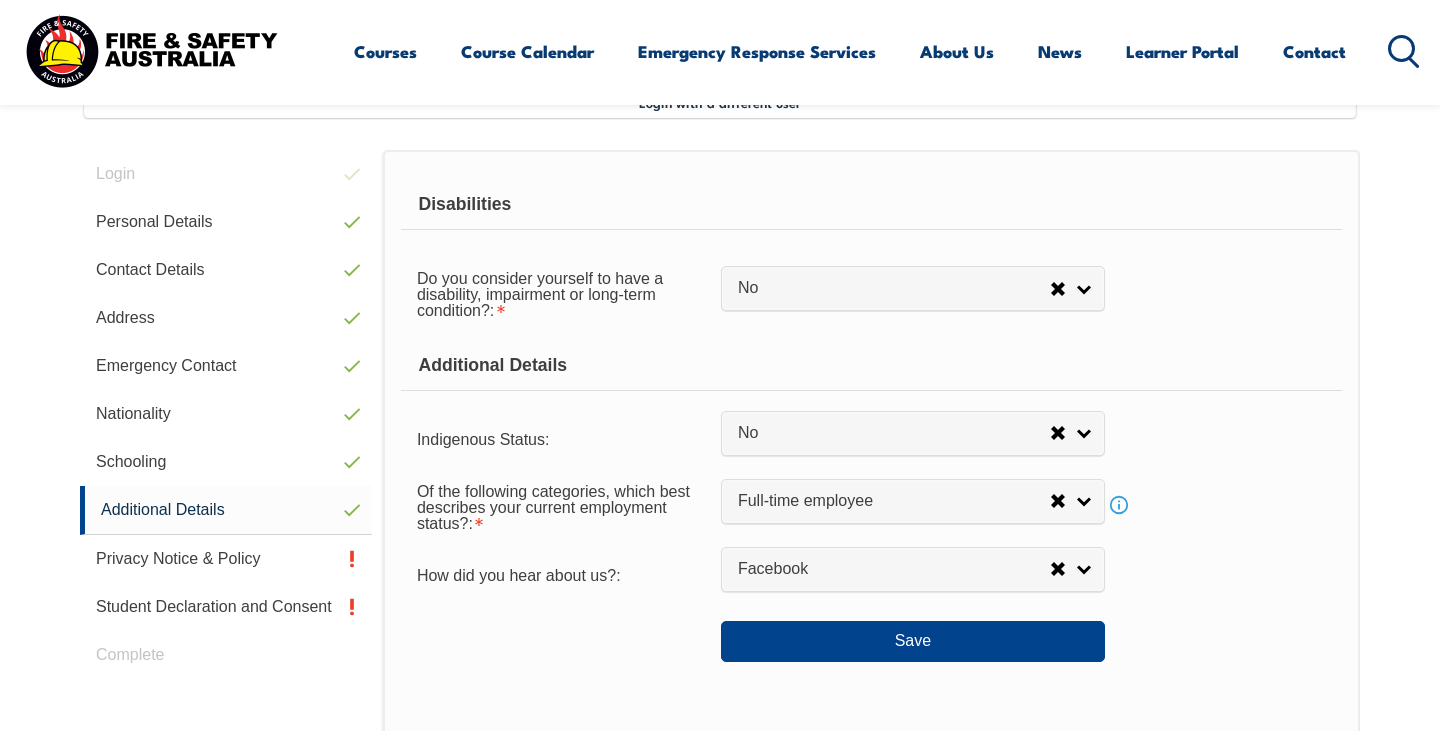 scroll, scrollTop: 545, scrollLeft: 0, axis: vertical 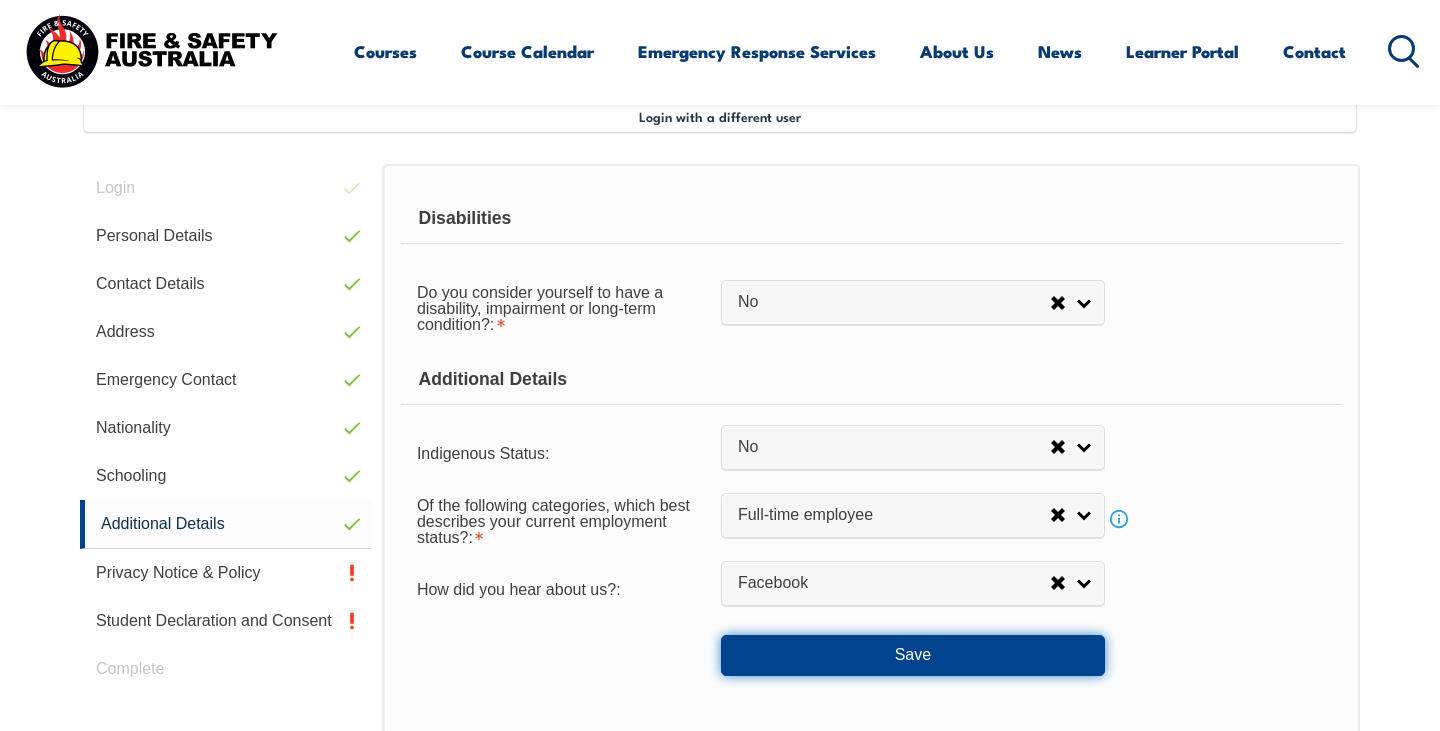click on "Save" at bounding box center (913, 655) 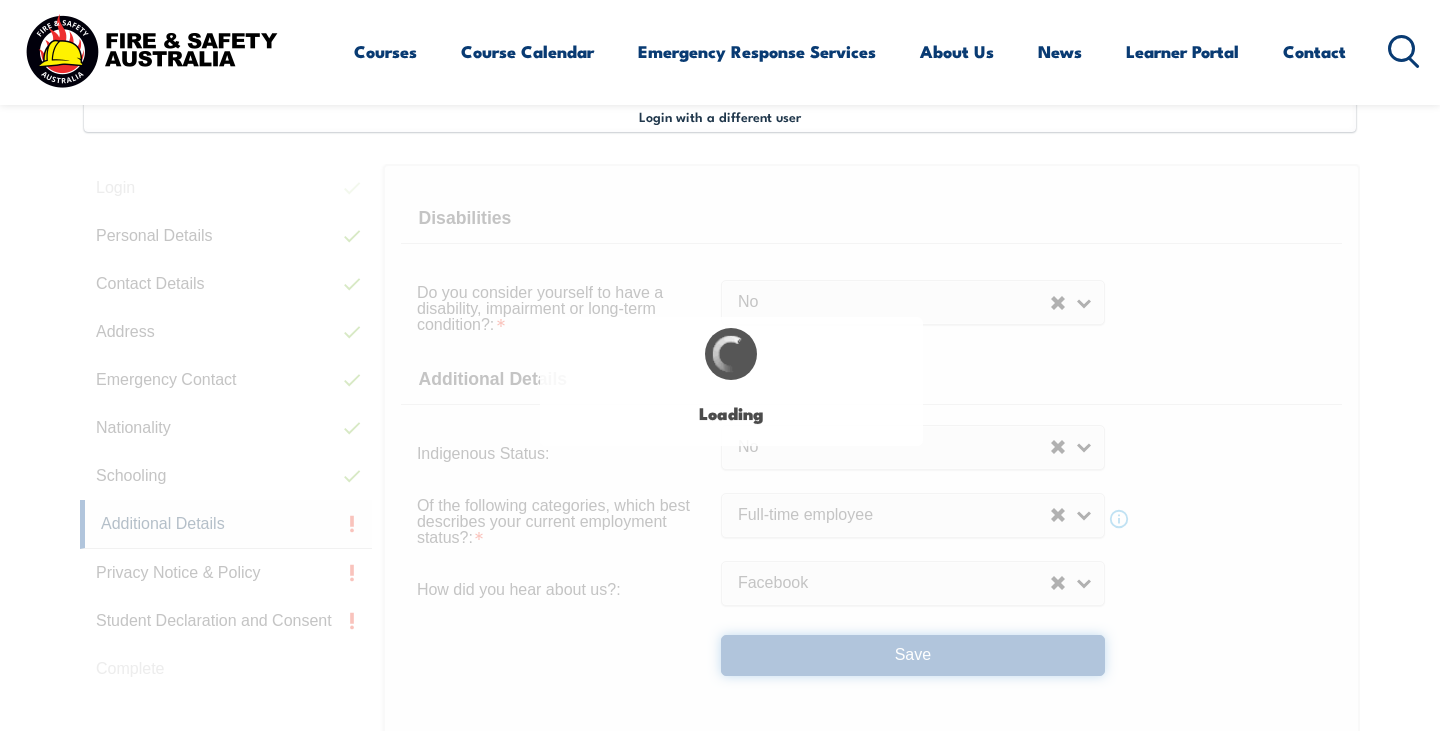 select on "false" 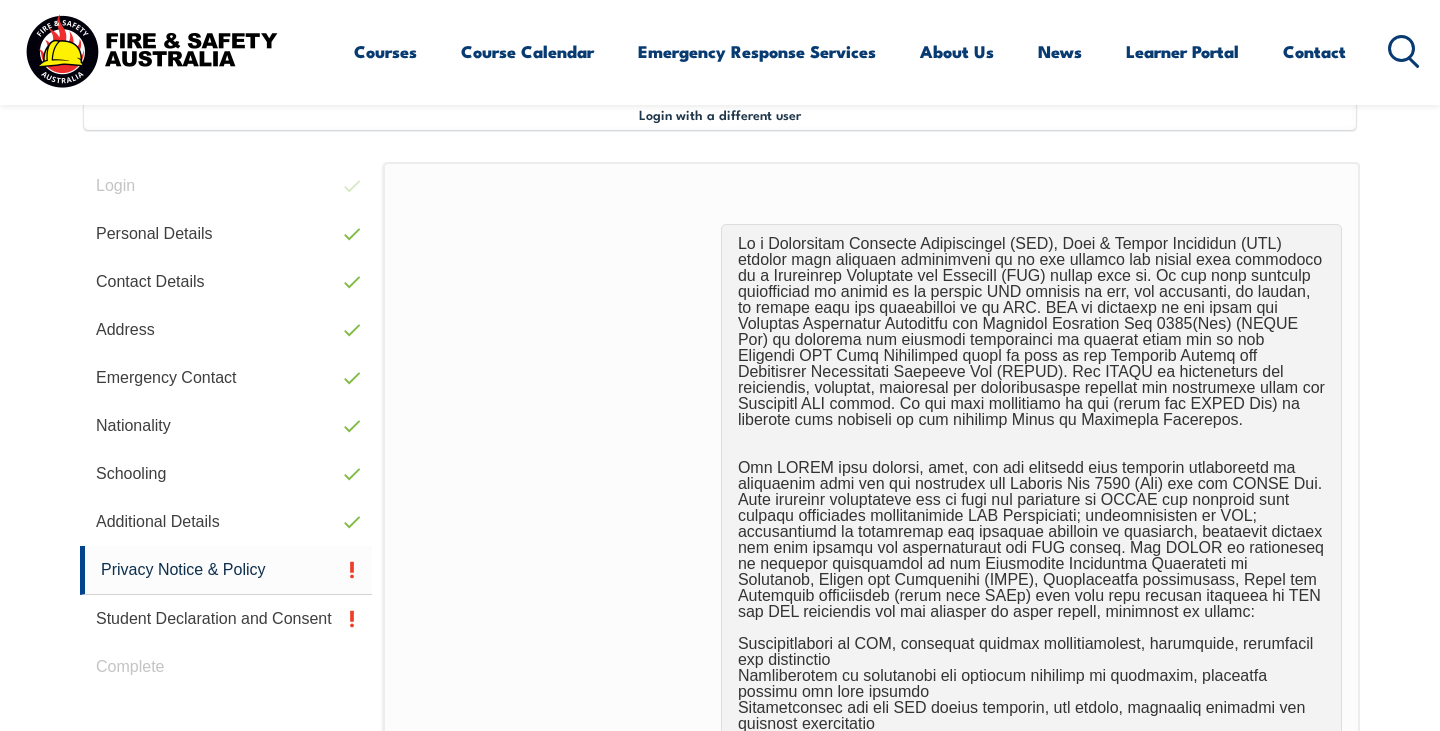 scroll, scrollTop: 545, scrollLeft: 0, axis: vertical 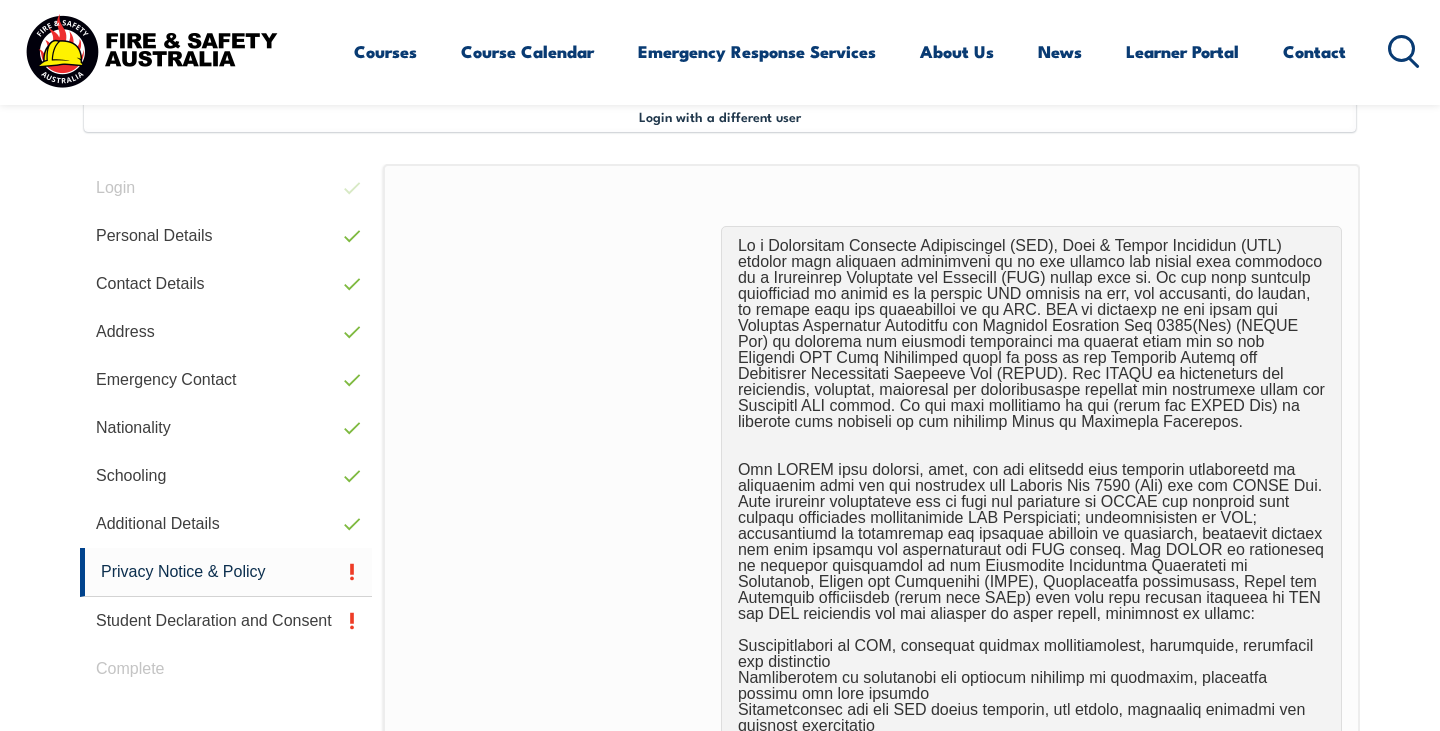 click at bounding box center (871, 686) 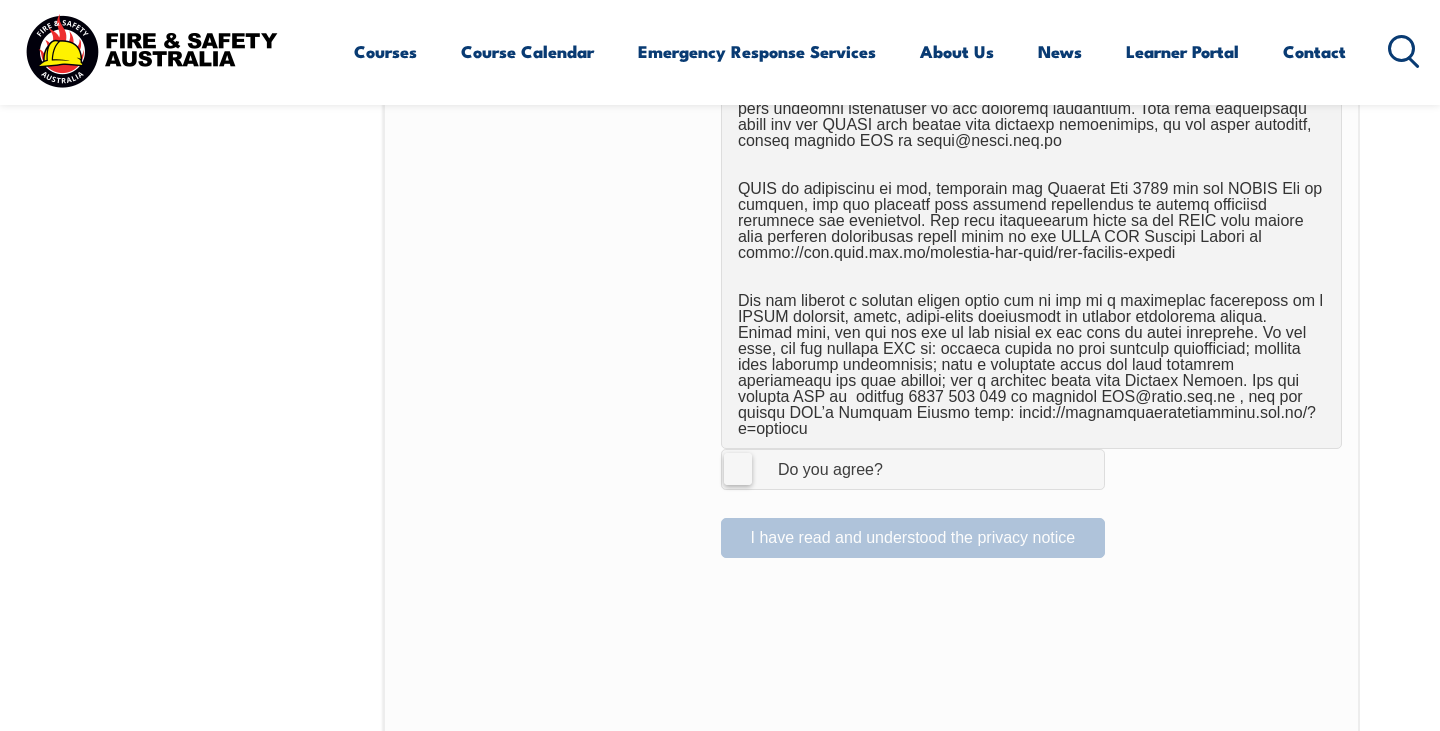 scroll, scrollTop: 1265, scrollLeft: 0, axis: vertical 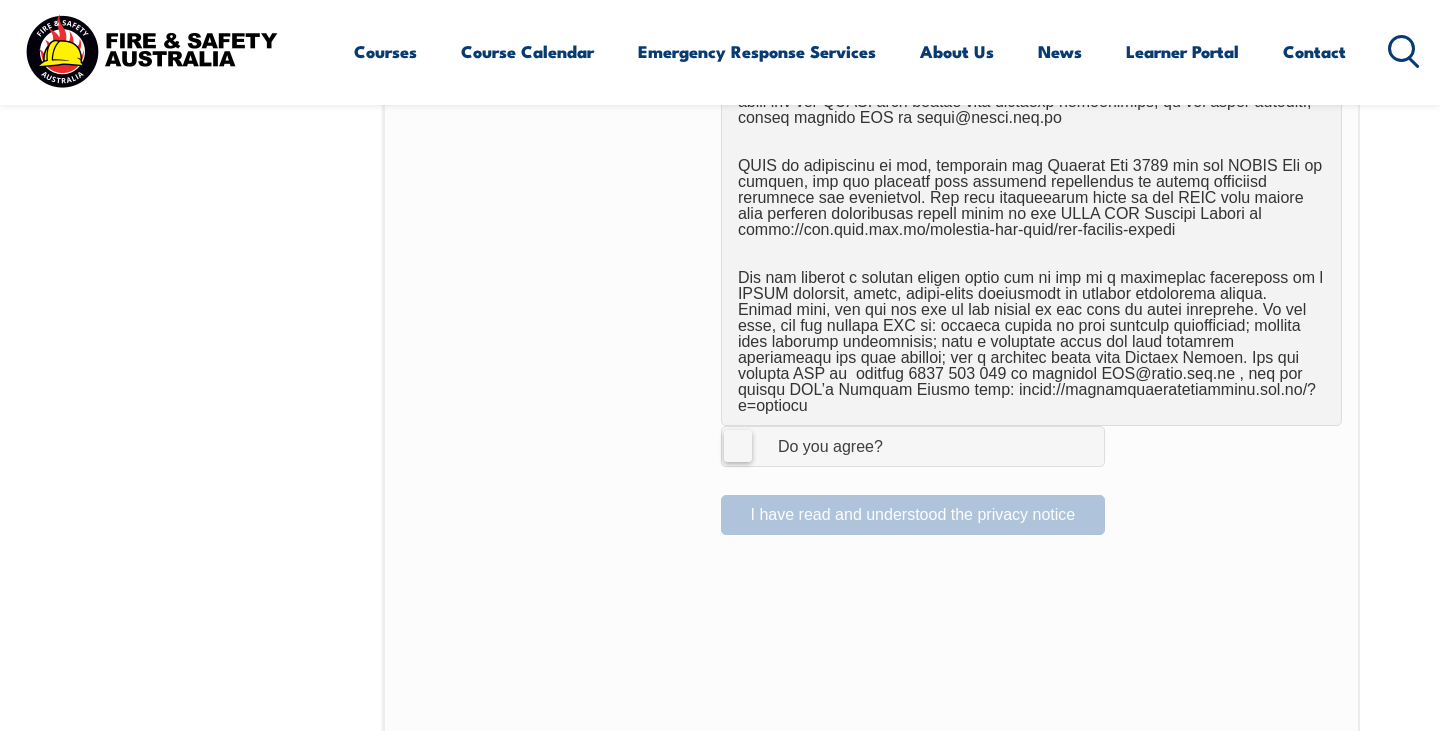 click on "I Agree Do you agree?" at bounding box center [913, 446] 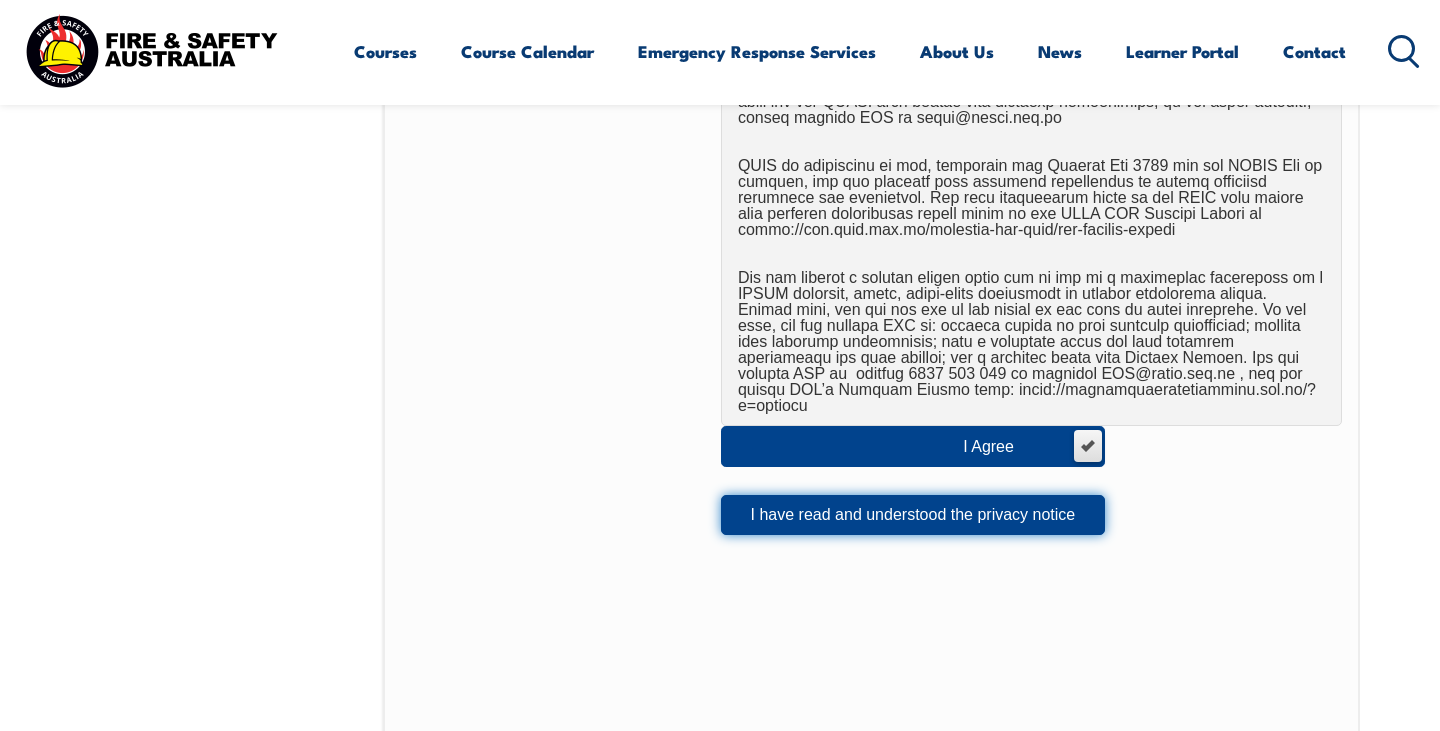 click on "I have read and understood the privacy notice" at bounding box center (913, 515) 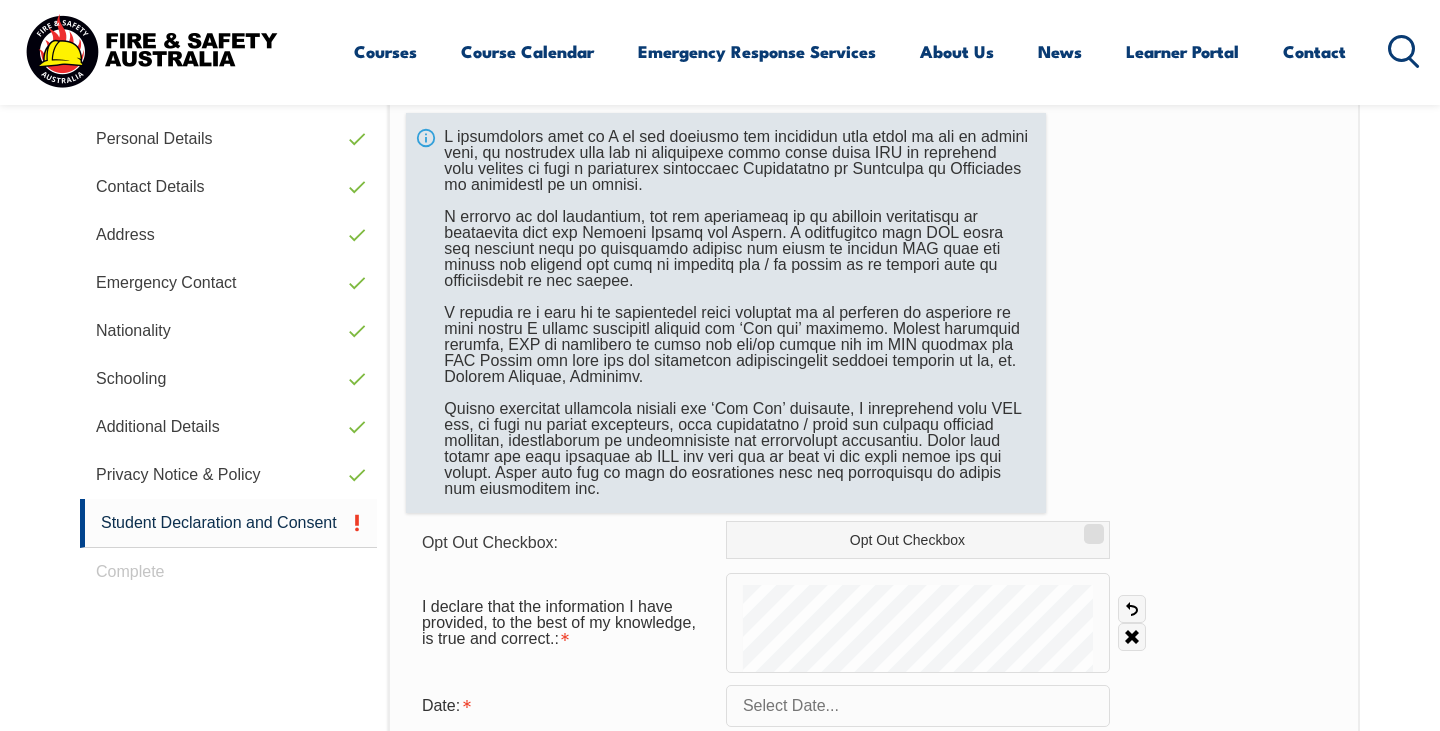 scroll, scrollTop: 545, scrollLeft: 0, axis: vertical 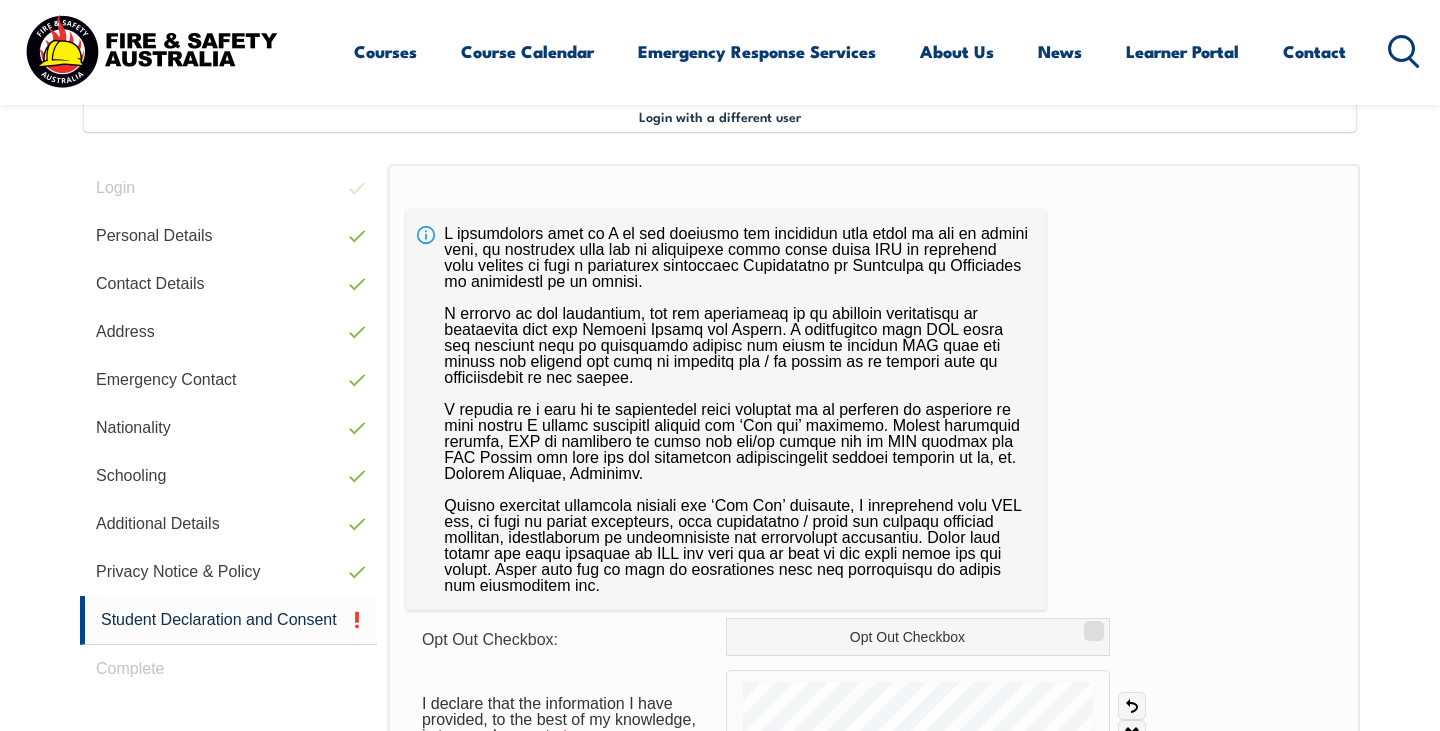click on "Opt Out Checkbox: Opt Out Checkbox I declare that the information I have provided, to the best of my knowledge, is true and correct.: Undo Clear Date: Save" at bounding box center (874, 671) 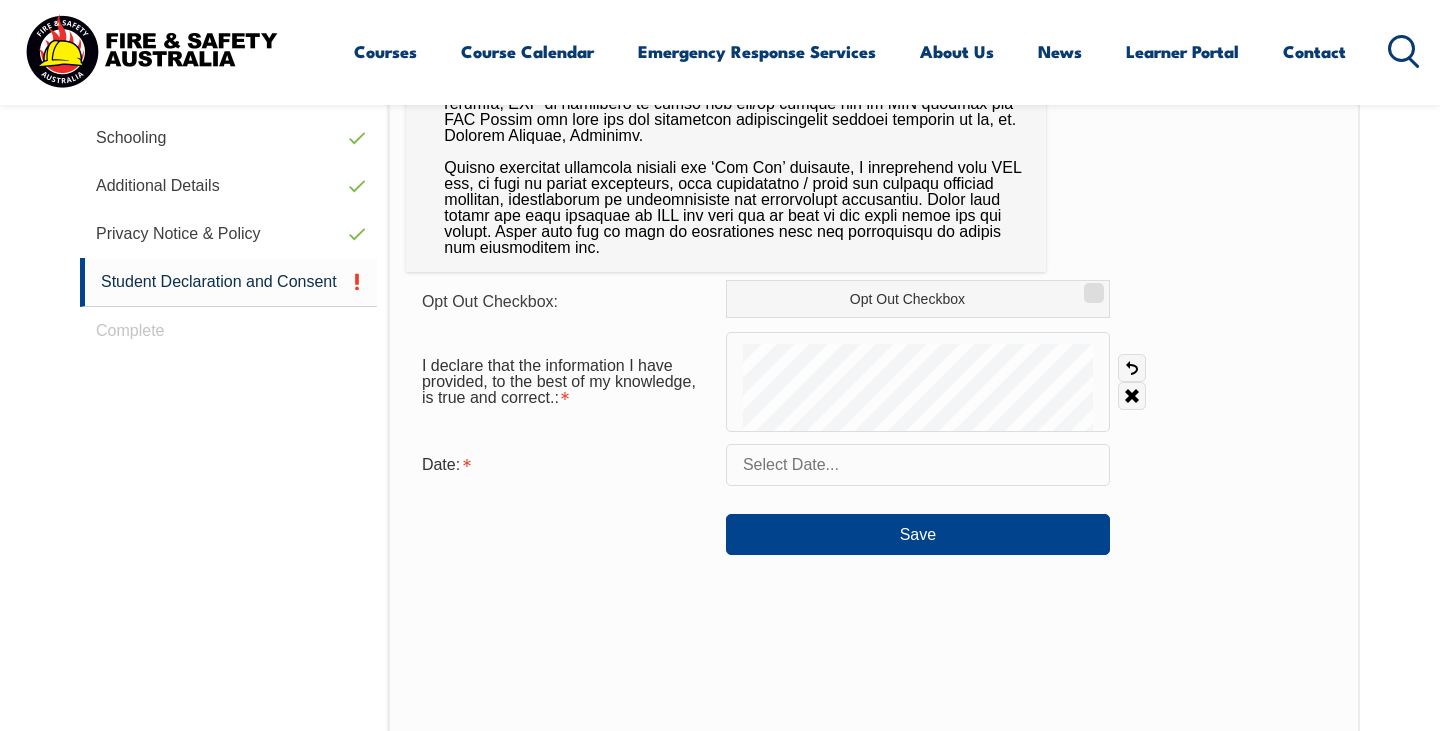 scroll, scrollTop: 905, scrollLeft: 0, axis: vertical 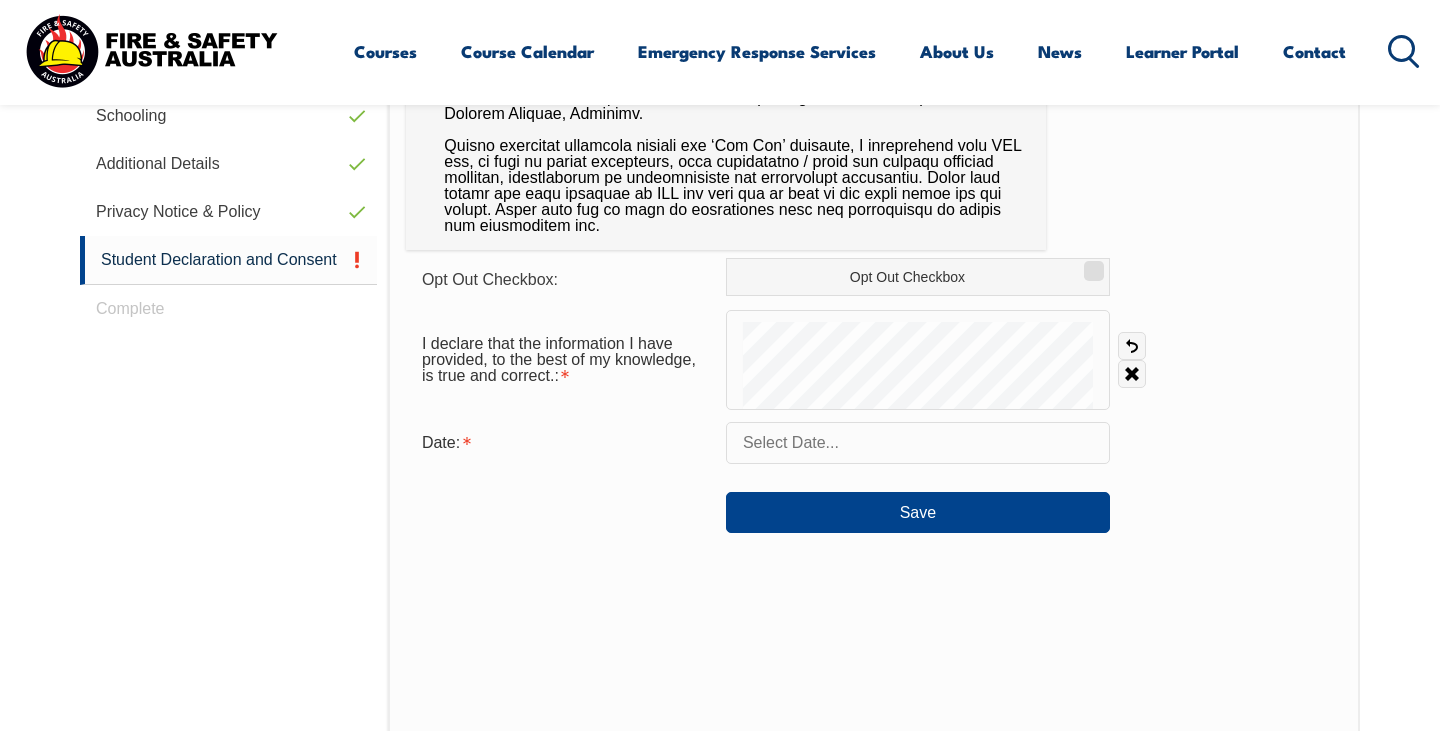 click at bounding box center [918, 443] 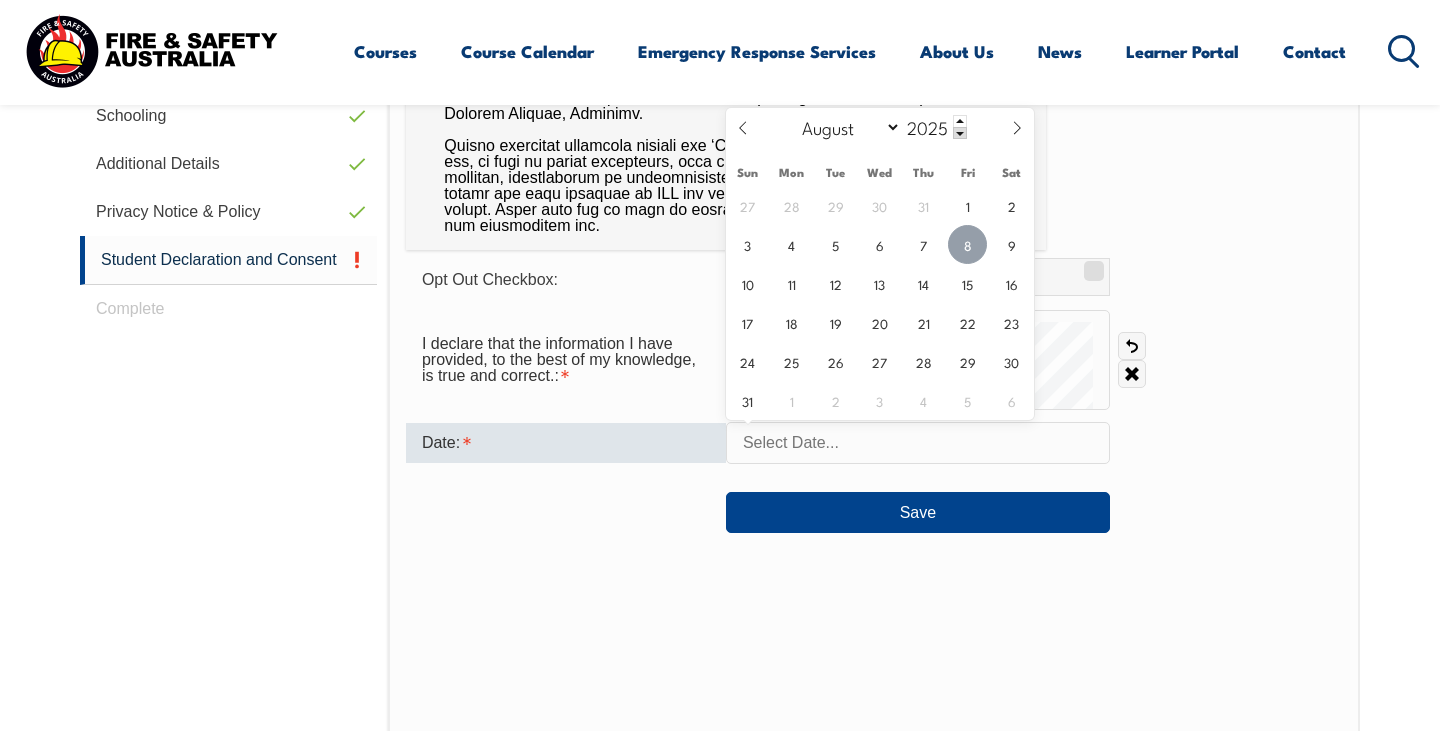 click on "8" at bounding box center [967, 244] 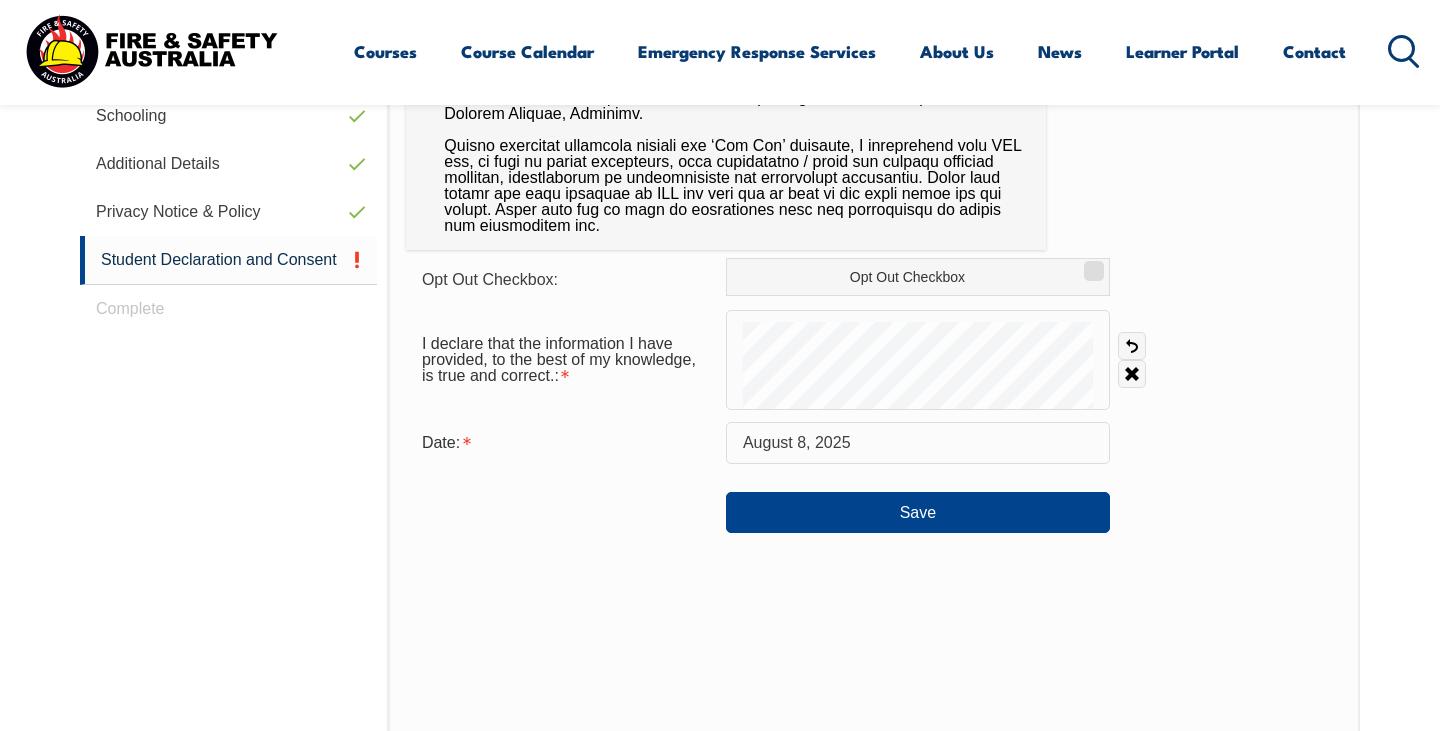 click on "Opt Out Checkbox: Opt Out Checkbox I declare that the information I have provided, to the best of my knowledge, is true and correct.: Undo Clear Date: August 8, 2025 Save" at bounding box center [874, 311] 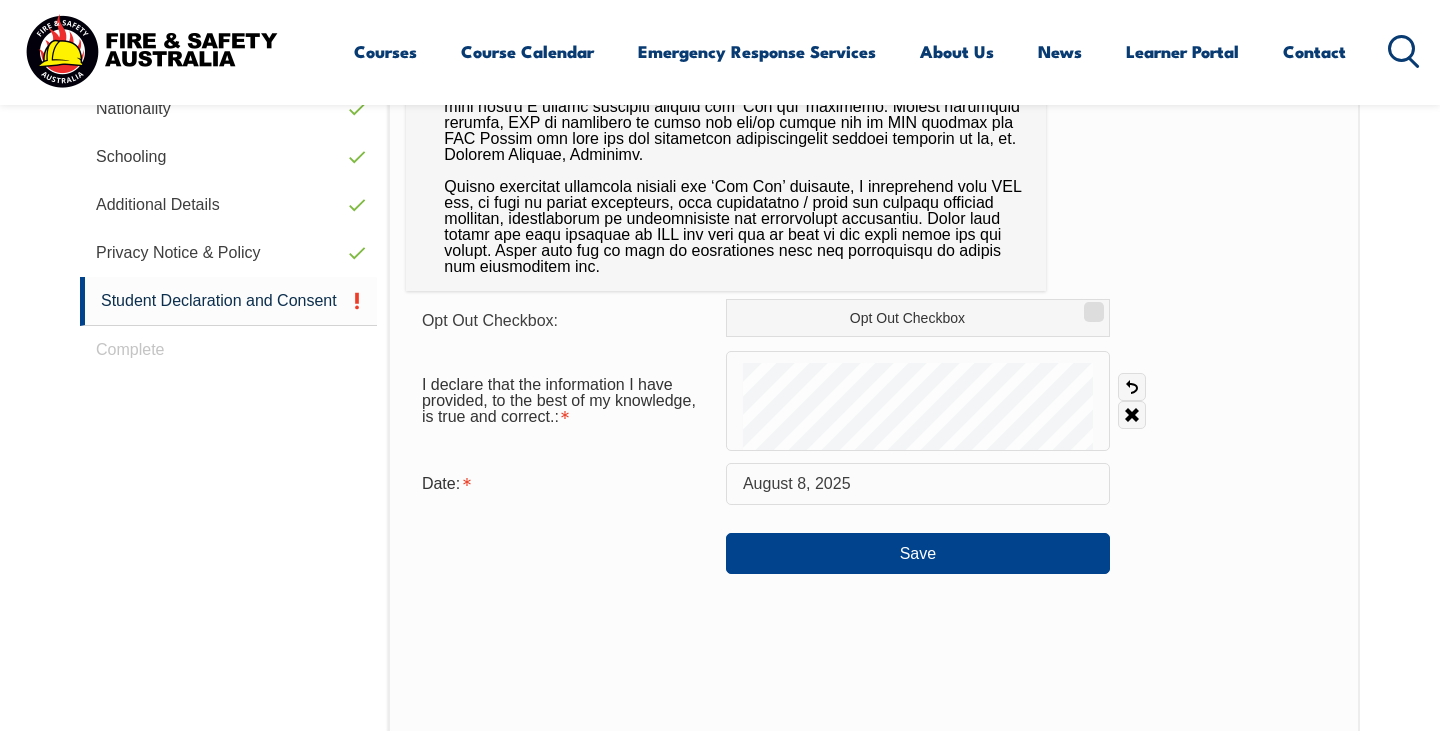 scroll, scrollTop: 865, scrollLeft: 0, axis: vertical 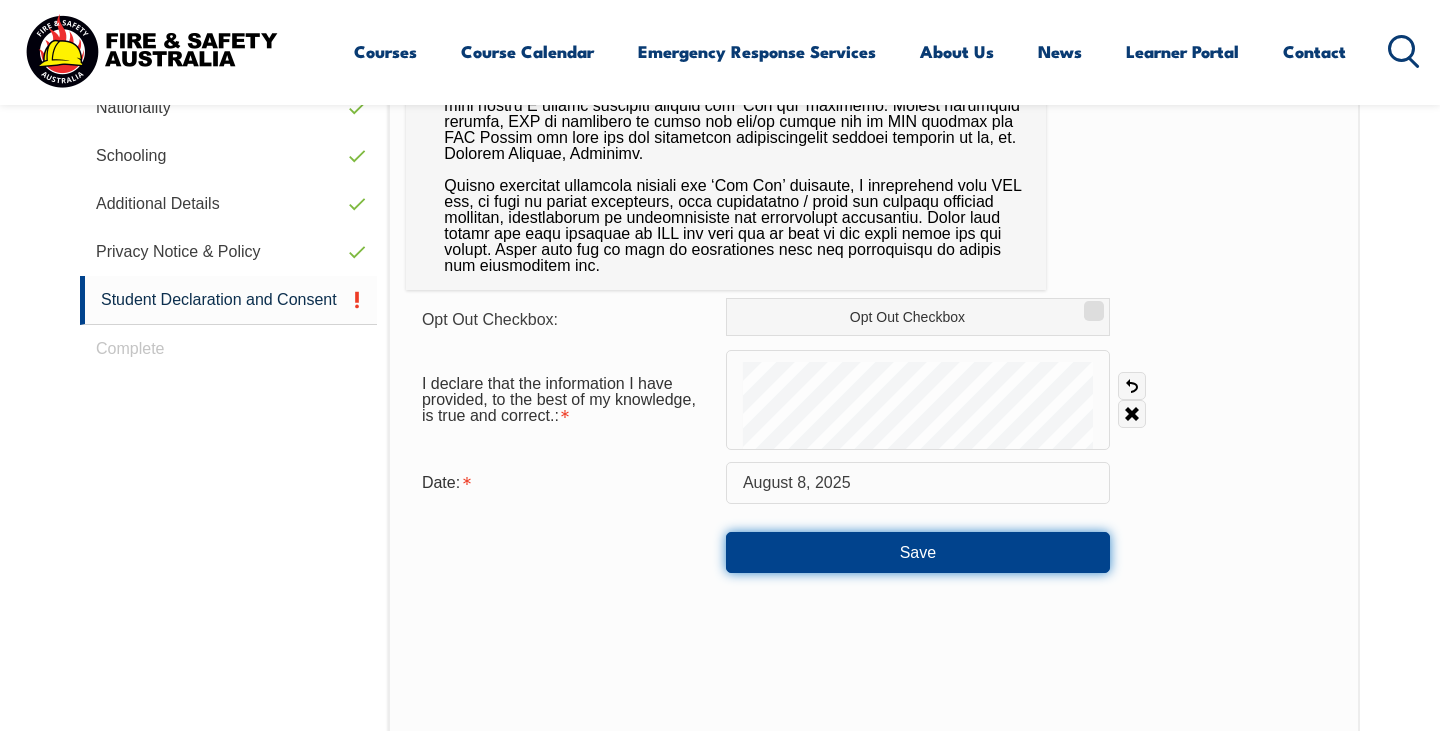 click on "Save" at bounding box center [918, 552] 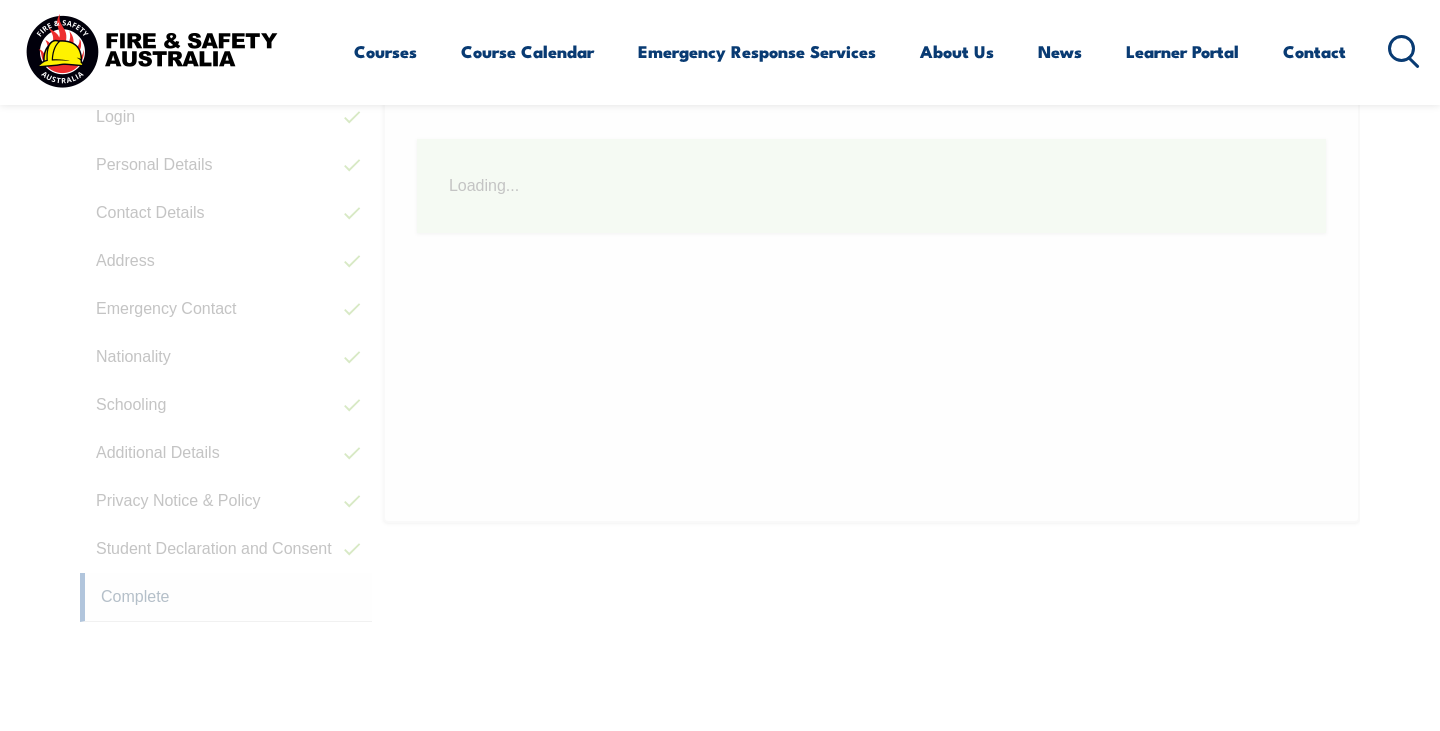 scroll, scrollTop: 545, scrollLeft: 0, axis: vertical 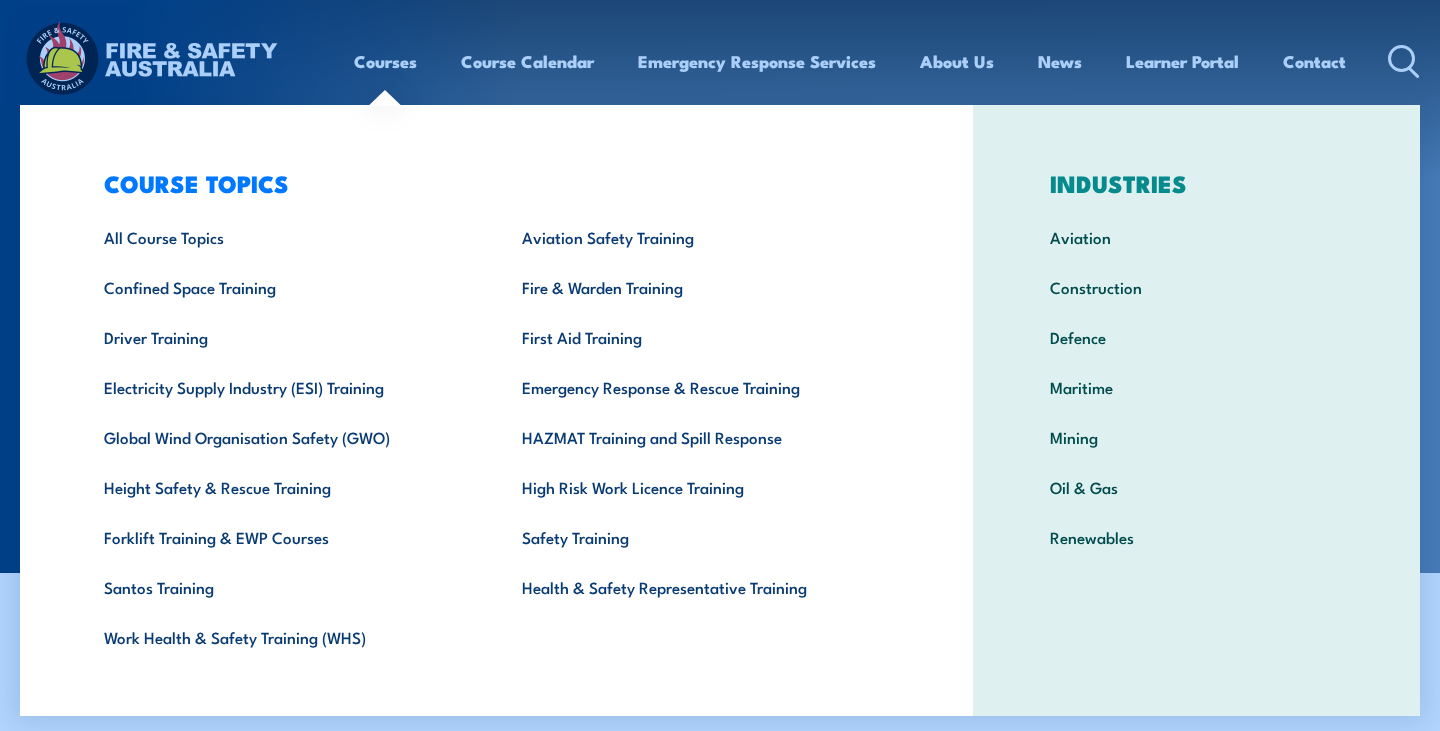 click on "Courses" at bounding box center (385, 61) 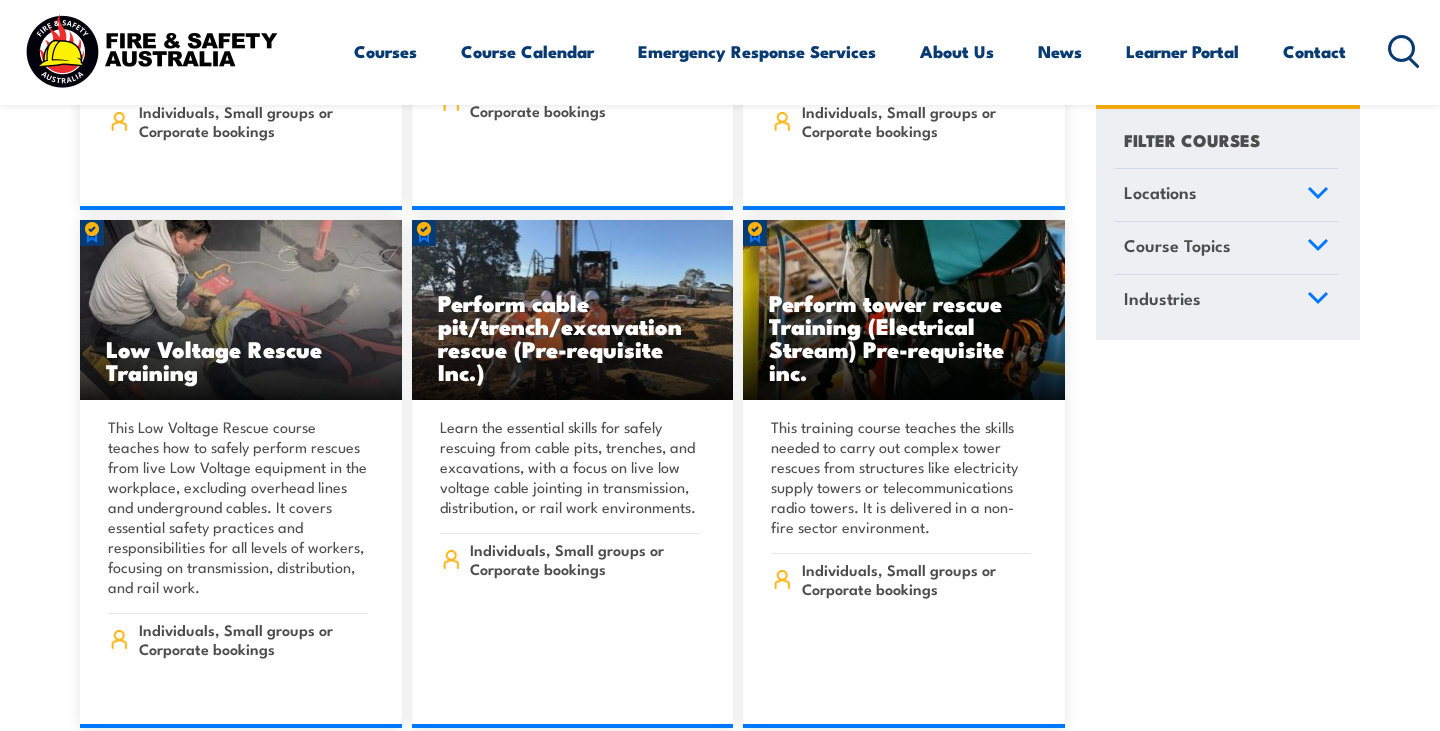 scroll, scrollTop: 5080, scrollLeft: 0, axis: vertical 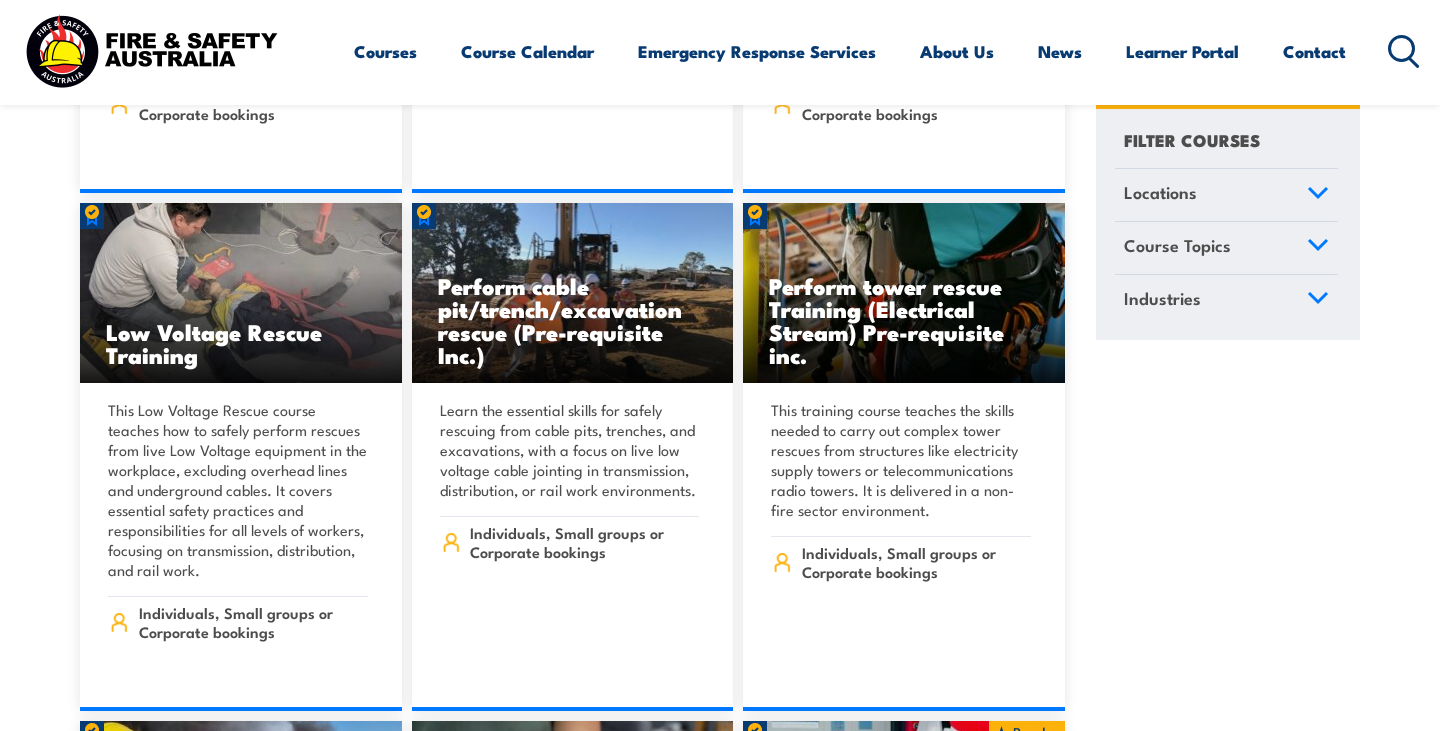 click 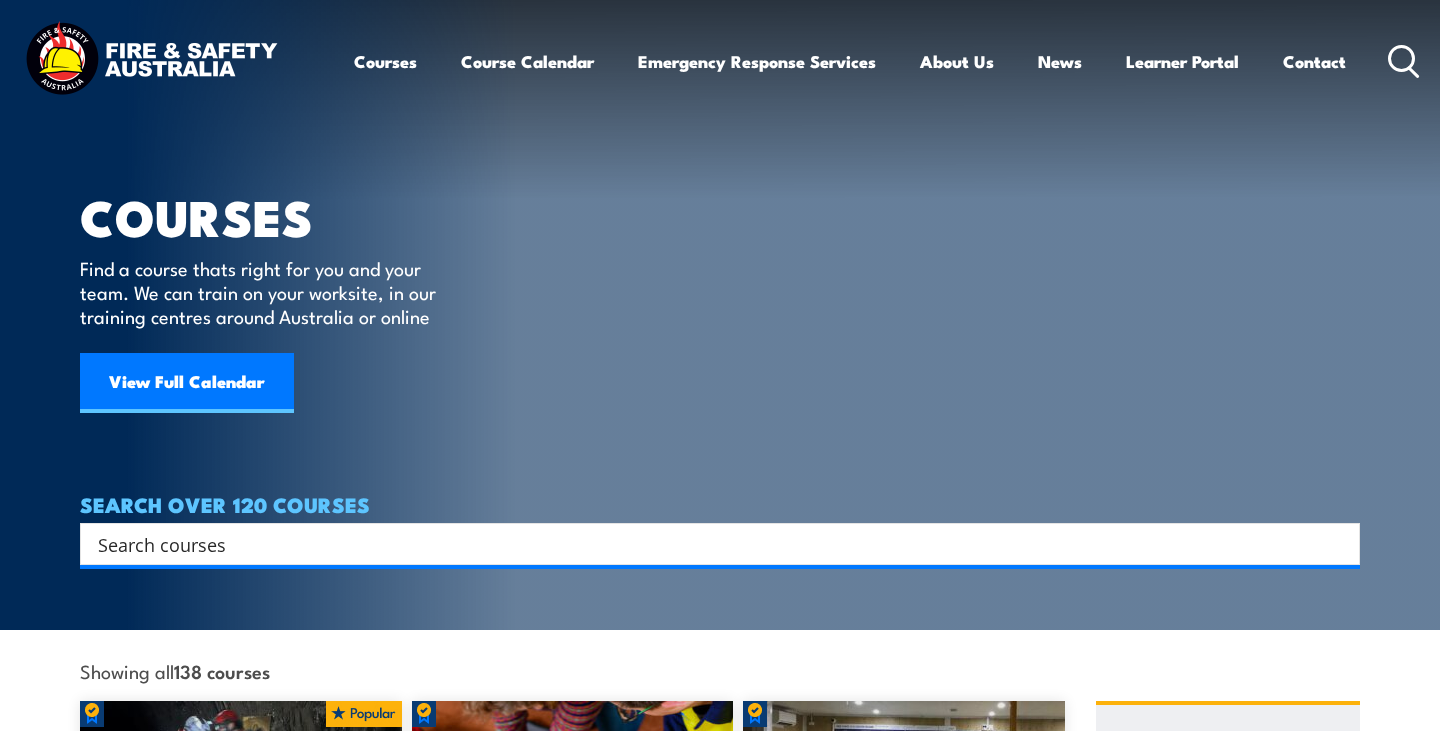 scroll, scrollTop: 0, scrollLeft: 0, axis: both 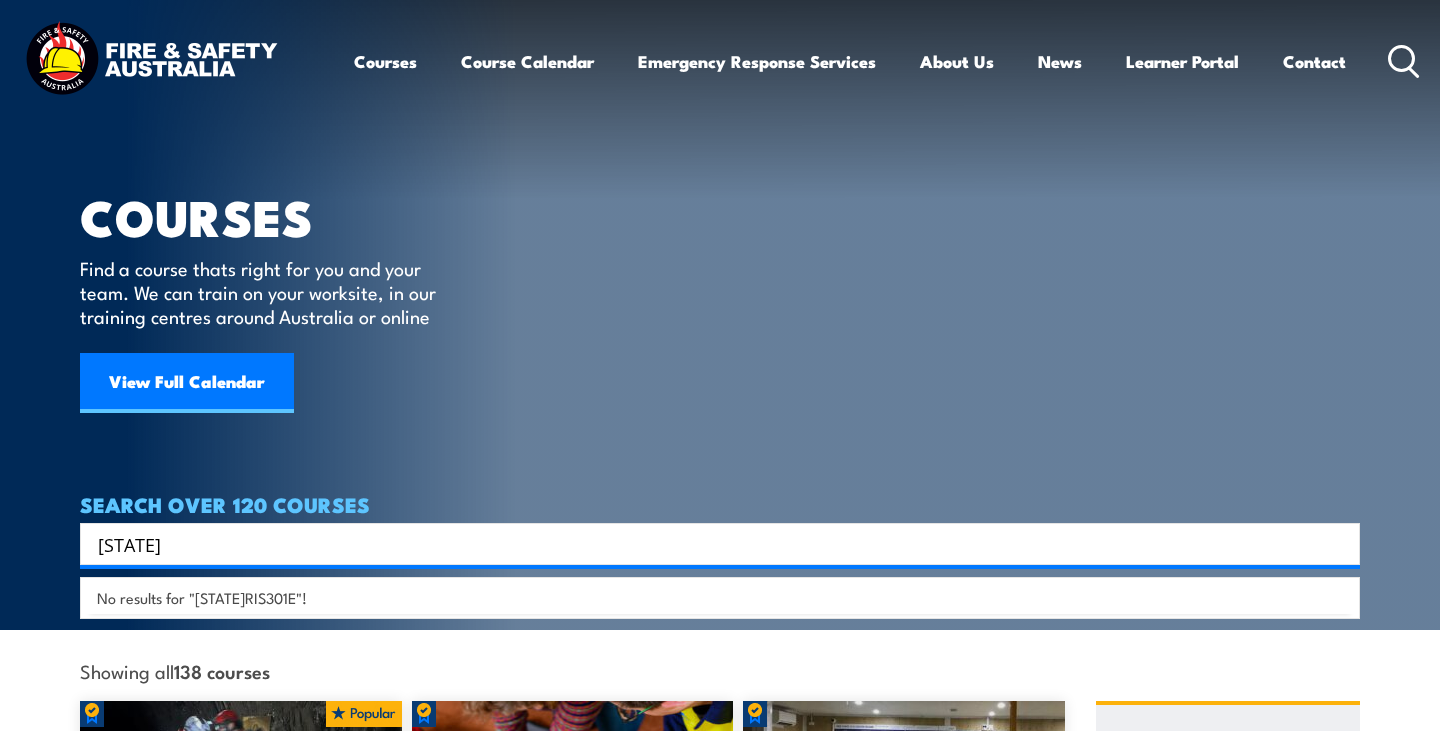 type on "R" 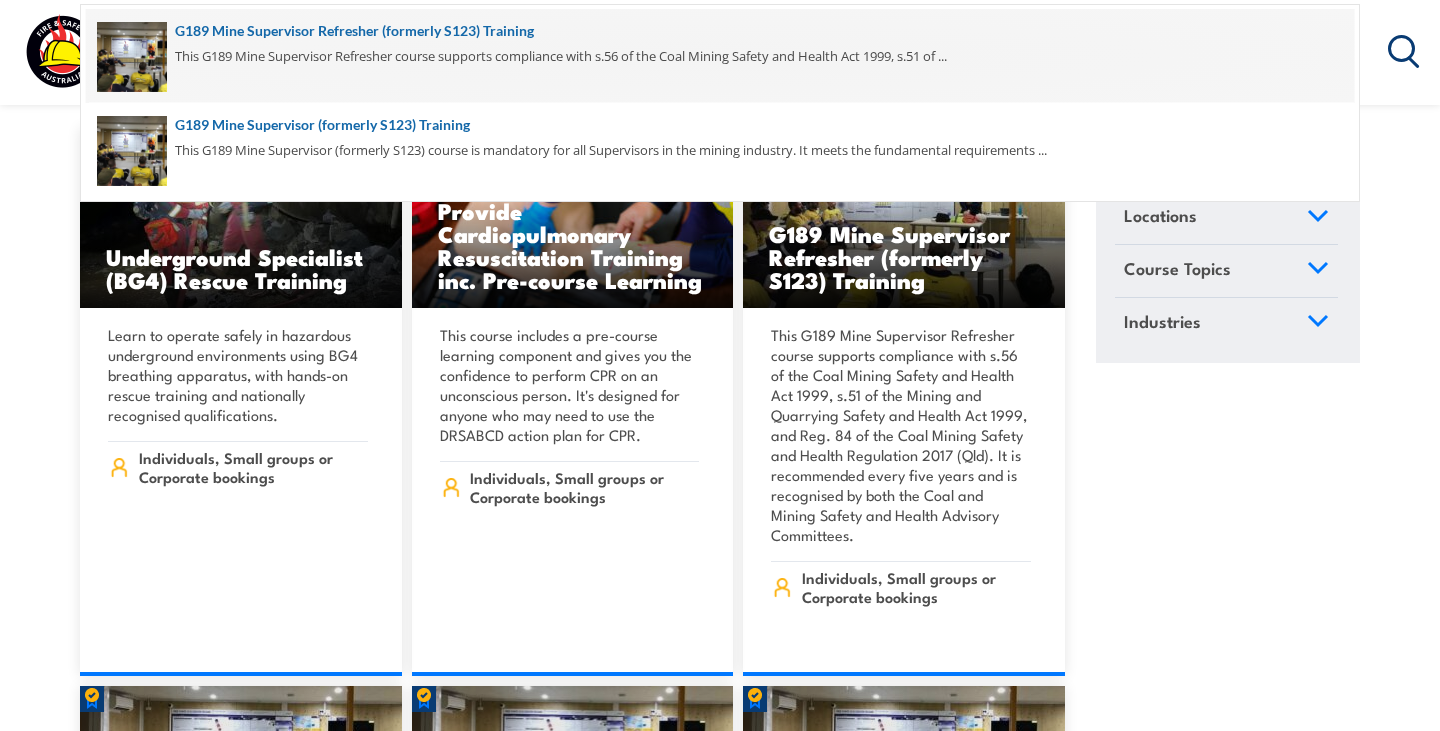 scroll, scrollTop: 582, scrollLeft: 0, axis: vertical 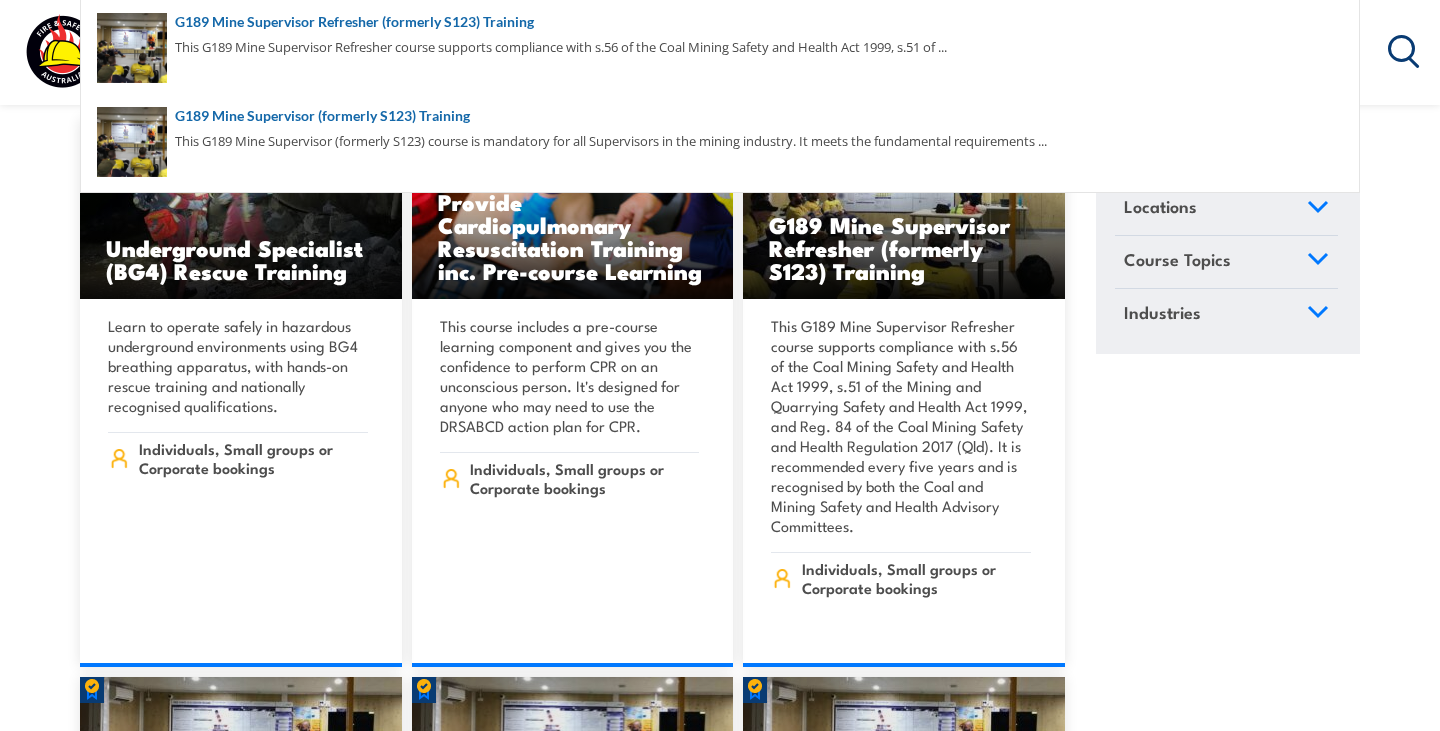 type on "g1" 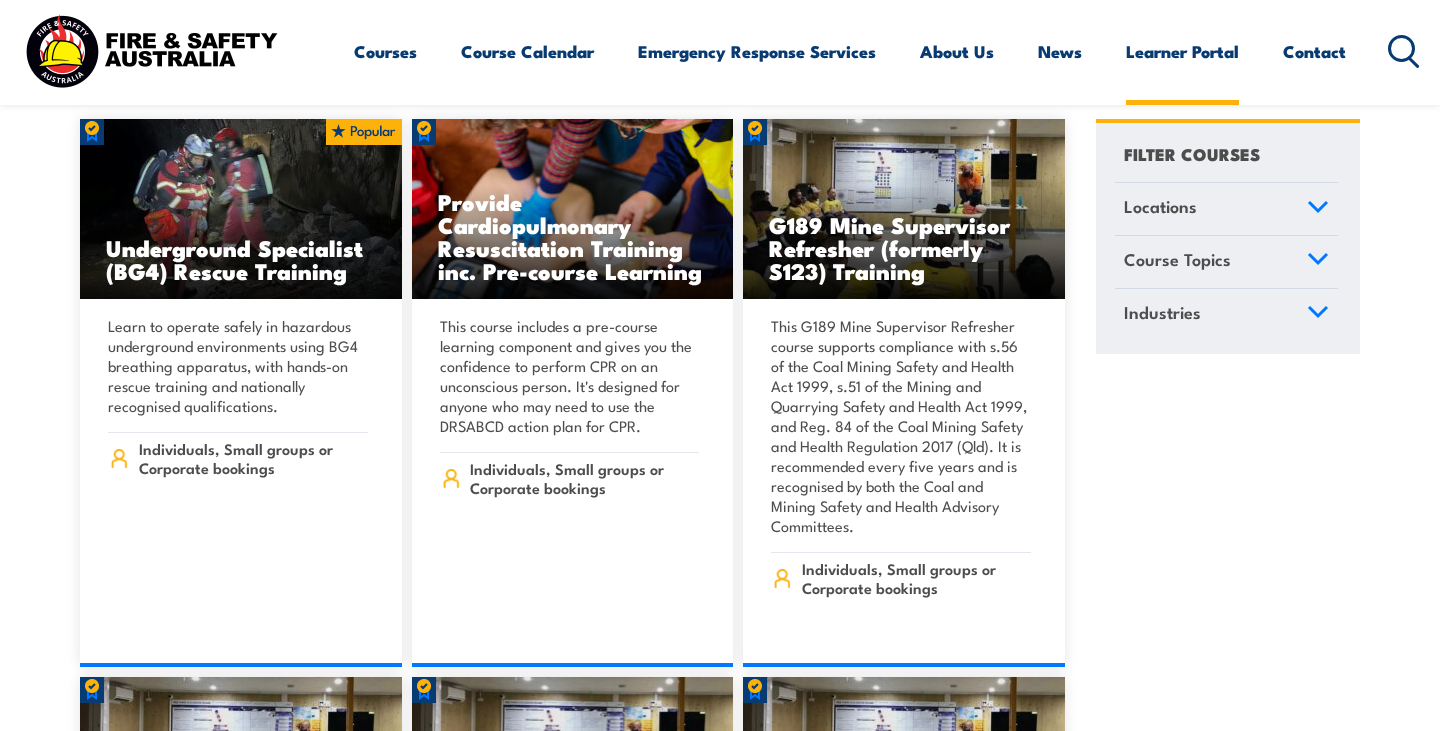 click on "Learner Portal" at bounding box center (1182, 51) 